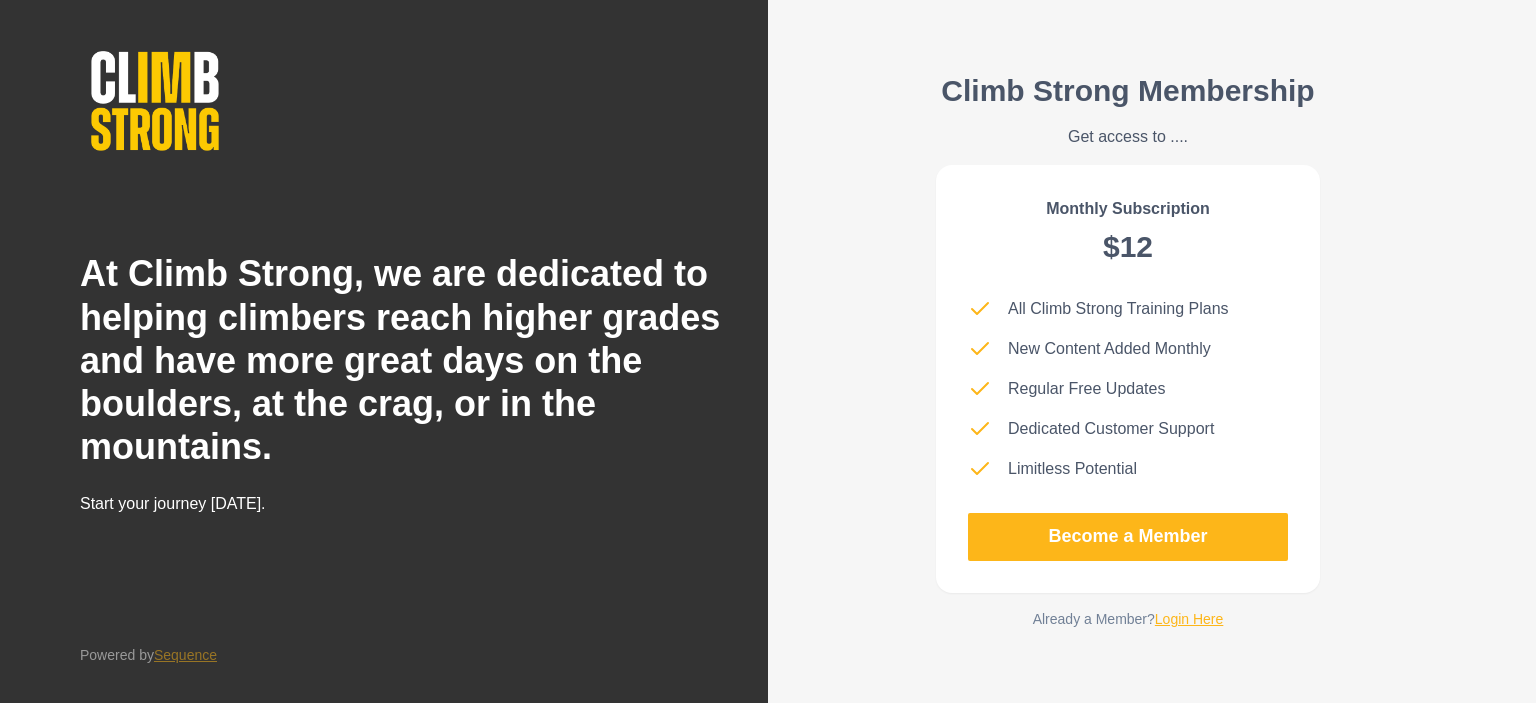 scroll, scrollTop: 0, scrollLeft: 0, axis: both 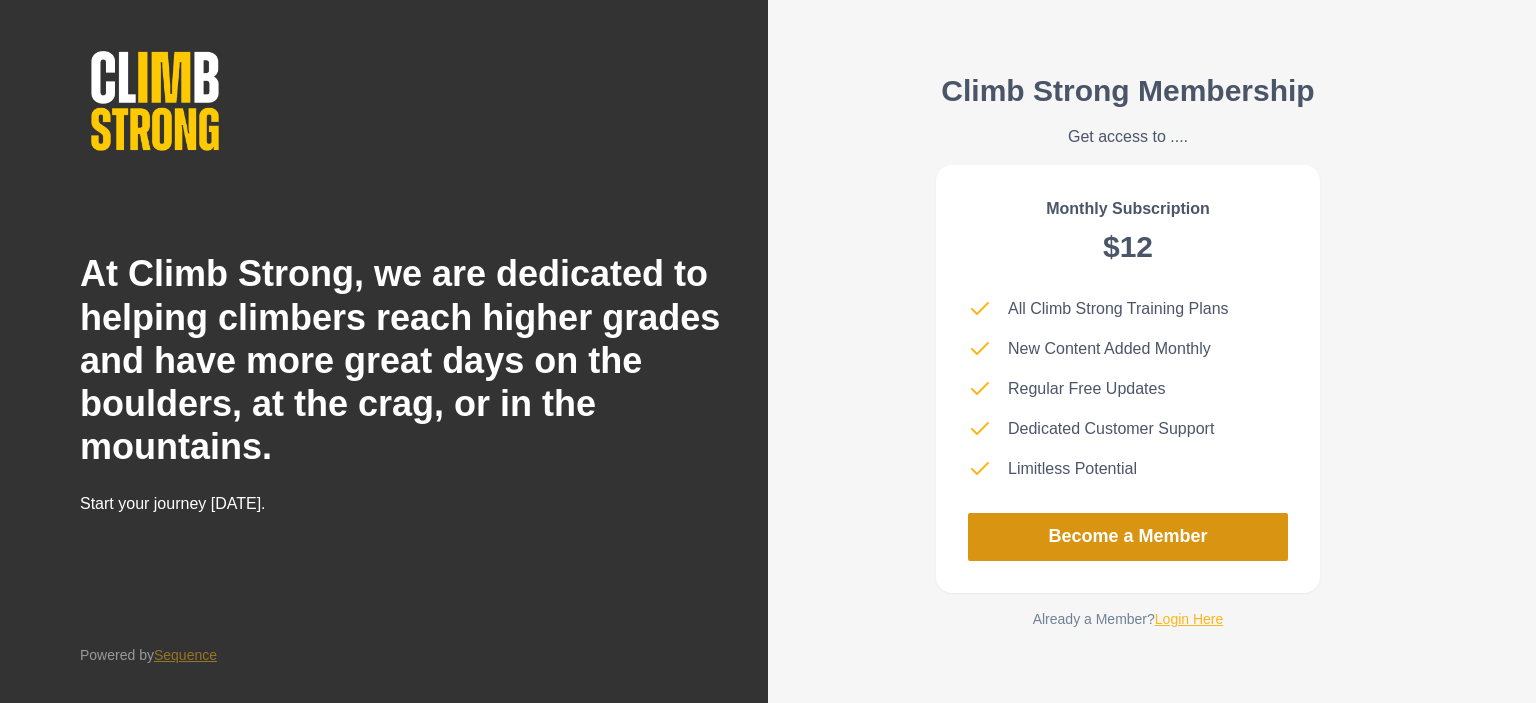 click on "Become a Member" at bounding box center (1128, 537) 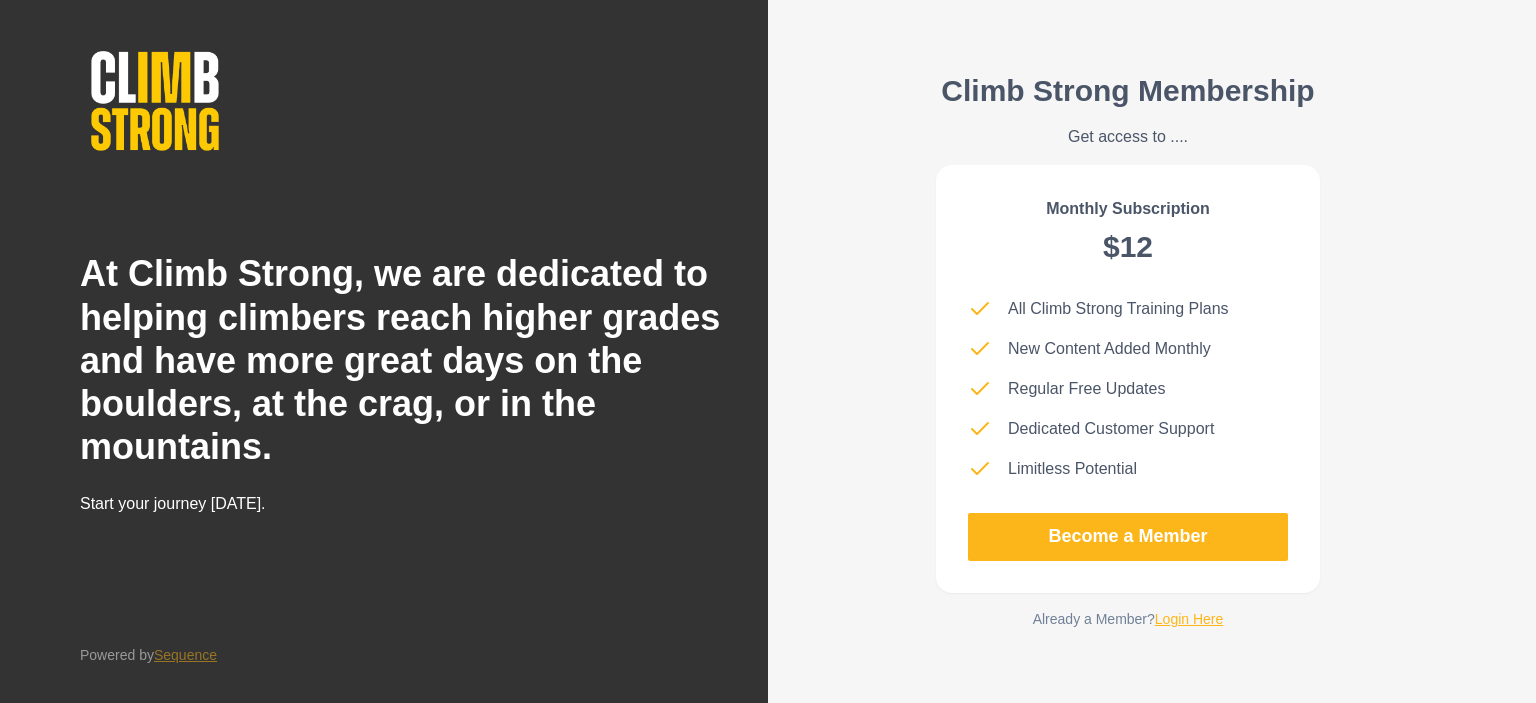 scroll, scrollTop: 0, scrollLeft: 0, axis: both 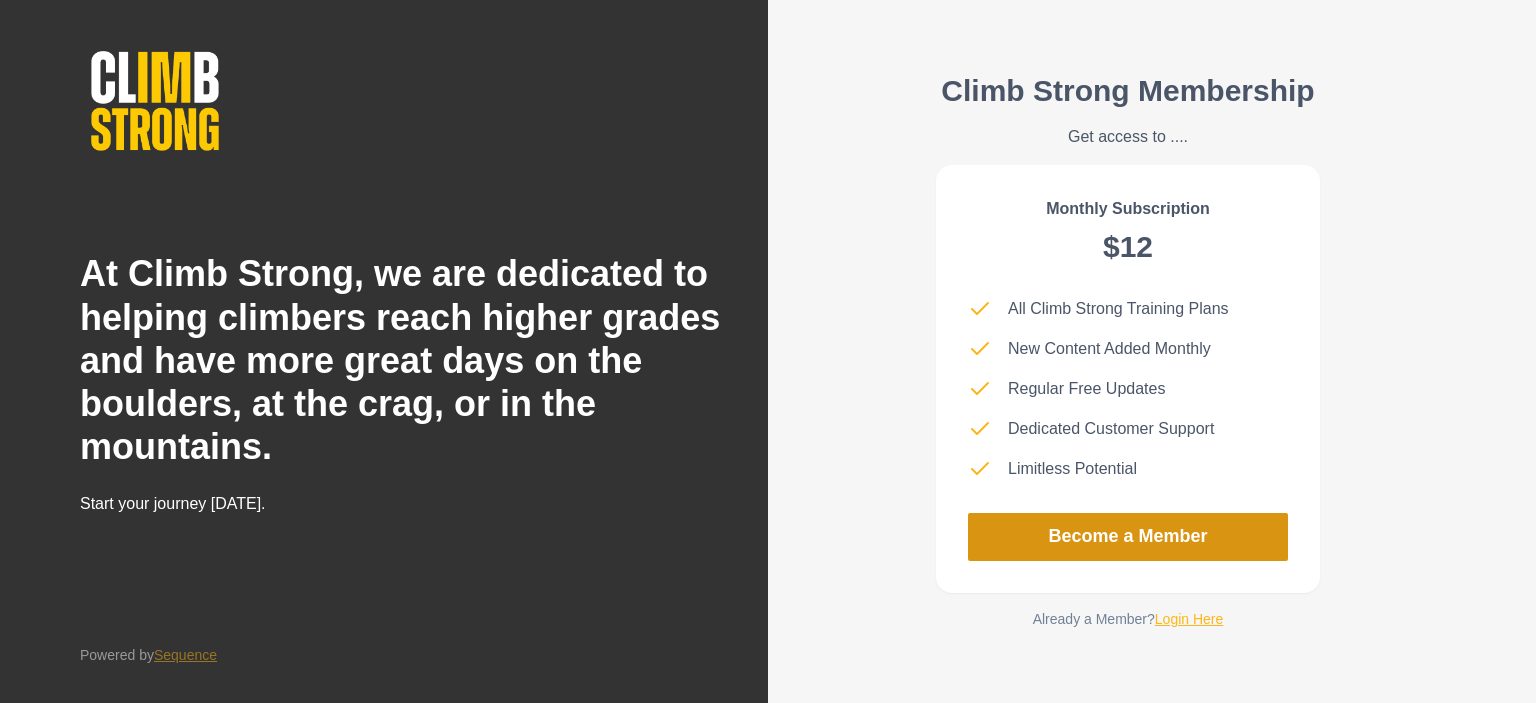 click on "Become a Member" at bounding box center [1128, 537] 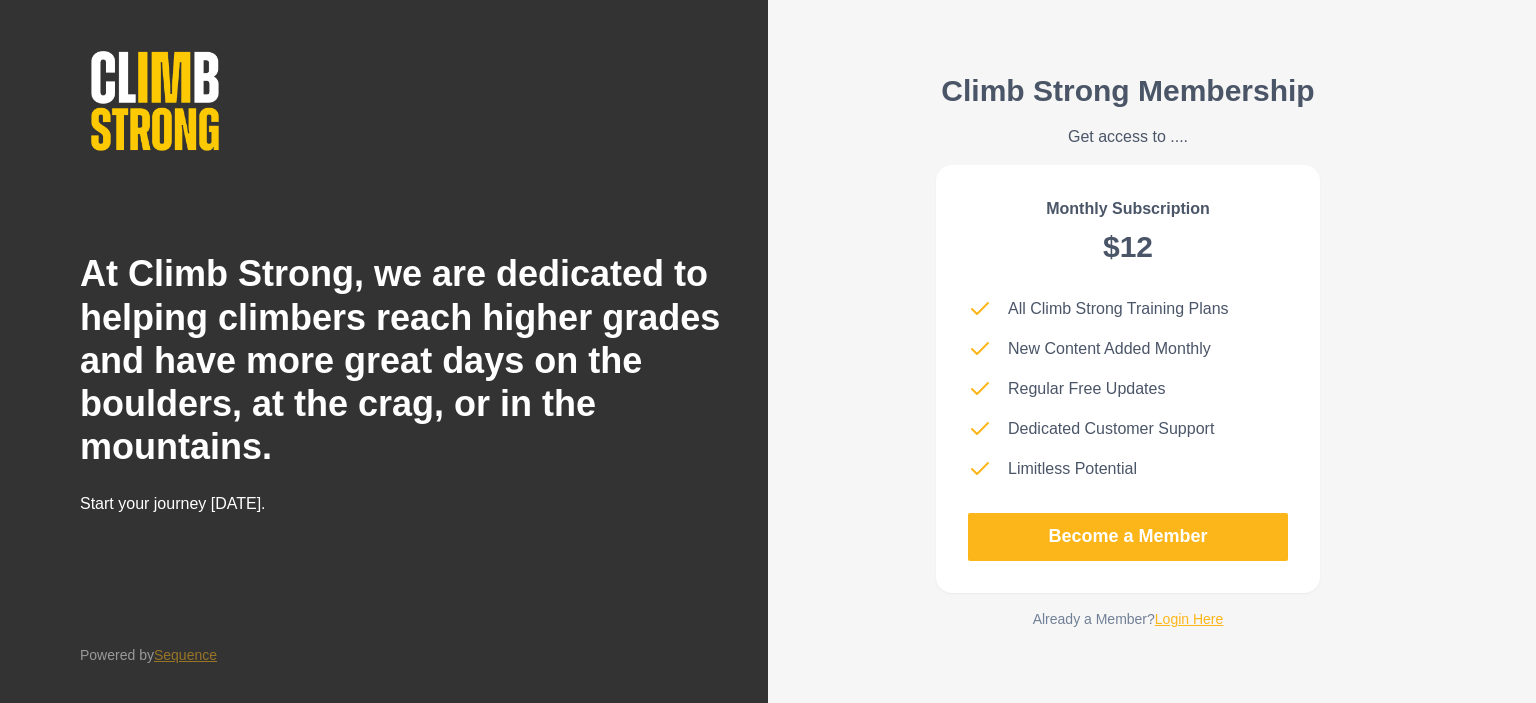 scroll, scrollTop: 0, scrollLeft: 0, axis: both 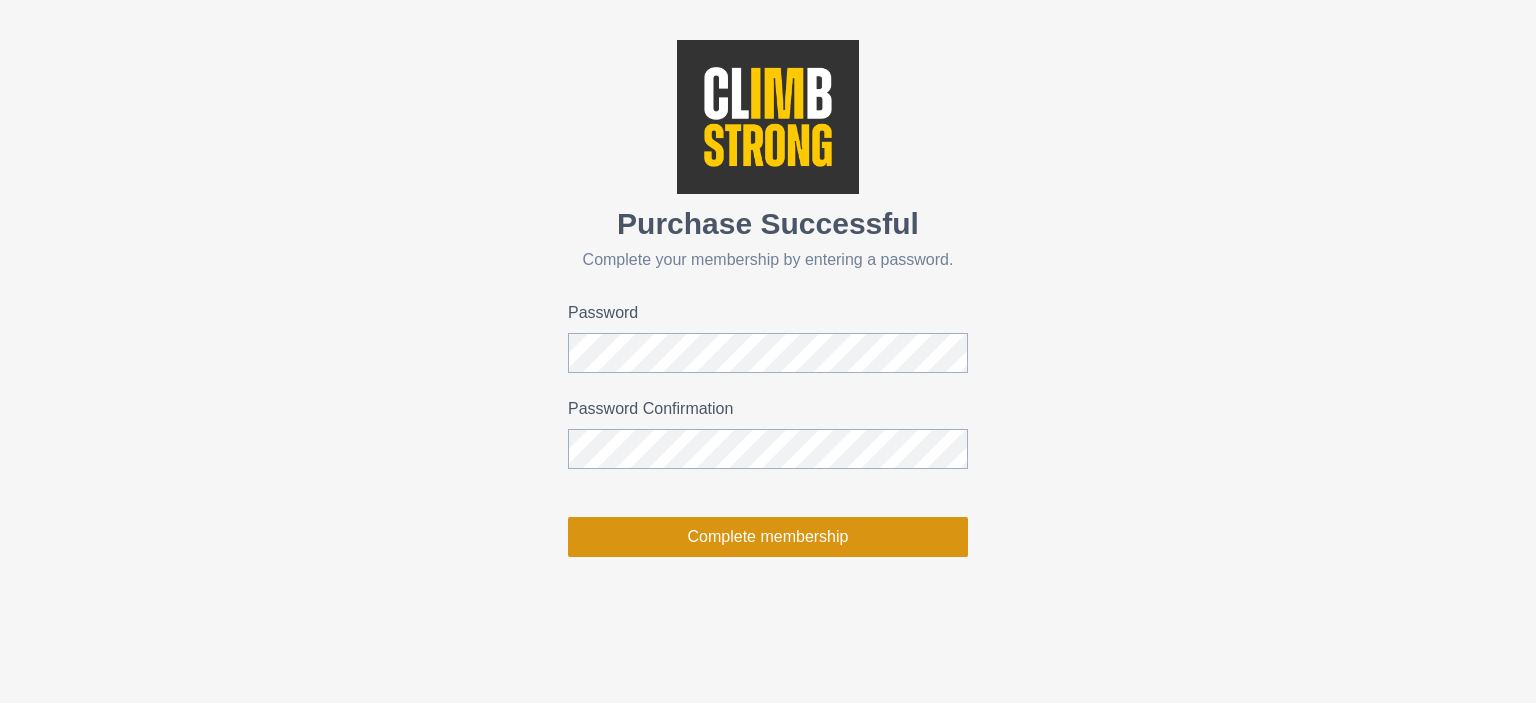 click on "Complete membership" at bounding box center [768, 537] 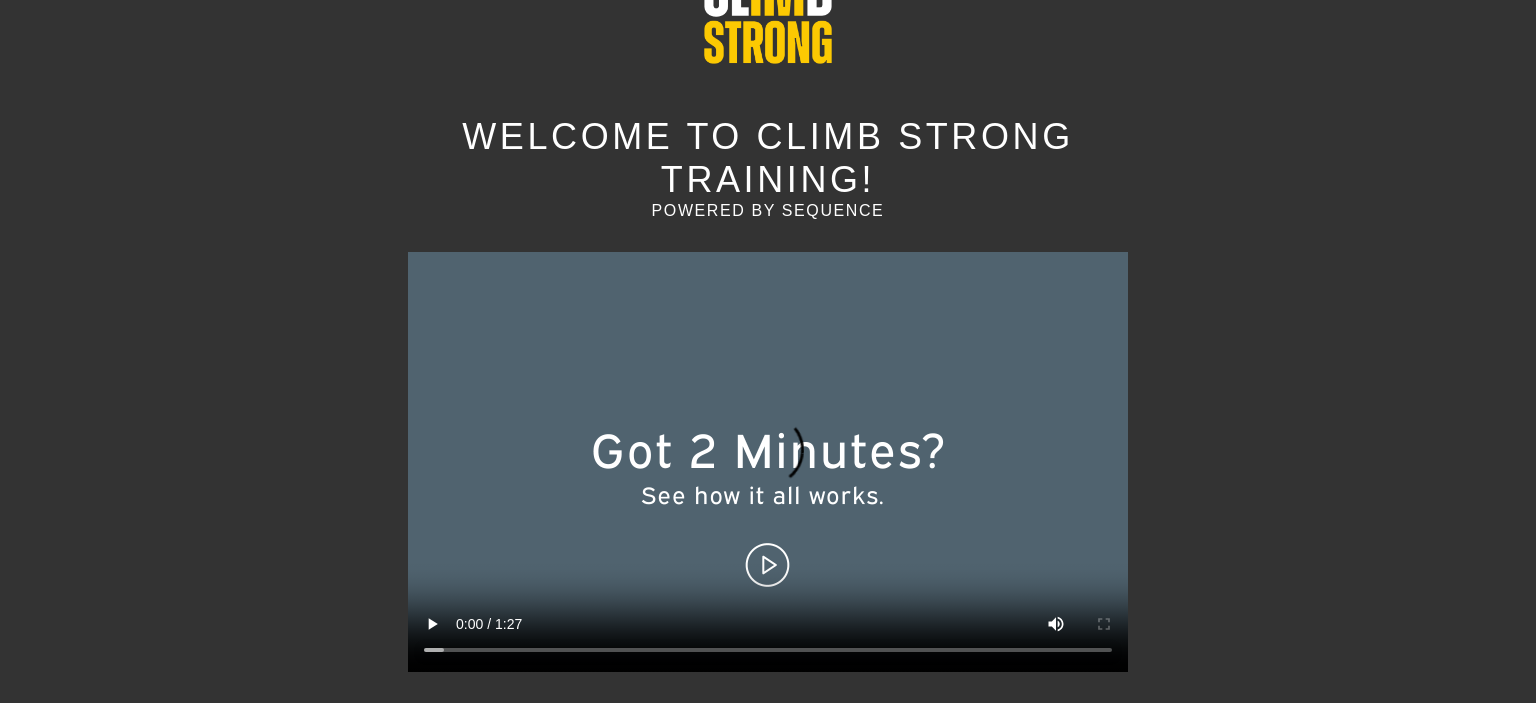 scroll, scrollTop: 100, scrollLeft: 0, axis: vertical 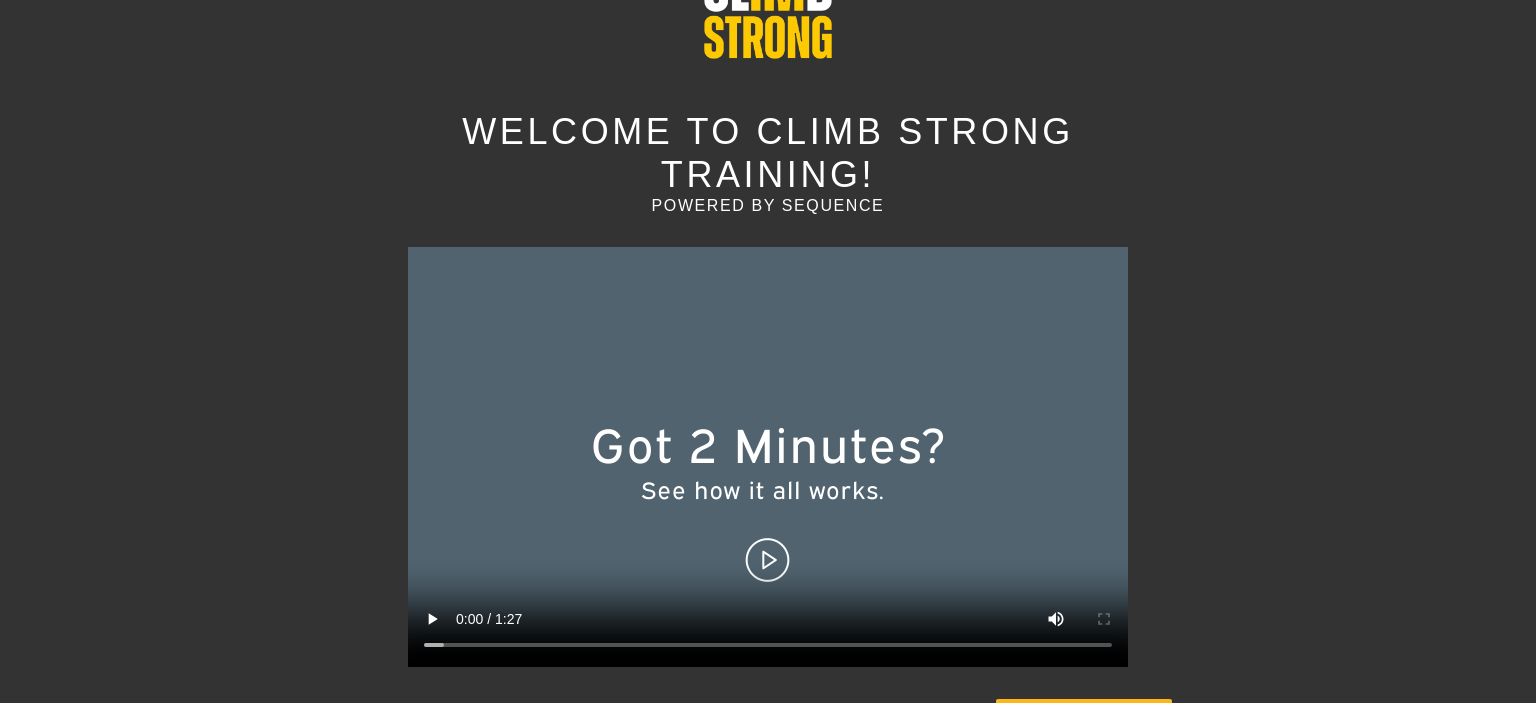 click at bounding box center [768, 457] 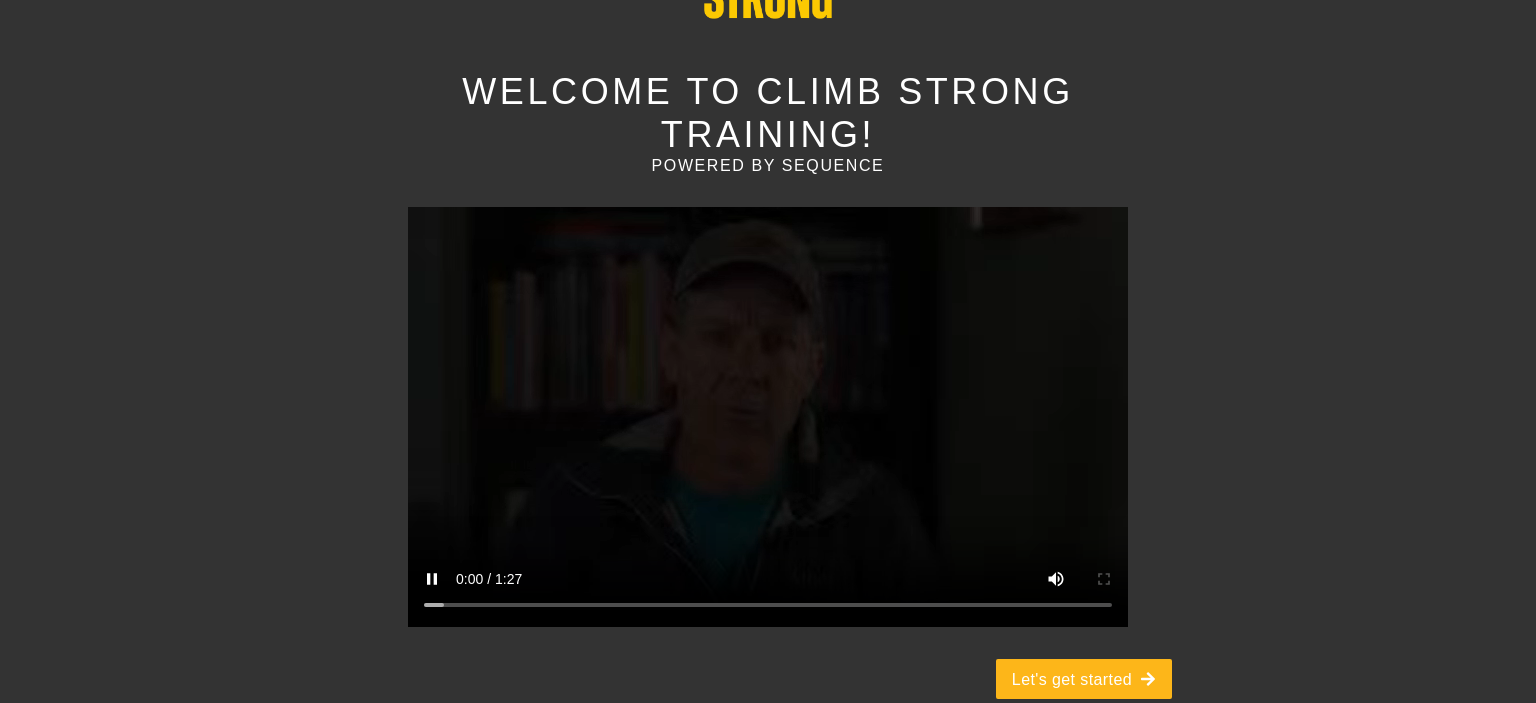 scroll, scrollTop: 140, scrollLeft: 0, axis: vertical 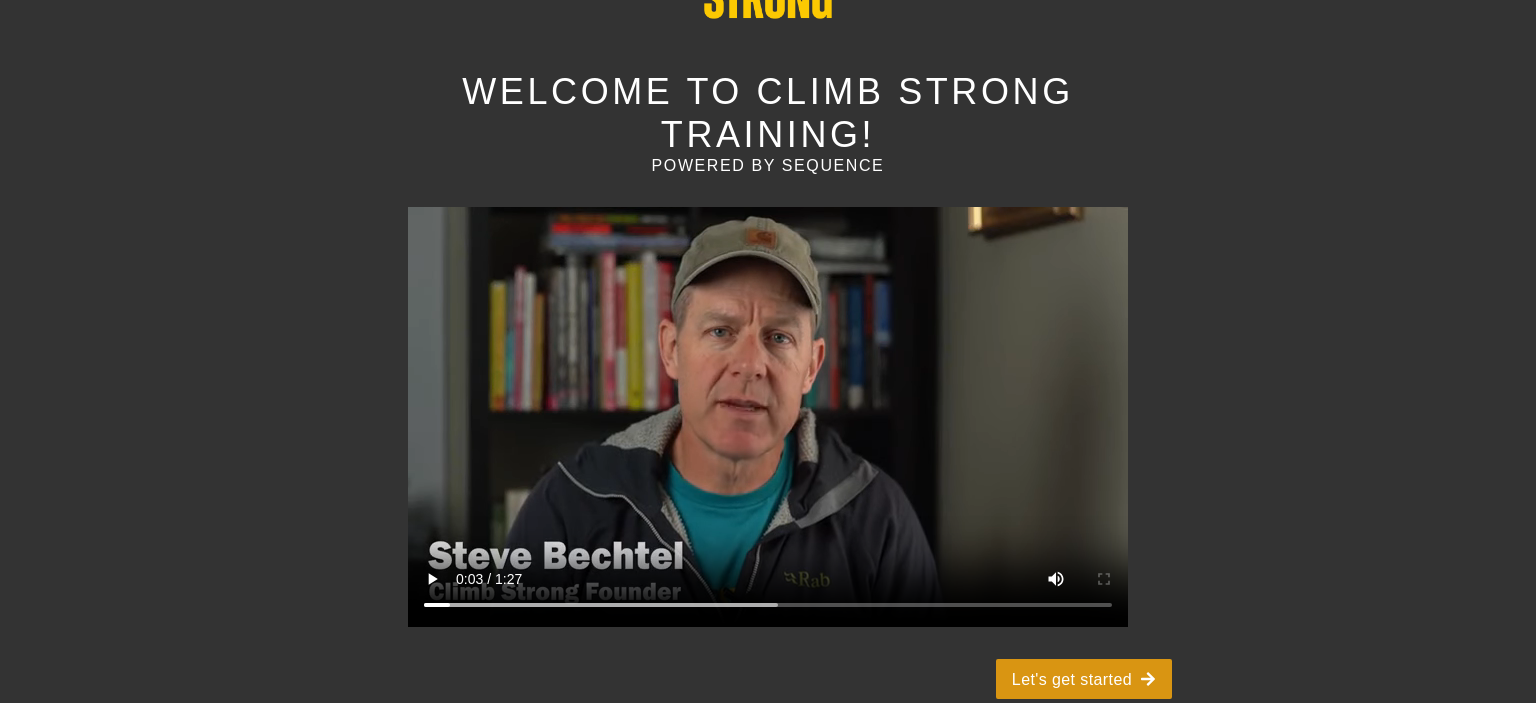 click on "Let's get started" at bounding box center (1084, 679) 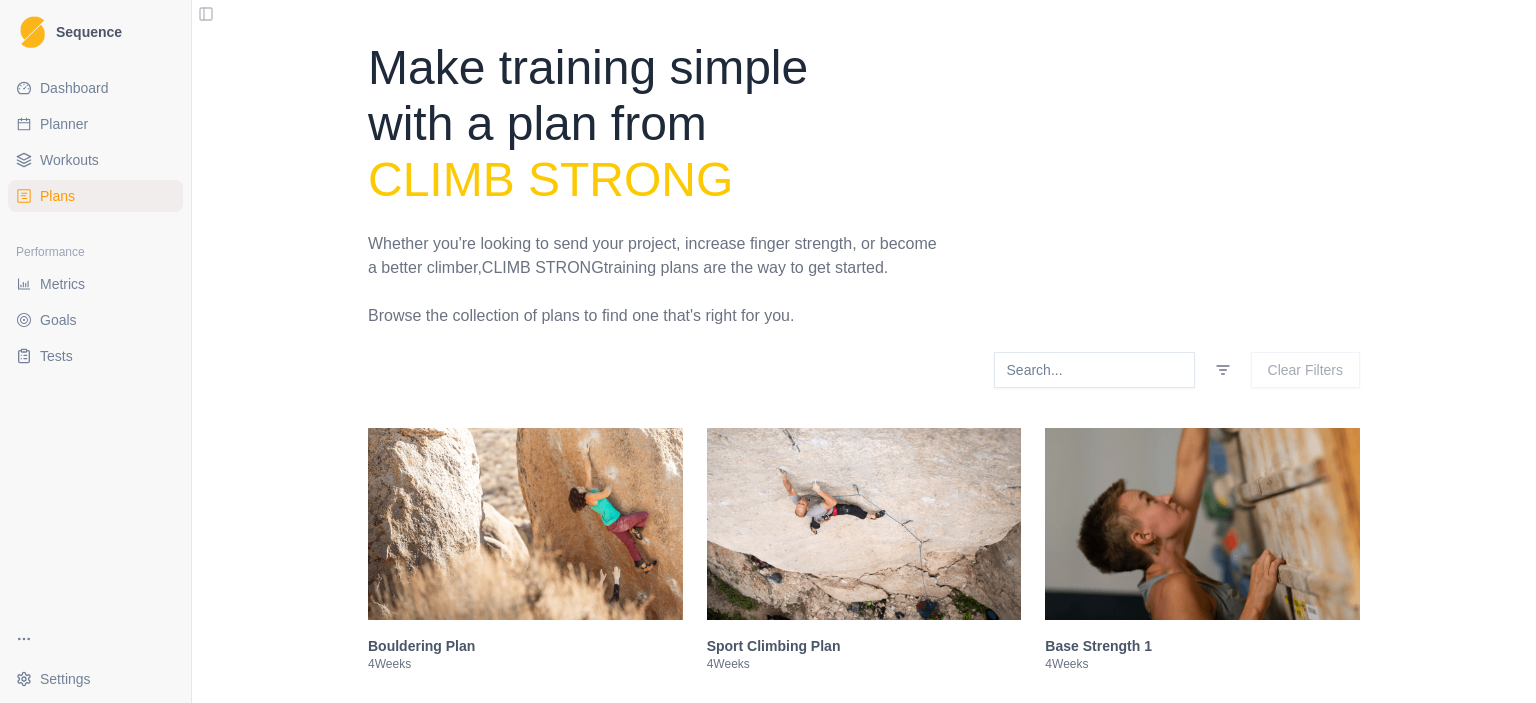 click on "Sequence Dashboard Planner Workouts Plans Performance Metrics Goals Tests Settings Toggle Sidebar Make training simple with a plan from Climb Strong Whether you're looking to send your project, increase finger strength, or become a better climber,  Climb Strong  training plans are the way to get started. Browse the collection of plans to find one that's right for you. Clear Filters Bouldering Plan 4  Weeks Sport Climbing Plan 4  Weeks Base Strength 1 4  Weeks Base Strength II 4  Weeks Boulder Performance: Phase 1 Strength 4  Weeks Boulder Performance: Phase 2 Power 4  Weeks "Time Off" Training Plan 3  Weeks Rebuild Plan 2  Weeks Finger Strength for Bouldering 4  Weeks 8-8-8 Endurance: Phase 1 4  Weeks 8-8-8 Endurance: Phase 2 4  Weeks 8-8-8 Endurance Phase 3 4  Weeks Alpine Base Fitness 1: Base Phase 6  Weeks Alpine Base Fitness 2: Build Phase 6  Weeks Full Tilt Bouldering 1: Base Phase 4  Weeks Full Tilt Bouldering 2: Build Phase 4  Weeks Full Tilt Bouldering 3: Performance Phase 4  Weeks 4 4" at bounding box center [768, 351] 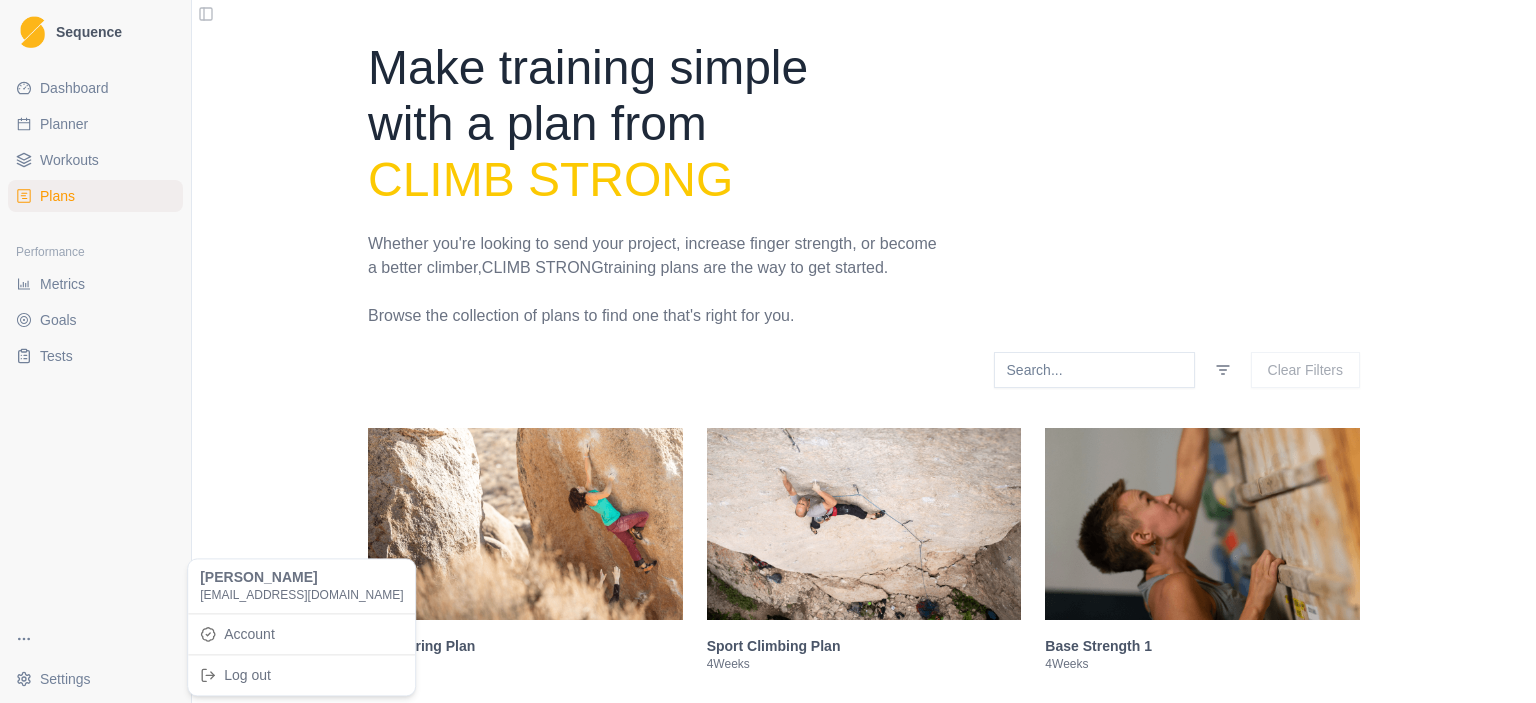 click on "Sequence Dashboard Planner Workouts Plans Performance Metrics Goals Tests Settings Toggle Sidebar Make training simple with a plan from Climb Strong Whether you're looking to send your project, increase finger strength, or become a better climber,  Climb Strong  training plans are the way to get started. Browse the collection of plans to find one that's right for you. Clear Filters Bouldering Plan 4  Weeks Sport Climbing Plan 4  Weeks Base Strength 1 4  Weeks Base Strength II 4  Weeks Boulder Performance: Phase 1 Strength 4  Weeks Boulder Performance: Phase 2 Power 4  Weeks "Time Off" Training Plan 3  Weeks Rebuild Plan 2  Weeks Finger Strength for Bouldering 4  Weeks 8-8-8 Endurance: Phase 1 4  Weeks 8-8-8 Endurance: Phase 2 4  Weeks 8-8-8 Endurance Phase 3 4  Weeks Alpine Base Fitness 1: Base Phase 6  Weeks Alpine Base Fitness 2: Build Phase 6  Weeks Full Tilt Bouldering 1: Base Phase 4  Weeks Full Tilt Bouldering 2: Build Phase 4  Weeks Full Tilt Bouldering 3: Performance Phase 4  Weeks 4 4" at bounding box center [768, 351] 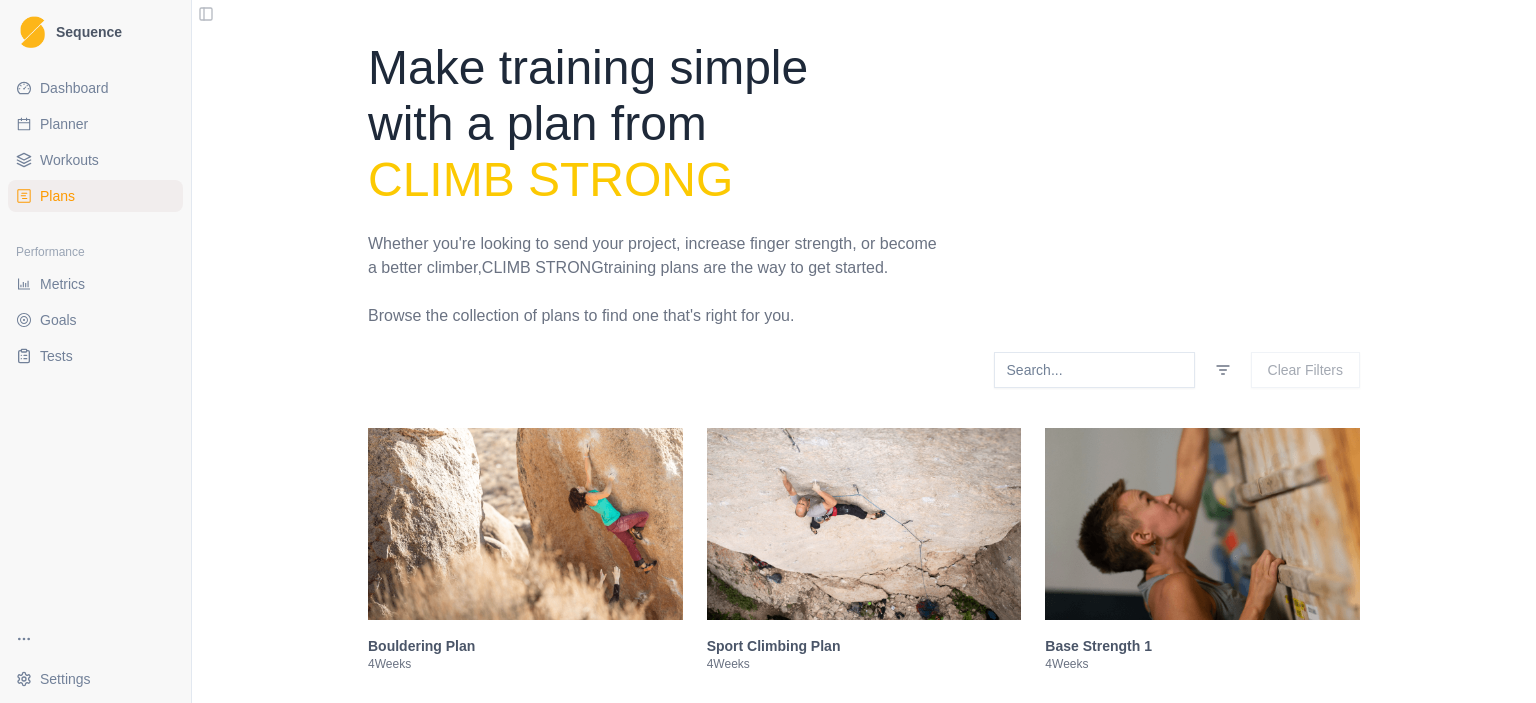 click on "Sequence Dashboard Planner Workouts Plans Performance Metrics Goals Tests Settings Toggle Sidebar Make training simple with a plan from Climb Strong Whether you're looking to send your project, increase finger strength, or become a better climber,  Climb Strong  training plans are the way to get started. Browse the collection of plans to find one that's right for you. Clear Filters Bouldering Plan 4  Weeks Sport Climbing Plan 4  Weeks Base Strength 1 4  Weeks Base Strength II 4  Weeks Boulder Performance: Phase 1 Strength 4  Weeks Boulder Performance: Phase 2 Power 4  Weeks "Time Off" Training Plan 3  Weeks Rebuild Plan 2  Weeks Finger Strength for Bouldering 4  Weeks 8-8-8 Endurance: Phase 1 4  Weeks 8-8-8 Endurance: Phase 2 4  Weeks 8-8-8 Endurance Phase 3 4  Weeks Alpine Base Fitness 1: Base Phase 6  Weeks Alpine Base Fitness 2: Build Phase 6  Weeks Full Tilt Bouldering 1: Base Phase 4  Weeks Full Tilt Bouldering 2: Build Phase 4  Weeks Full Tilt Bouldering 3: Performance Phase 4  Weeks 4 4" at bounding box center [768, 351] 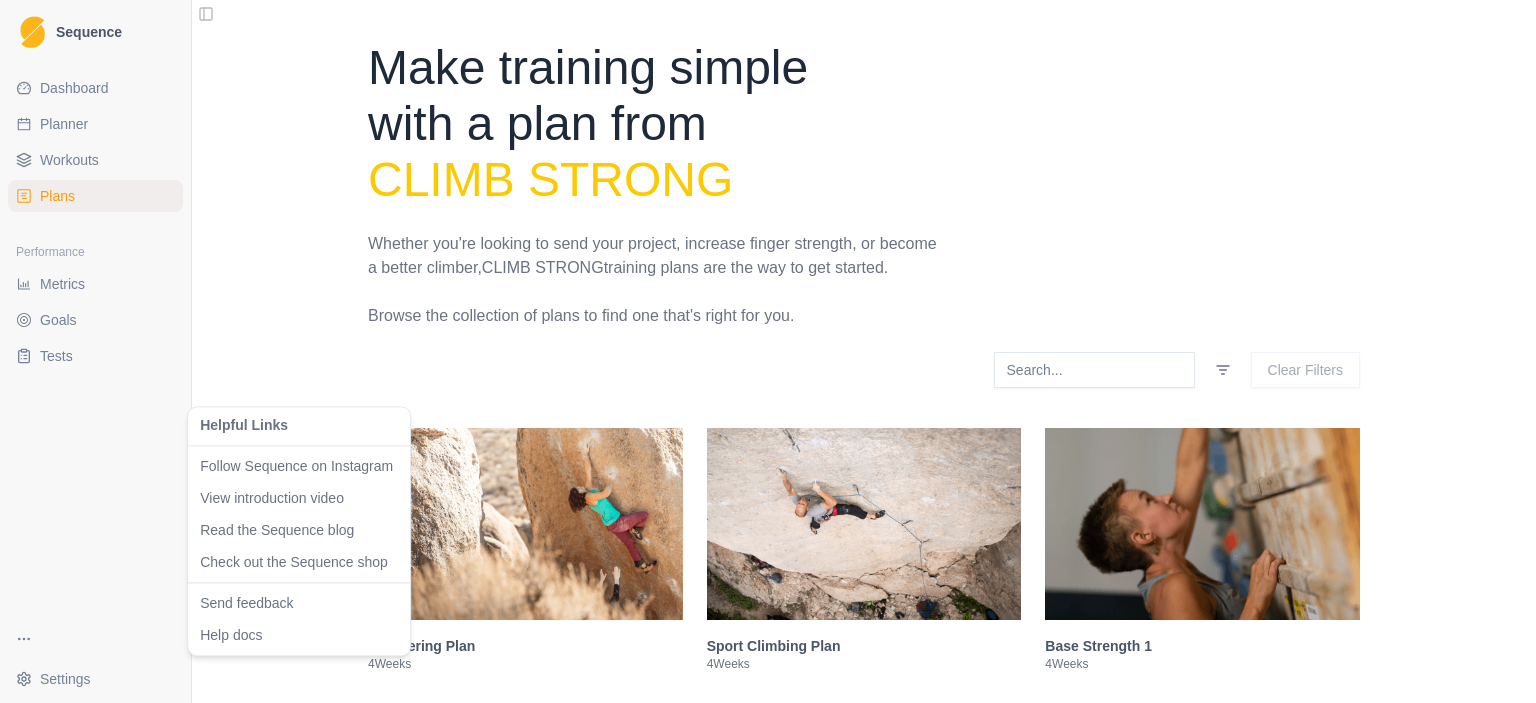 click on "Sequence Dashboard Planner Workouts Plans Performance Metrics Goals Tests Settings Toggle Sidebar Make training simple with a plan from Climb Strong Whether you're looking to send your project, increase finger strength, or become a better climber,  Climb Strong  training plans are the way to get started. Browse the collection of plans to find one that's right for you. Clear Filters Bouldering Plan 4  Weeks Sport Climbing Plan 4  Weeks Base Strength 1 4  Weeks Base Strength II 4  Weeks Boulder Performance: Phase 1 Strength 4  Weeks Boulder Performance: Phase 2 Power 4  Weeks "Time Off" Training Plan 3  Weeks Rebuild Plan 2  Weeks Finger Strength for Bouldering 4  Weeks 8-8-8 Endurance: Phase 1 4  Weeks 8-8-8 Endurance: Phase 2 4  Weeks 8-8-8 Endurance Phase 3 4  Weeks Alpine Base Fitness 1: Base Phase 6  Weeks Alpine Base Fitness 2: Build Phase 6  Weeks Full Tilt Bouldering 1: Base Phase 4  Weeks Full Tilt Bouldering 2: Build Phase 4  Weeks Full Tilt Bouldering 3: Performance Phase 4  Weeks 4 4" at bounding box center [768, 351] 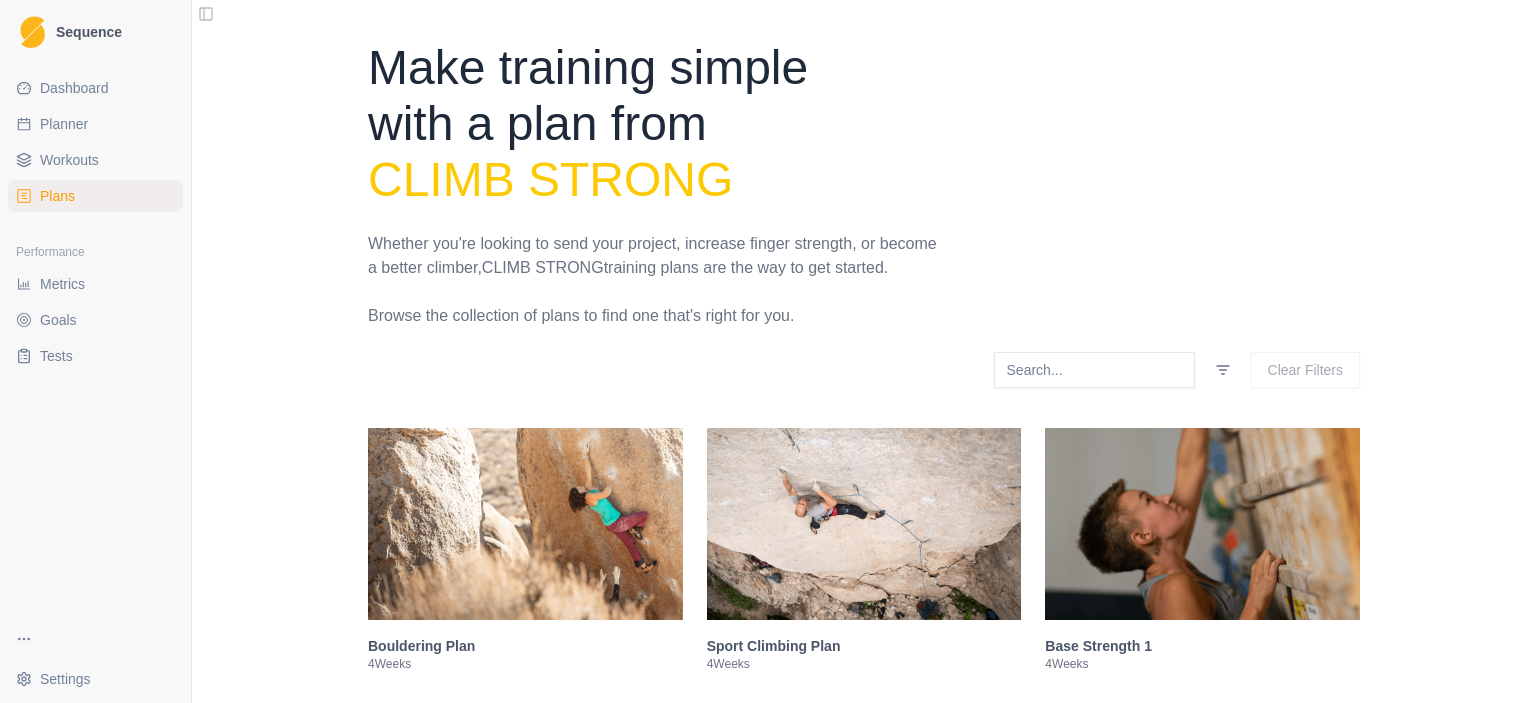click on "Dashboard" at bounding box center (74, 88) 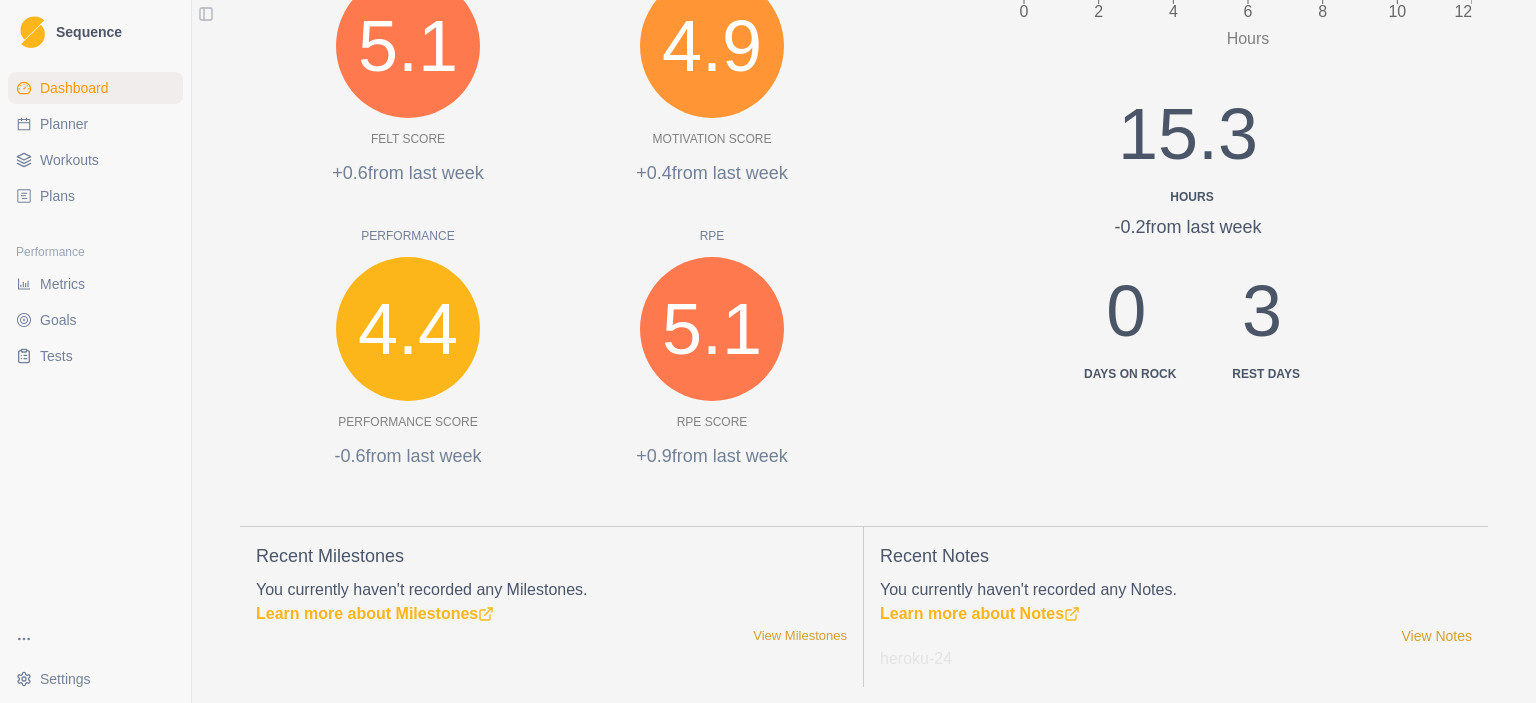scroll, scrollTop: 699, scrollLeft: 0, axis: vertical 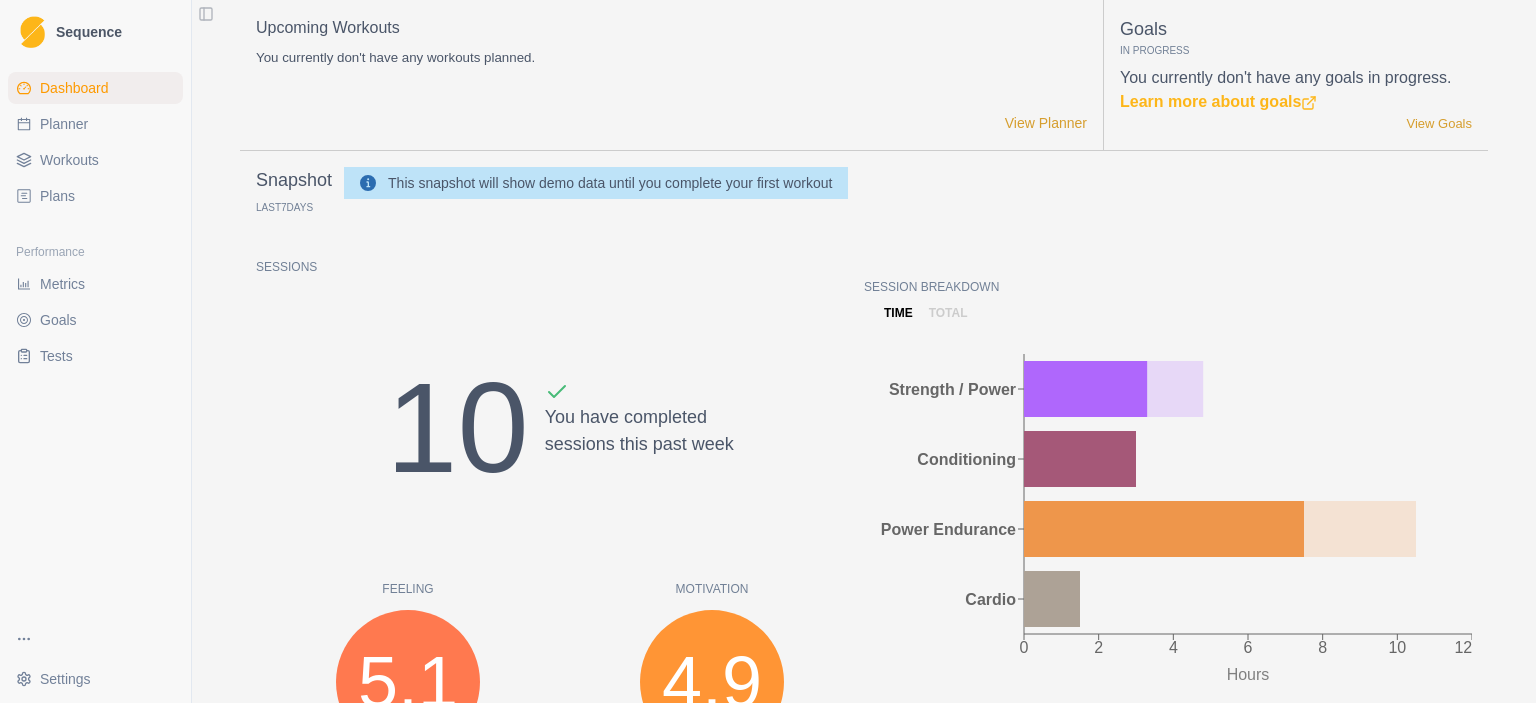 click on "Planner" at bounding box center (64, 124) 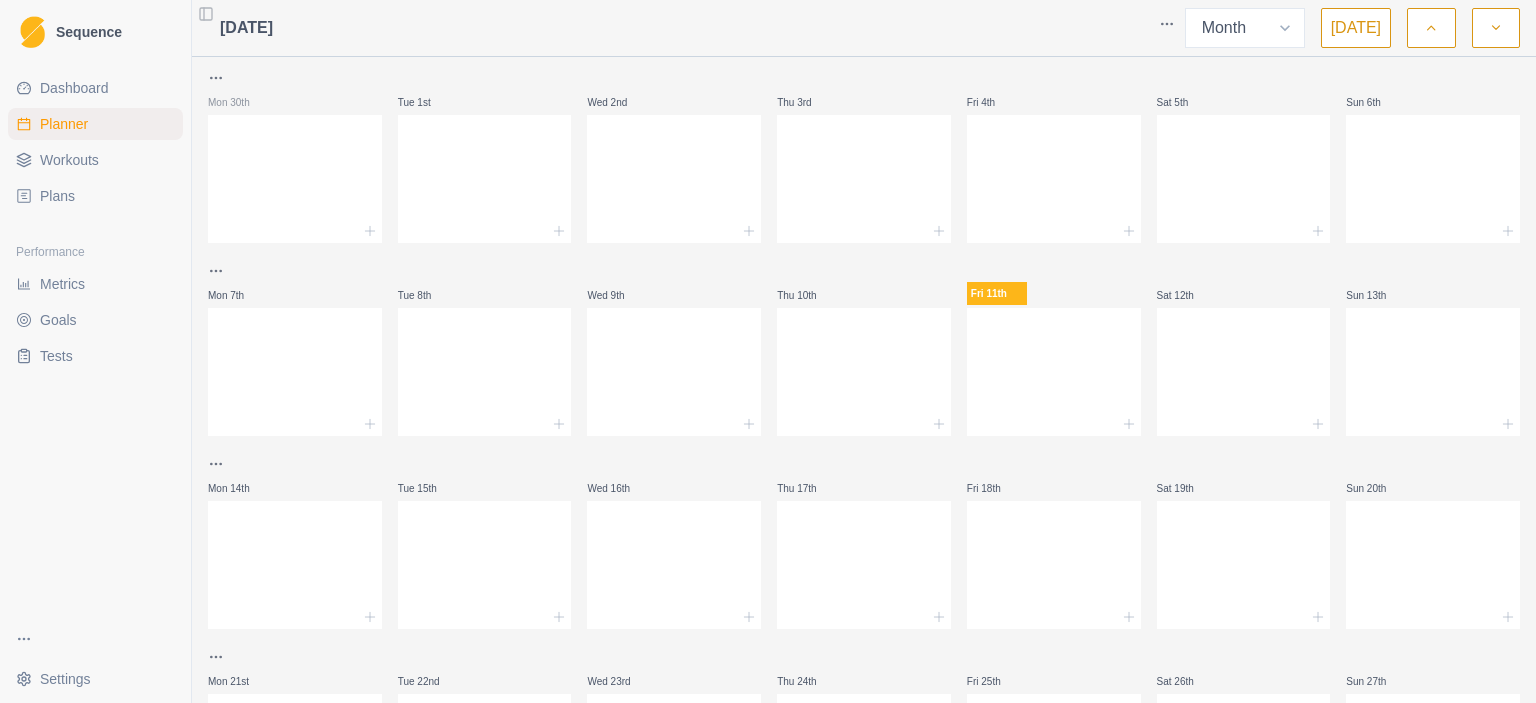 click on "Workouts" at bounding box center [69, 160] 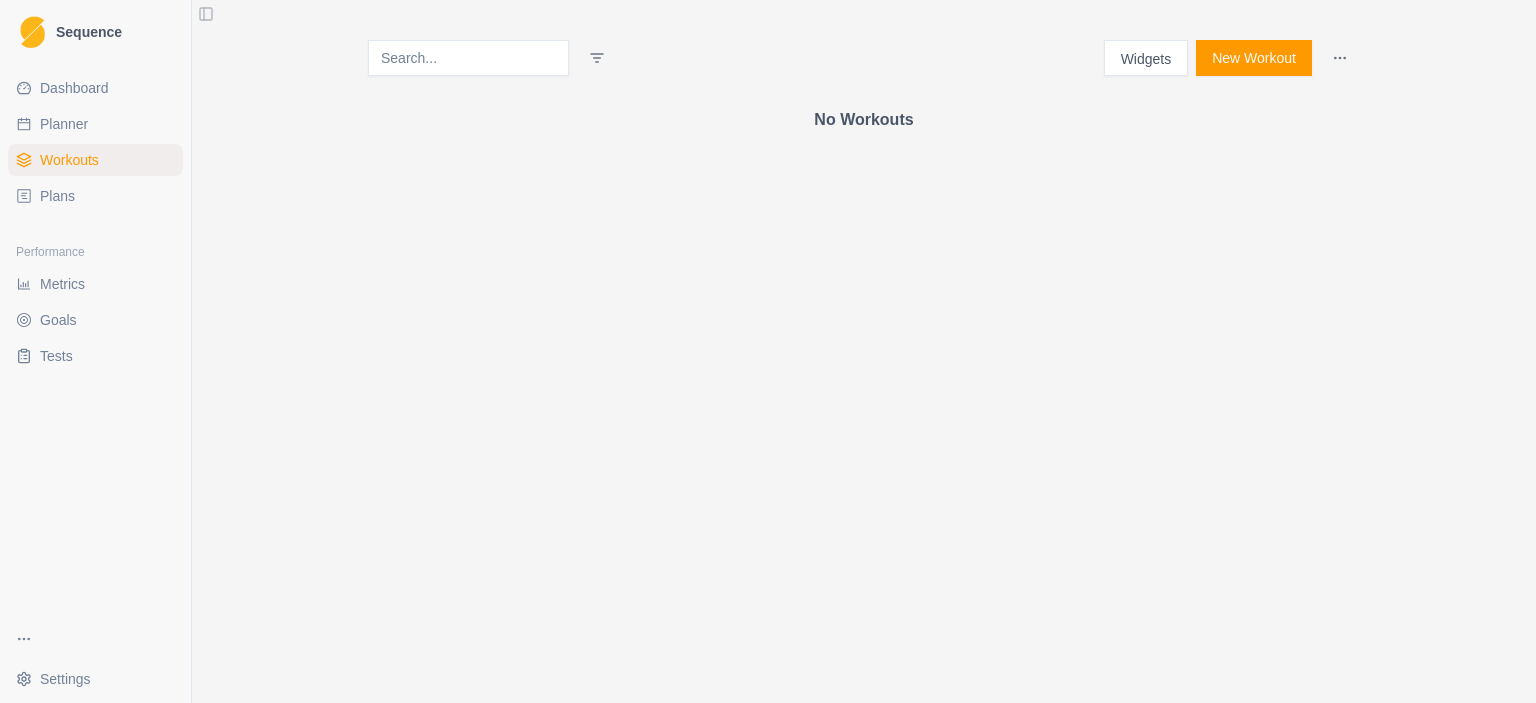 click on "Plans" at bounding box center [57, 196] 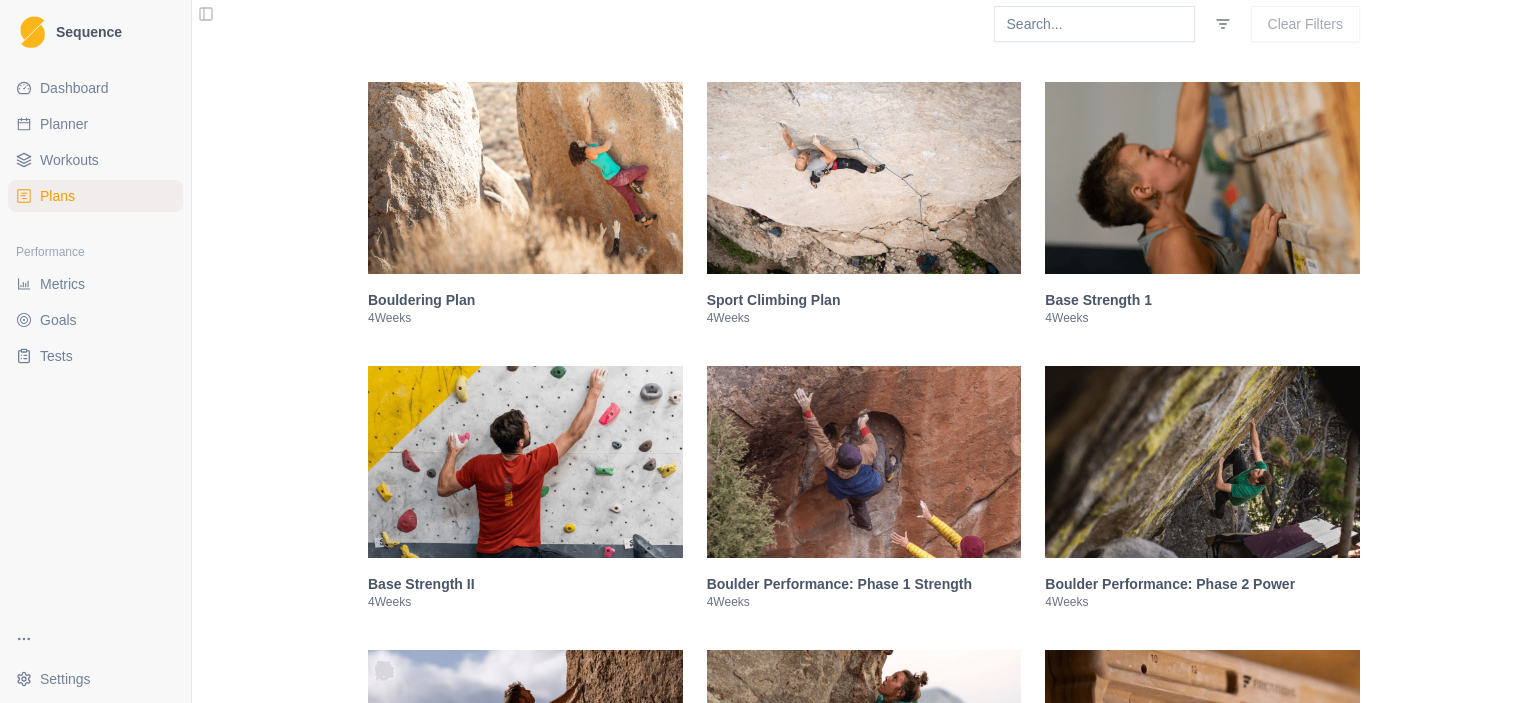 scroll, scrollTop: 400, scrollLeft: 0, axis: vertical 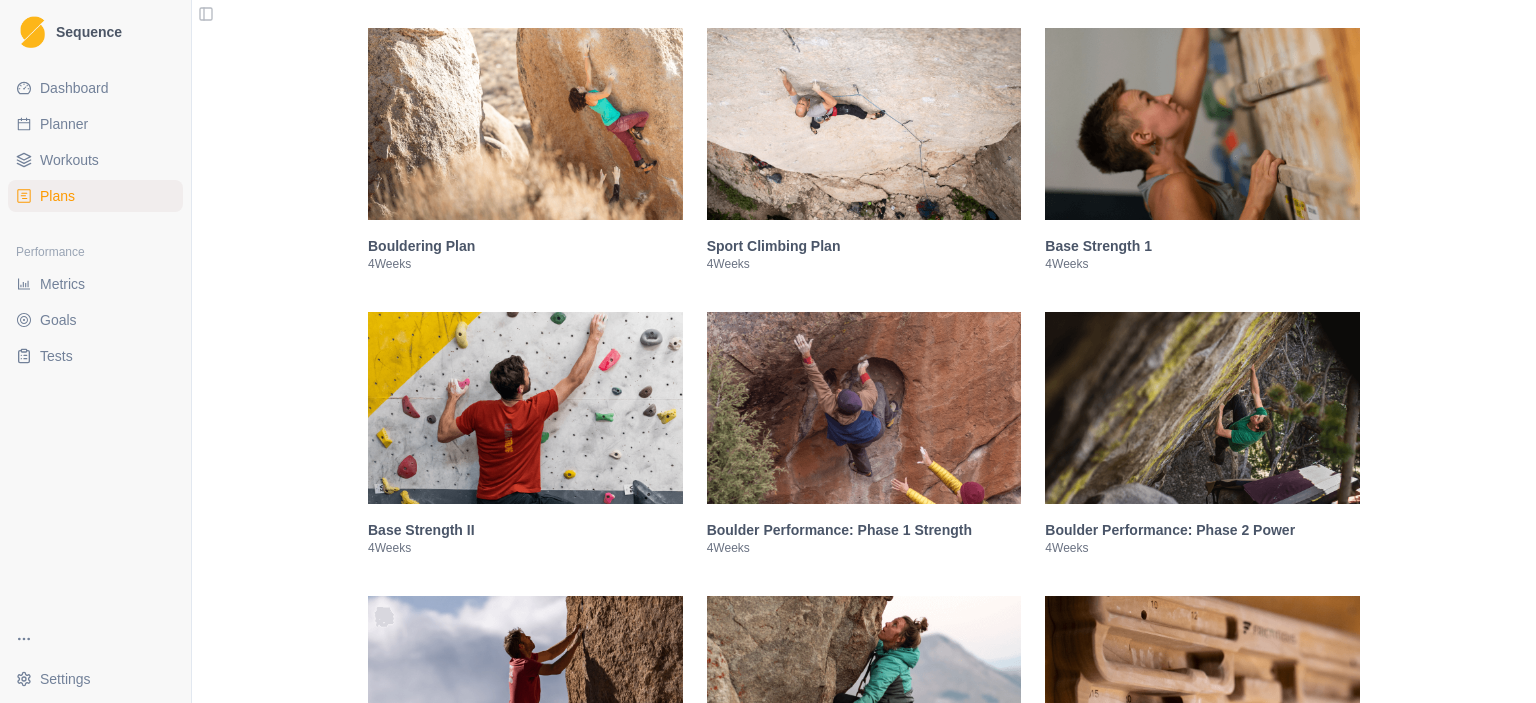 click at bounding box center (1202, 124) 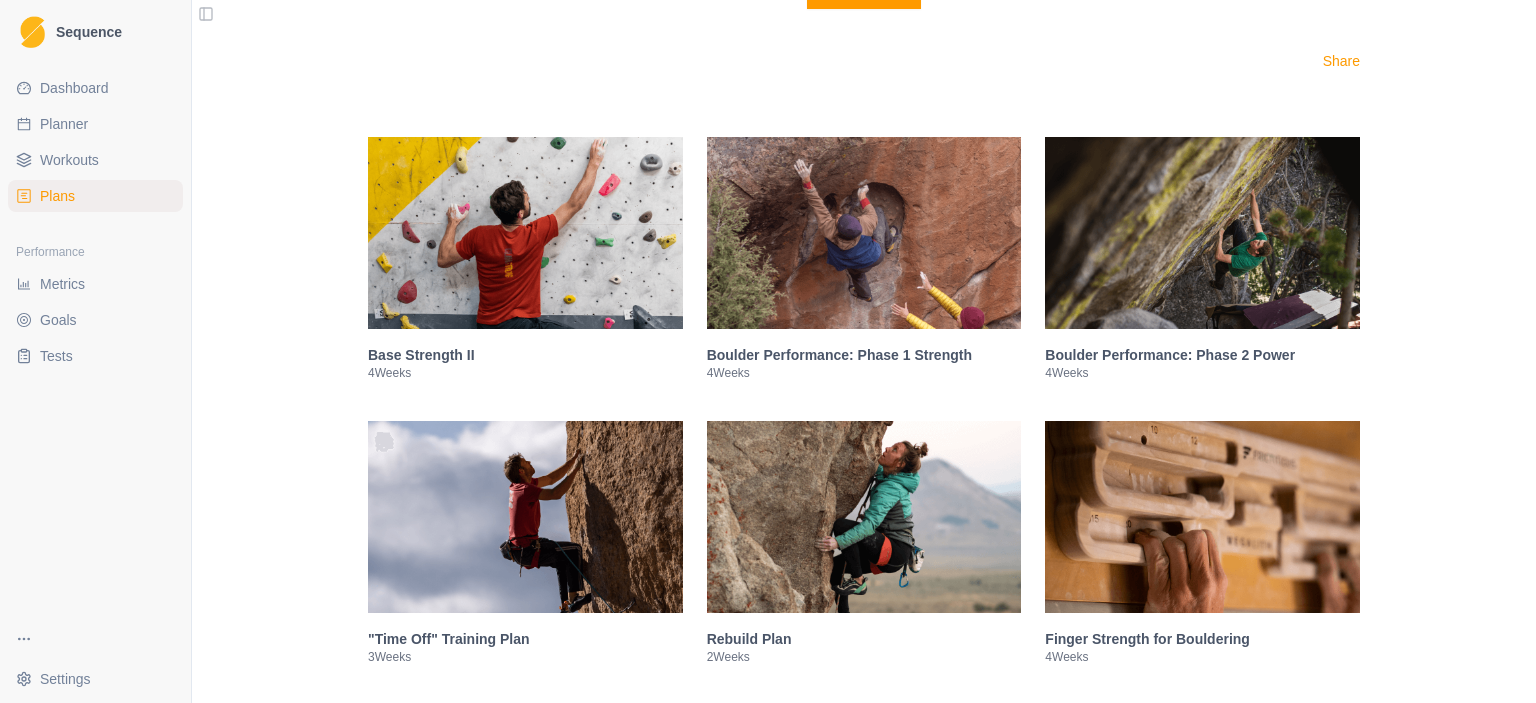 scroll, scrollTop: 2212, scrollLeft: 0, axis: vertical 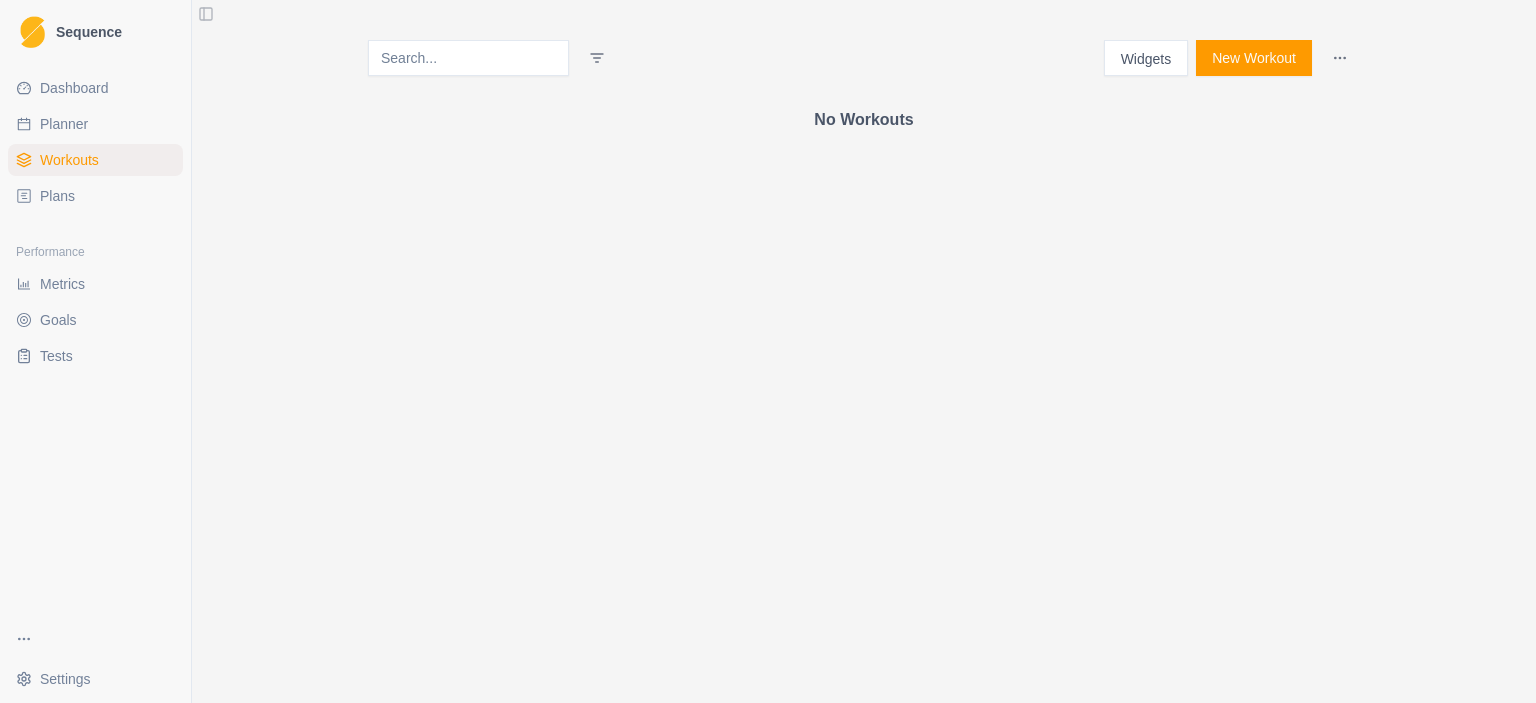 click on "Plans" at bounding box center [95, 196] 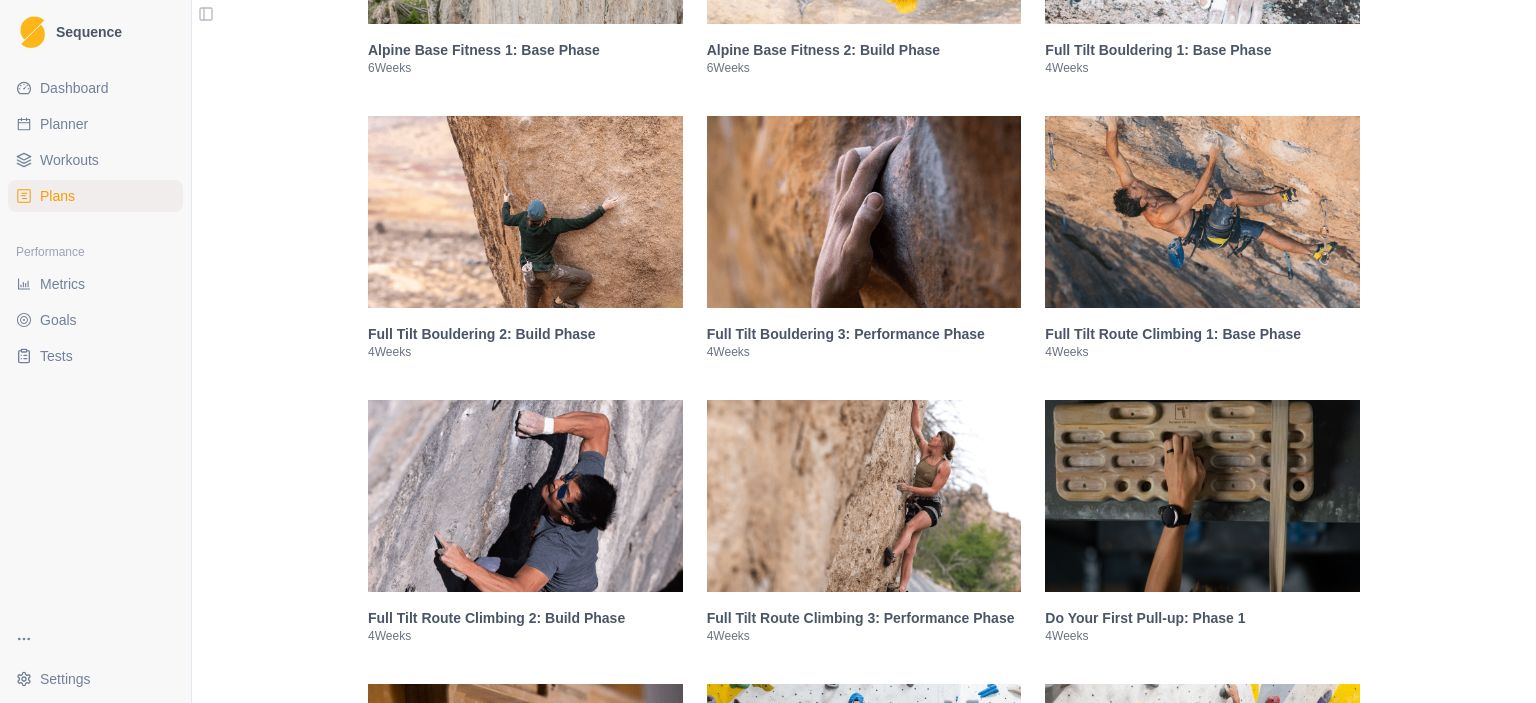 scroll, scrollTop: 1722, scrollLeft: 0, axis: vertical 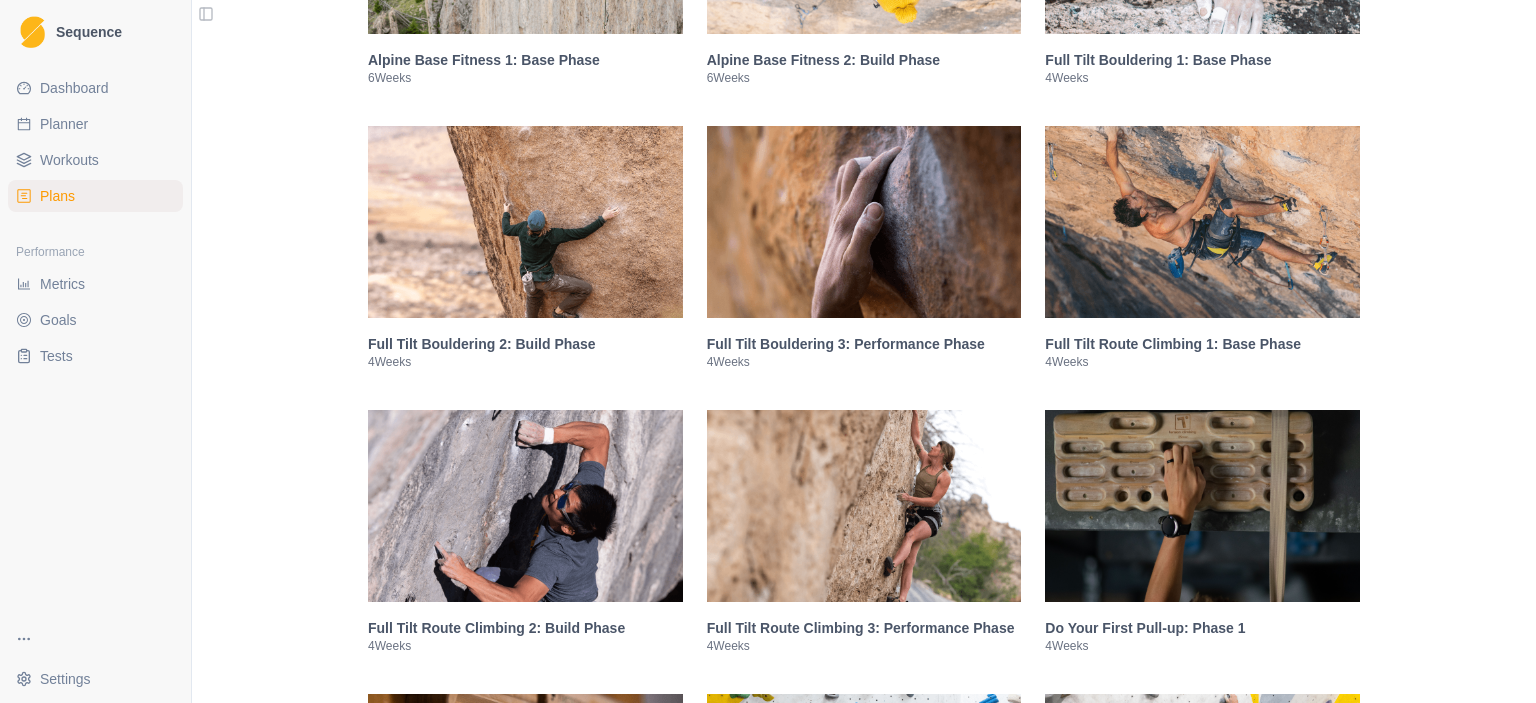 click at bounding box center (1202, 222) 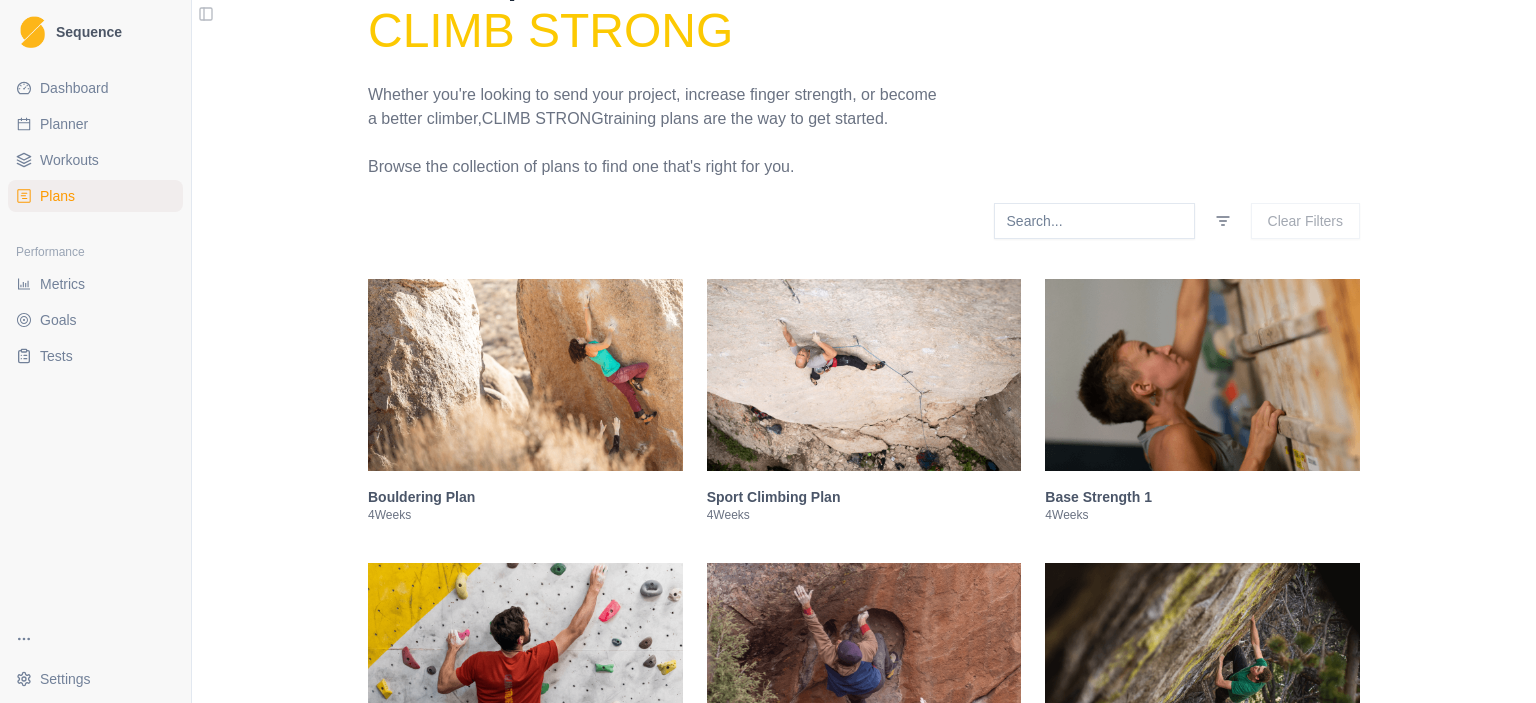 scroll, scrollTop: 132, scrollLeft: 0, axis: vertical 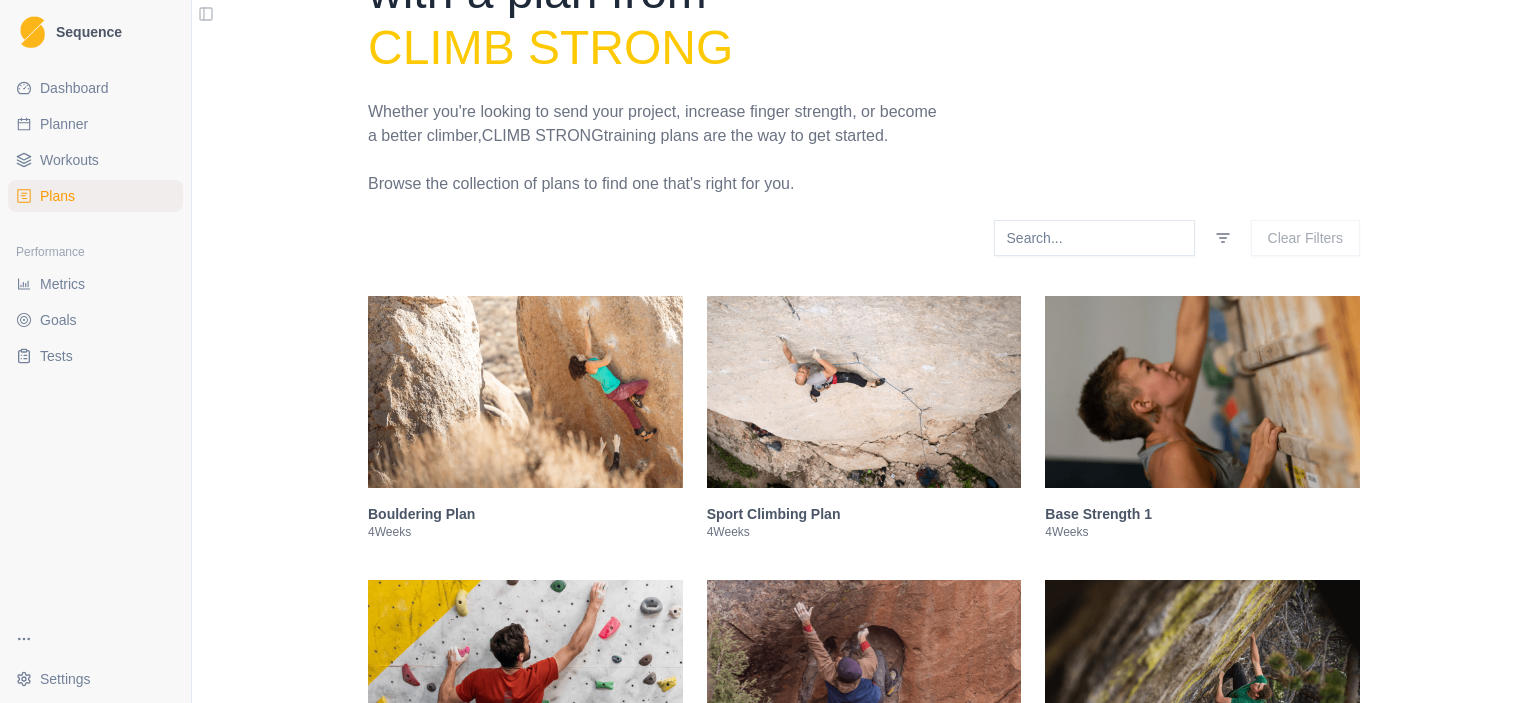 click at bounding box center [864, 392] 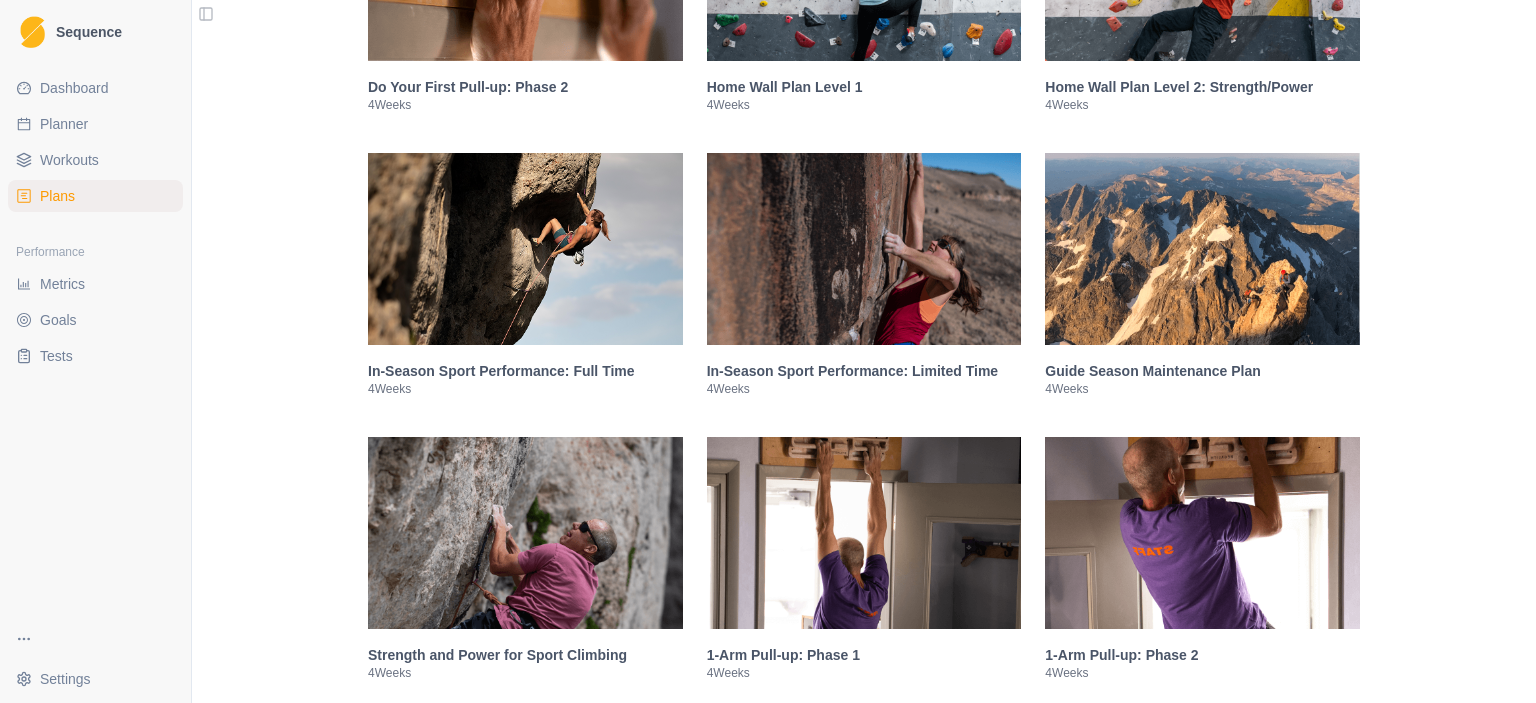 scroll, scrollTop: 4612, scrollLeft: 0, axis: vertical 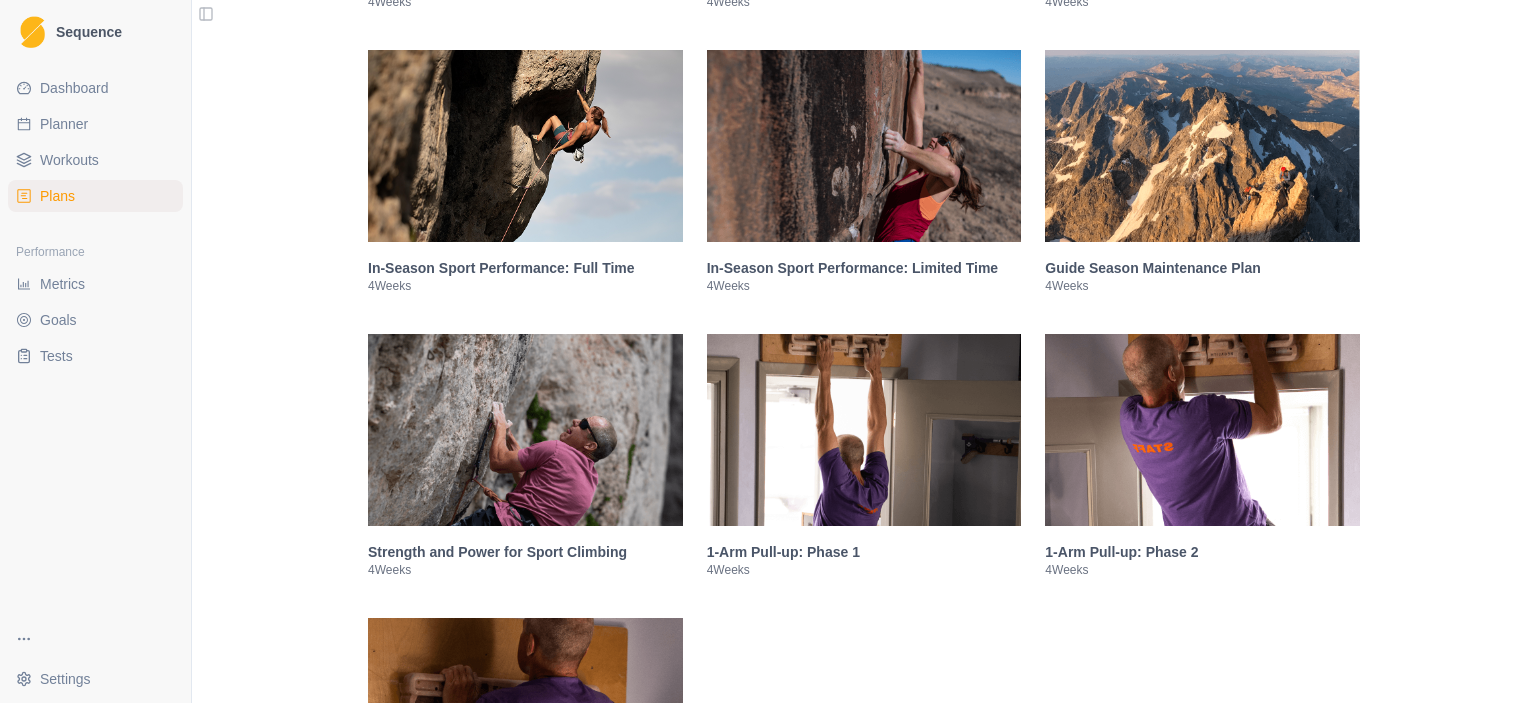 click at bounding box center (864, 430) 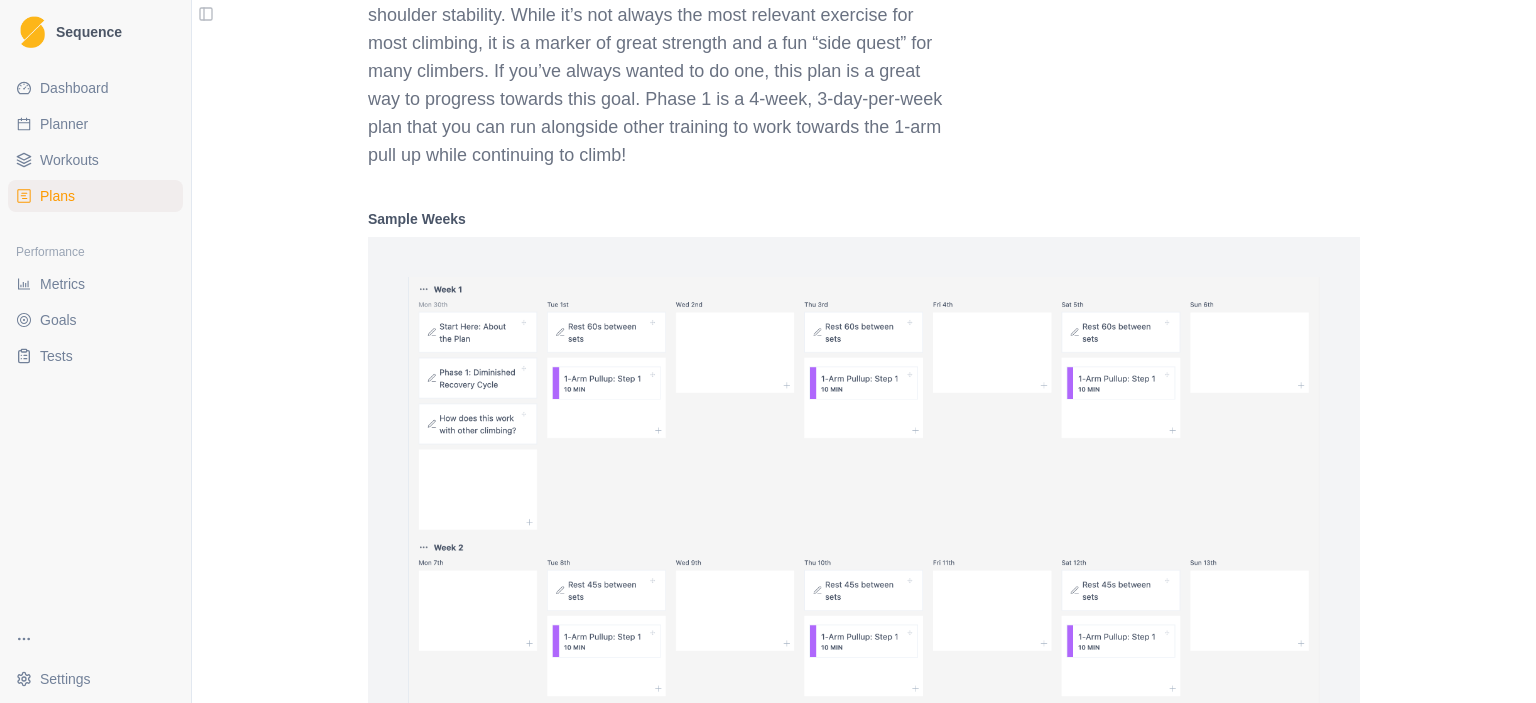 scroll, scrollTop: 5848, scrollLeft: 0, axis: vertical 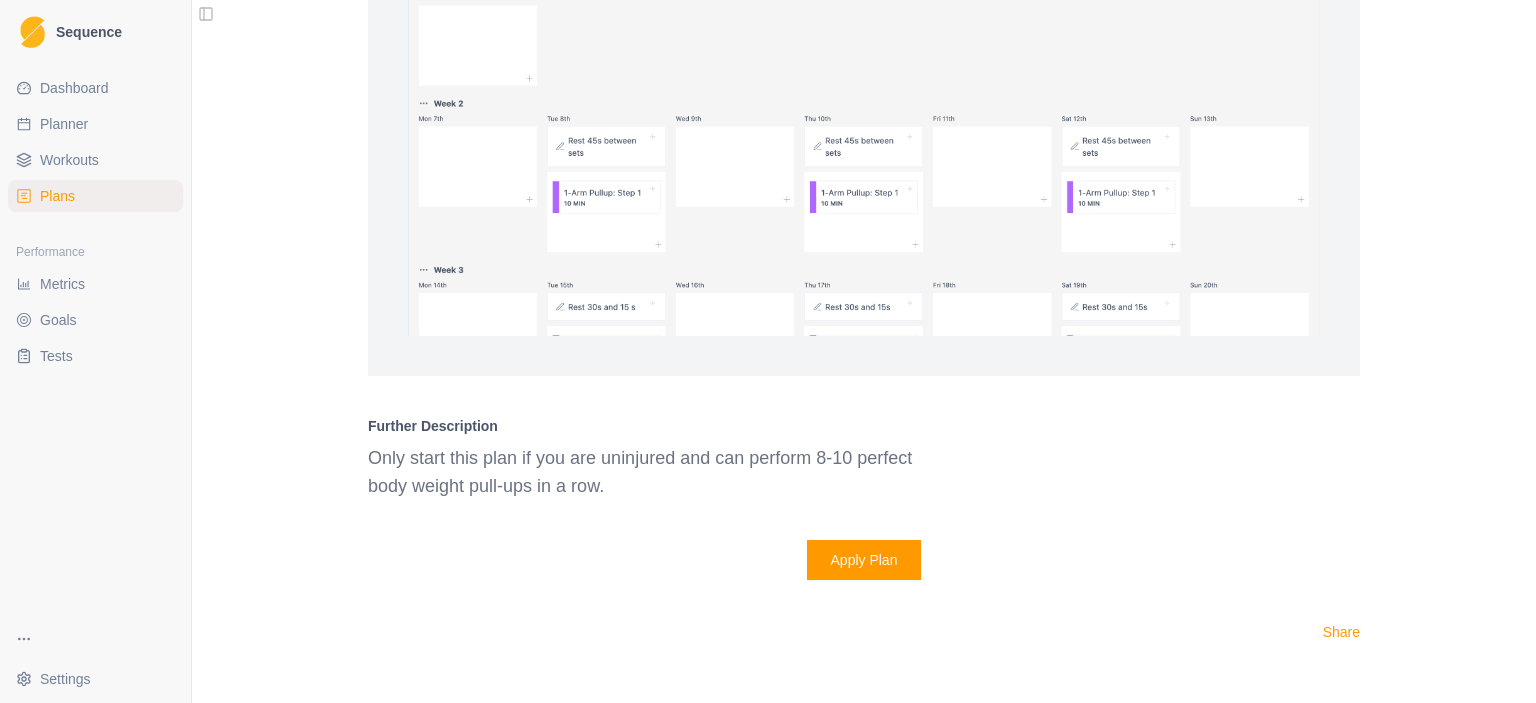 click on "Apply Plan" at bounding box center [864, 560] 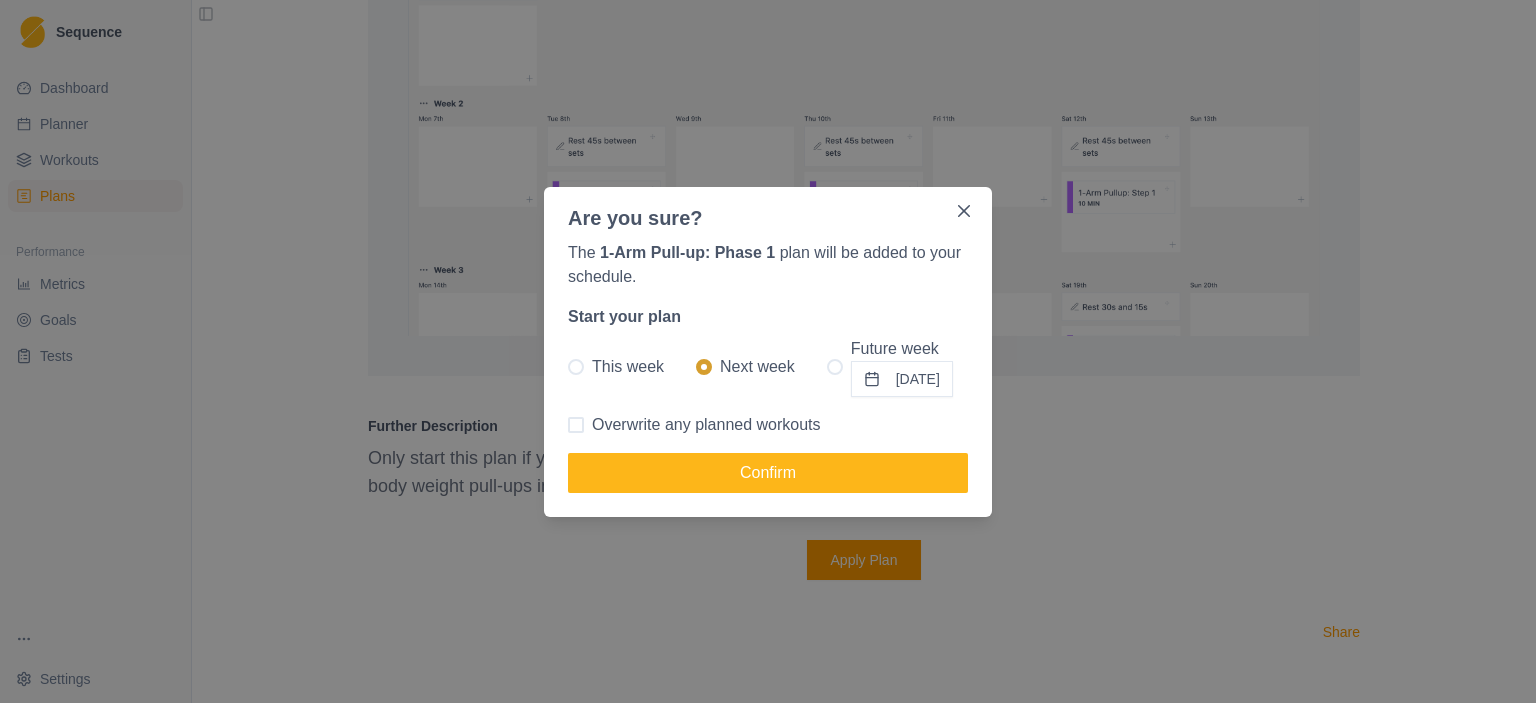 click at bounding box center (835, 367) 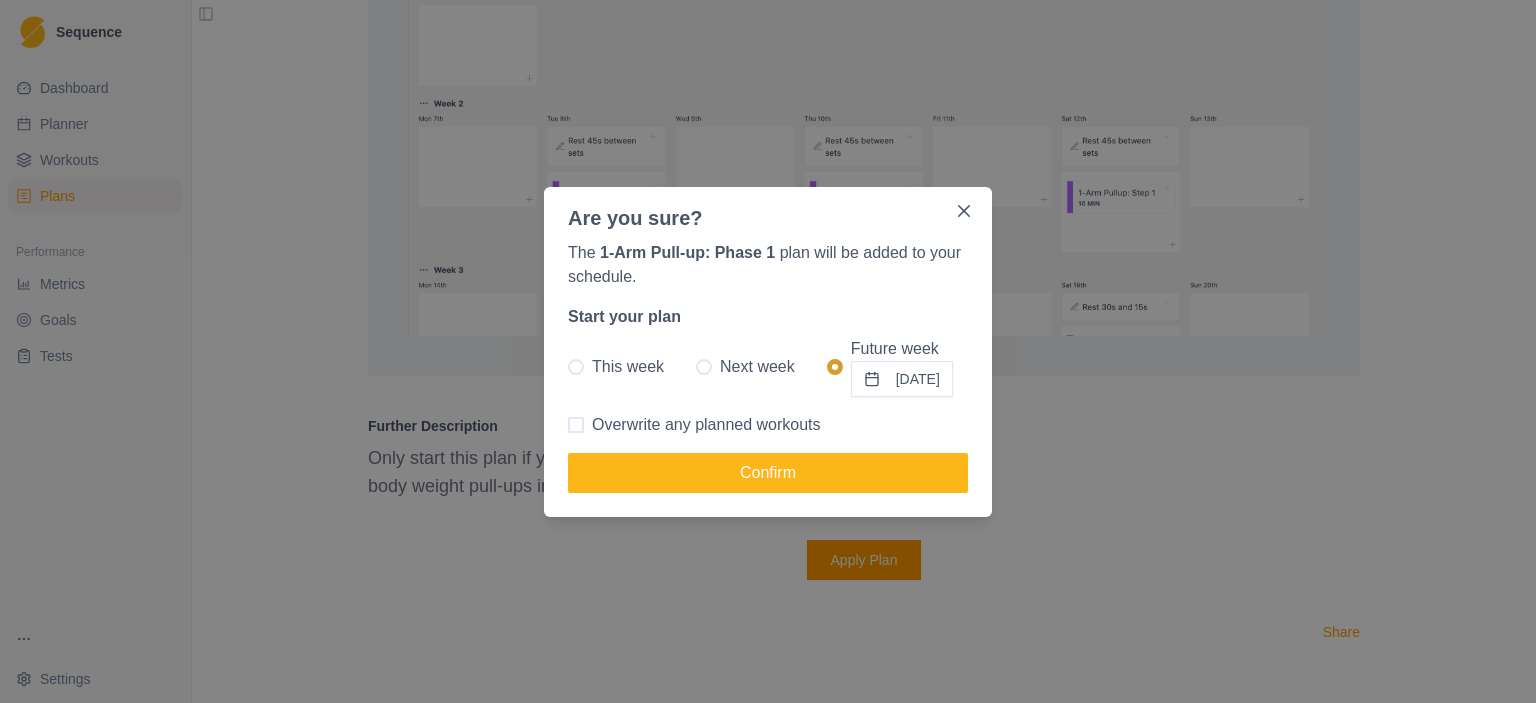 click at bounding box center [704, 367] 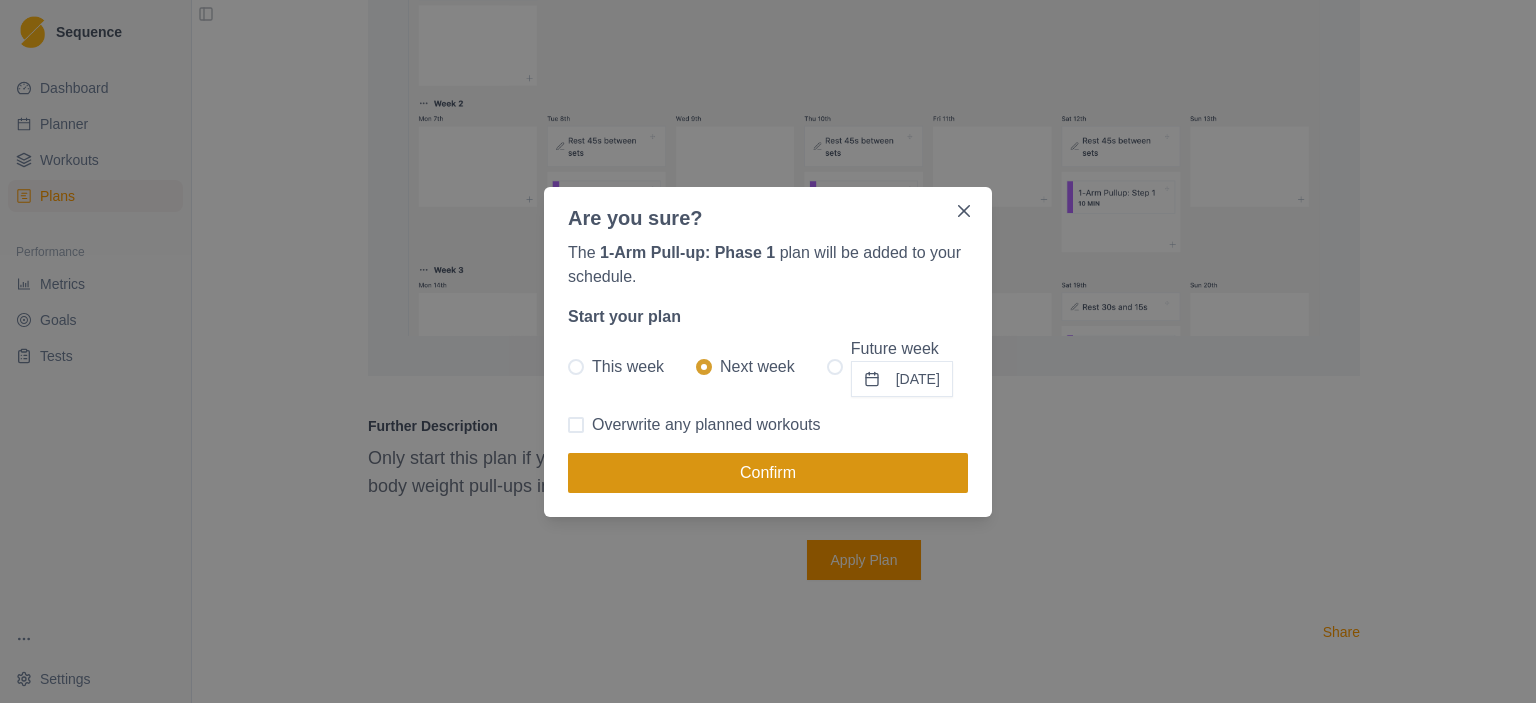 click on "Confirm" at bounding box center (768, 473) 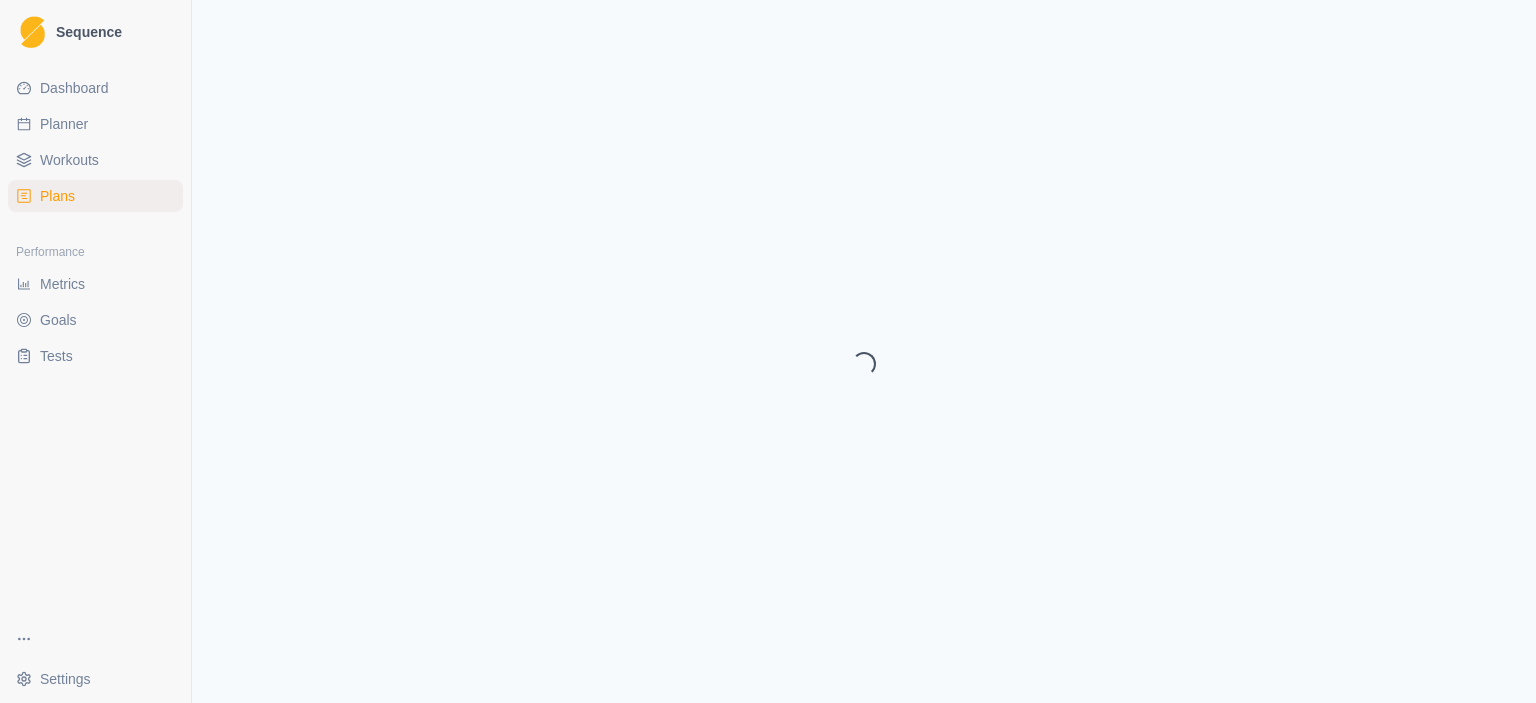 select on "month" 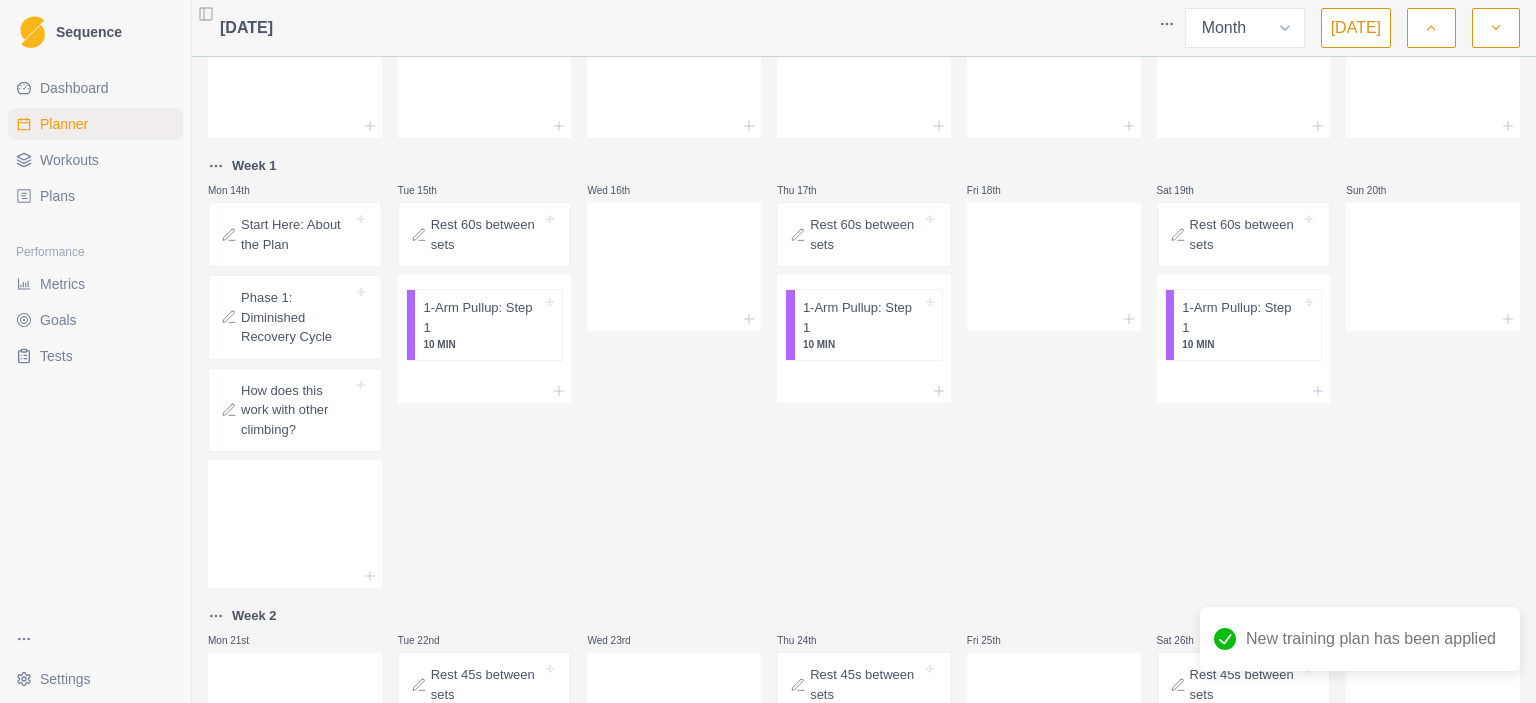 scroll, scrollTop: 300, scrollLeft: 0, axis: vertical 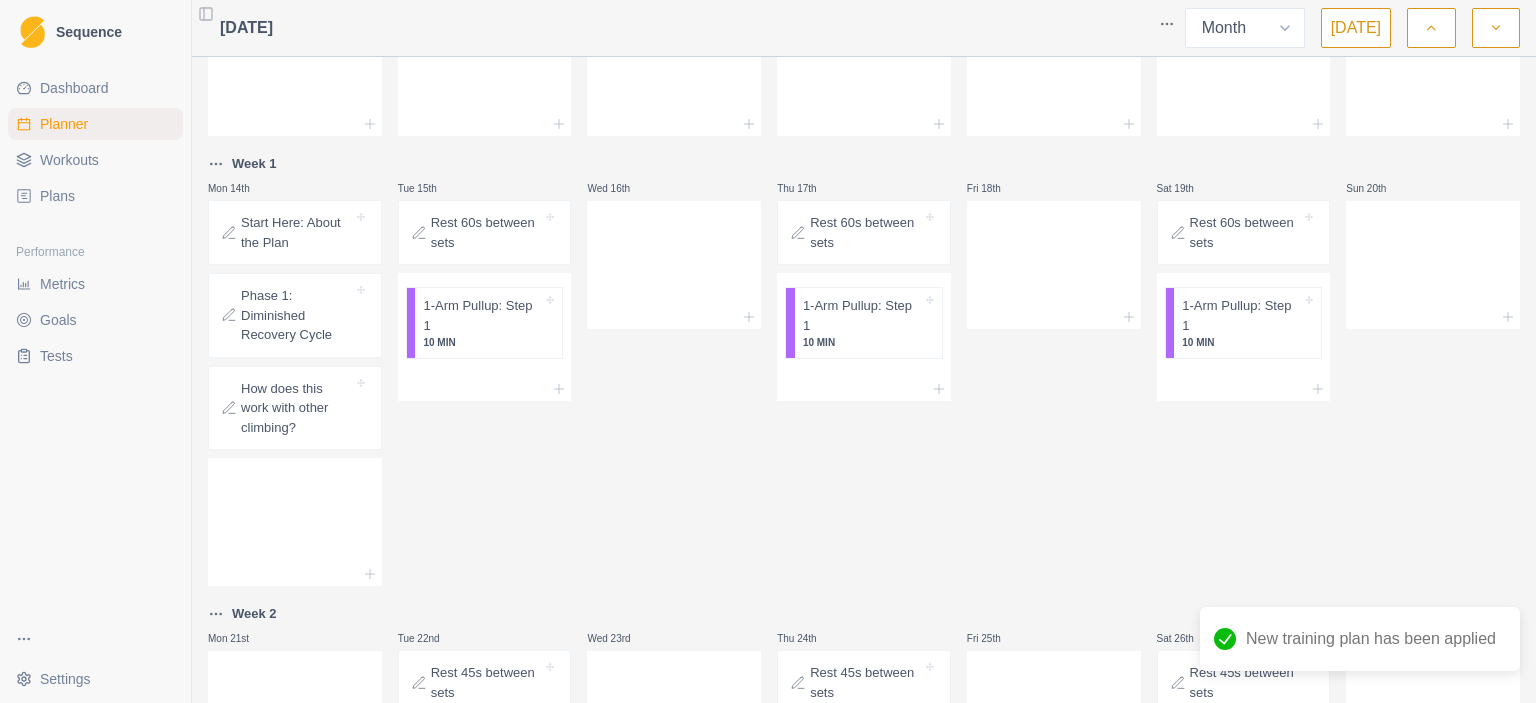 click on "Start Here: About the Plan" at bounding box center [297, 232] 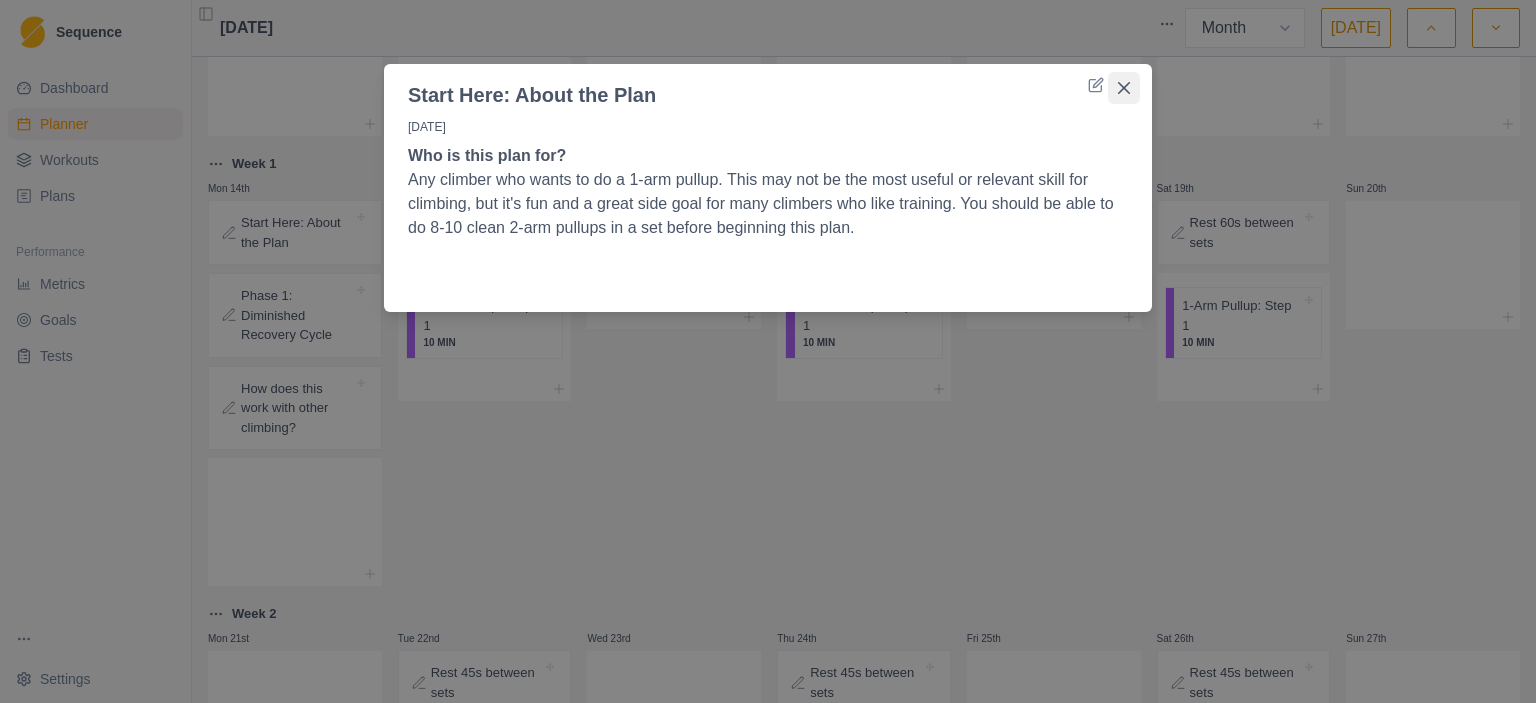 click 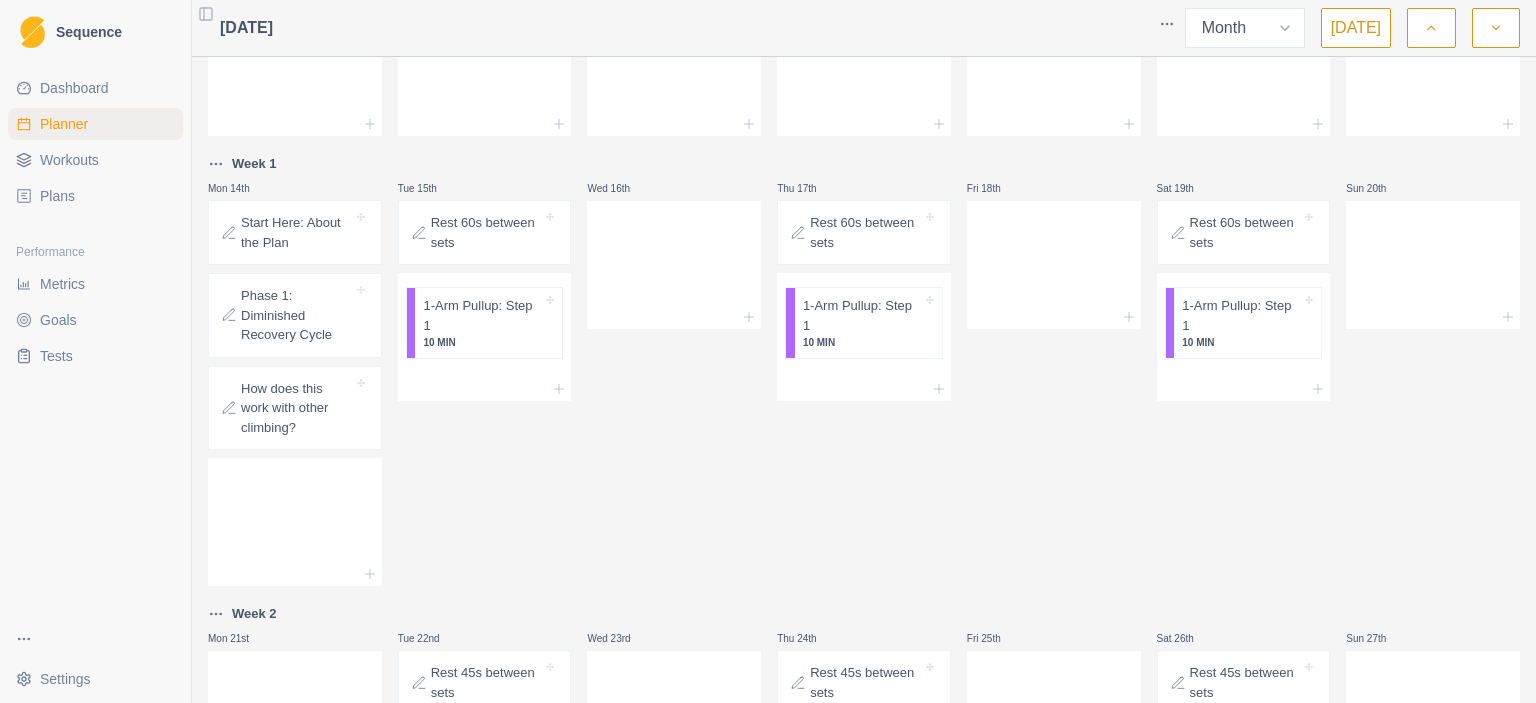 click on "Phase 1: Diminished Recovery Cycle" at bounding box center (297, 315) 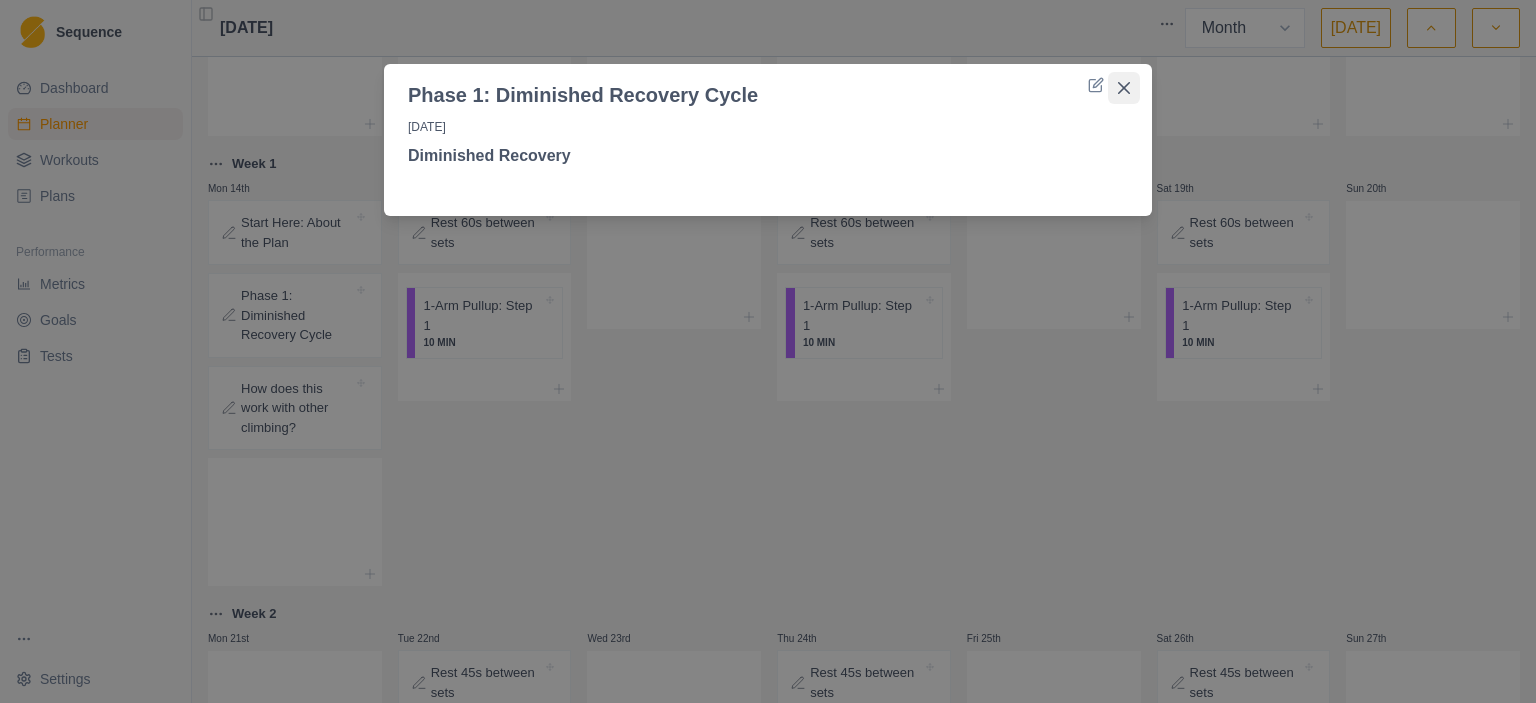 click 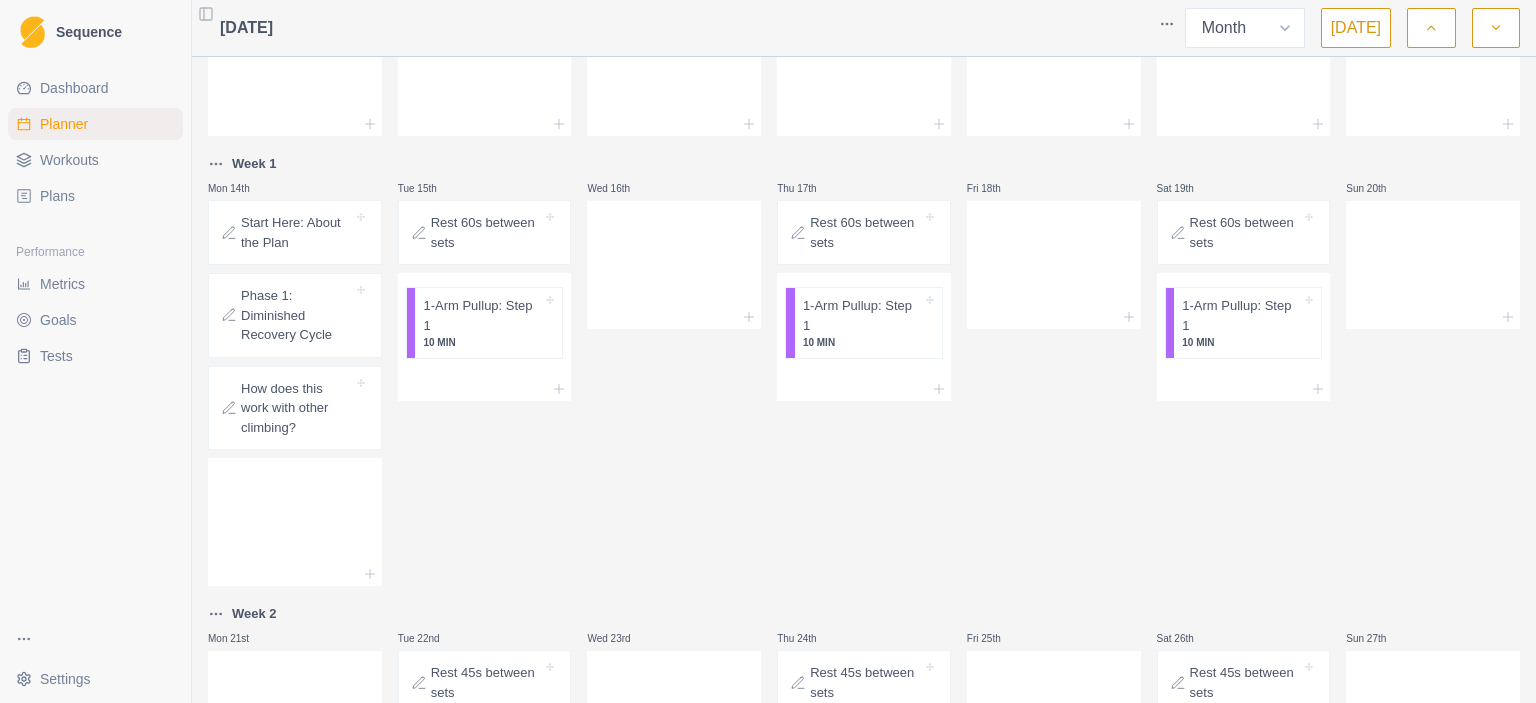click on "How does this work with other climbing?" at bounding box center [297, 408] 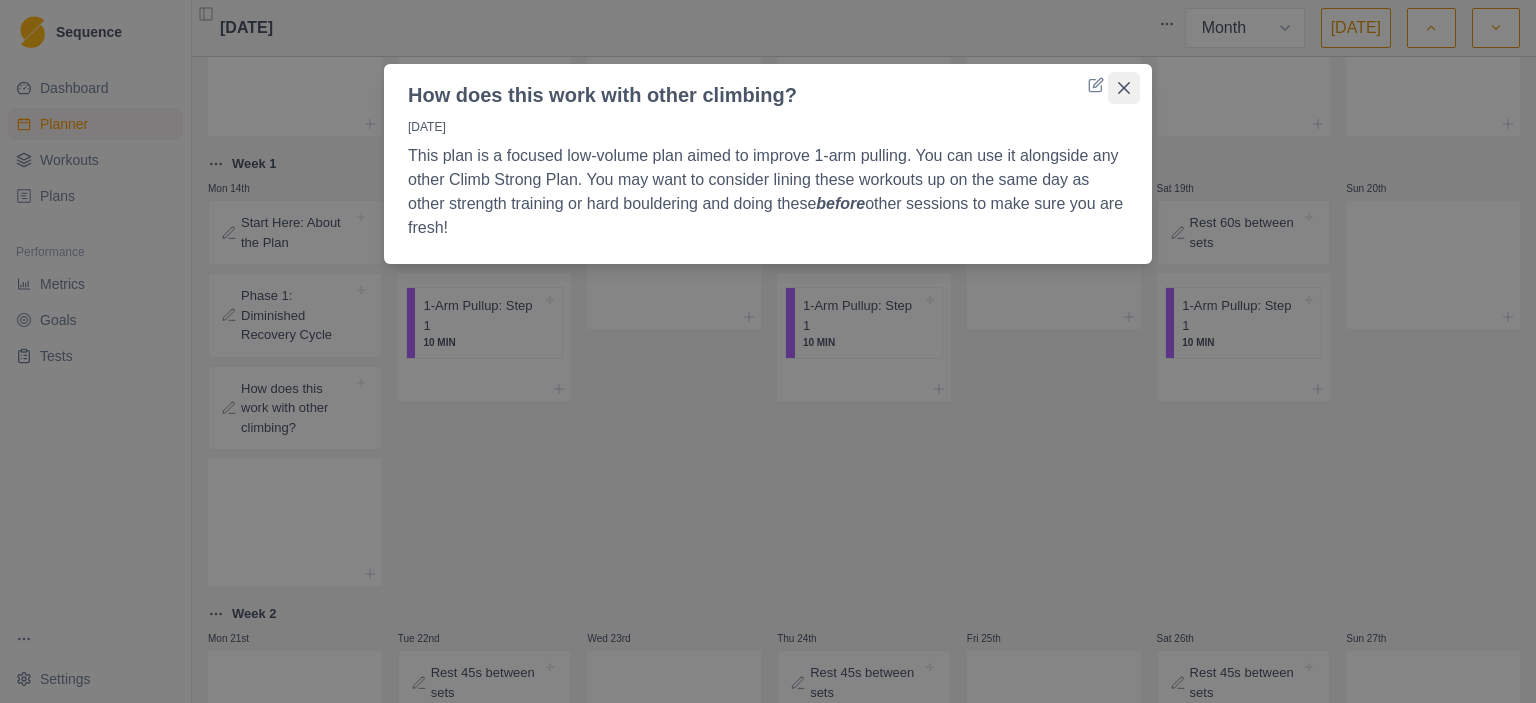click at bounding box center (1124, 88) 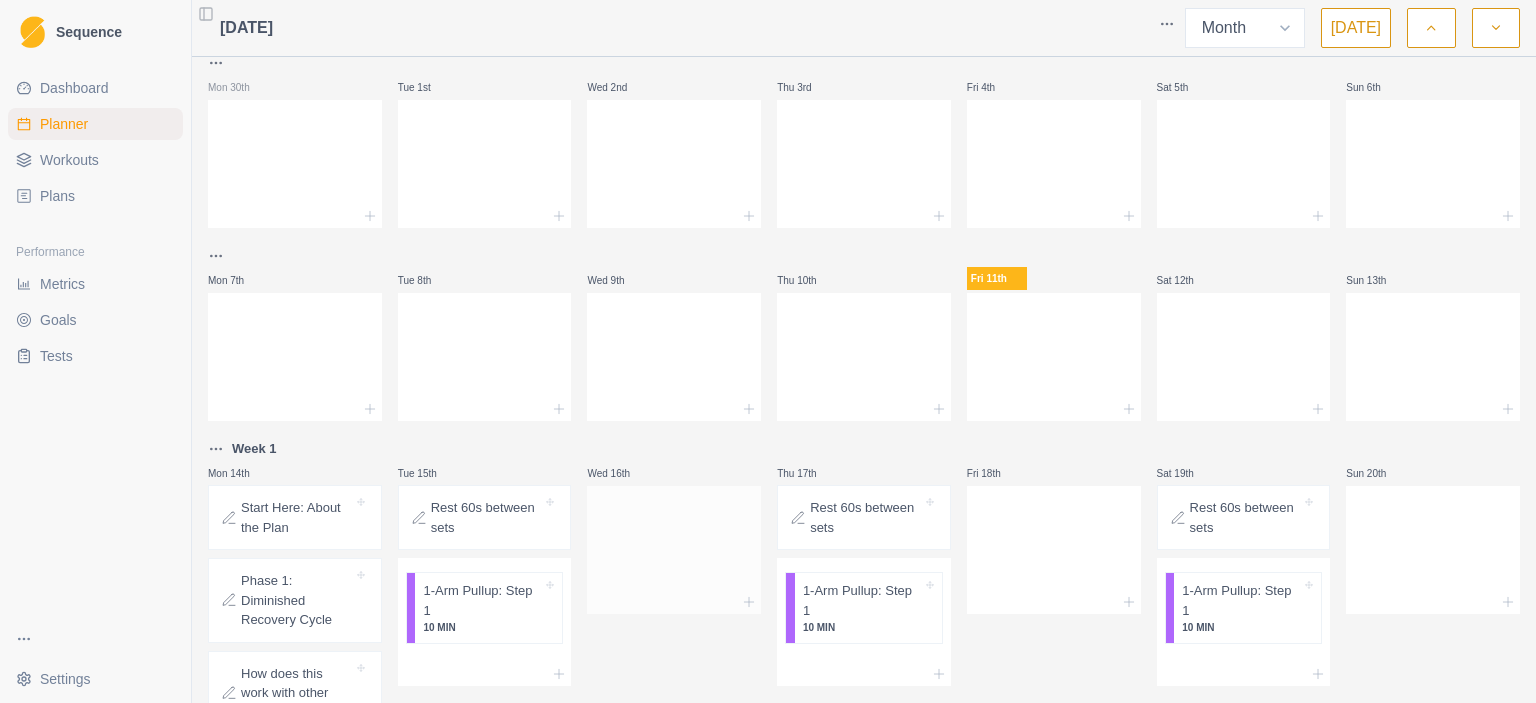 scroll, scrollTop: 0, scrollLeft: 0, axis: both 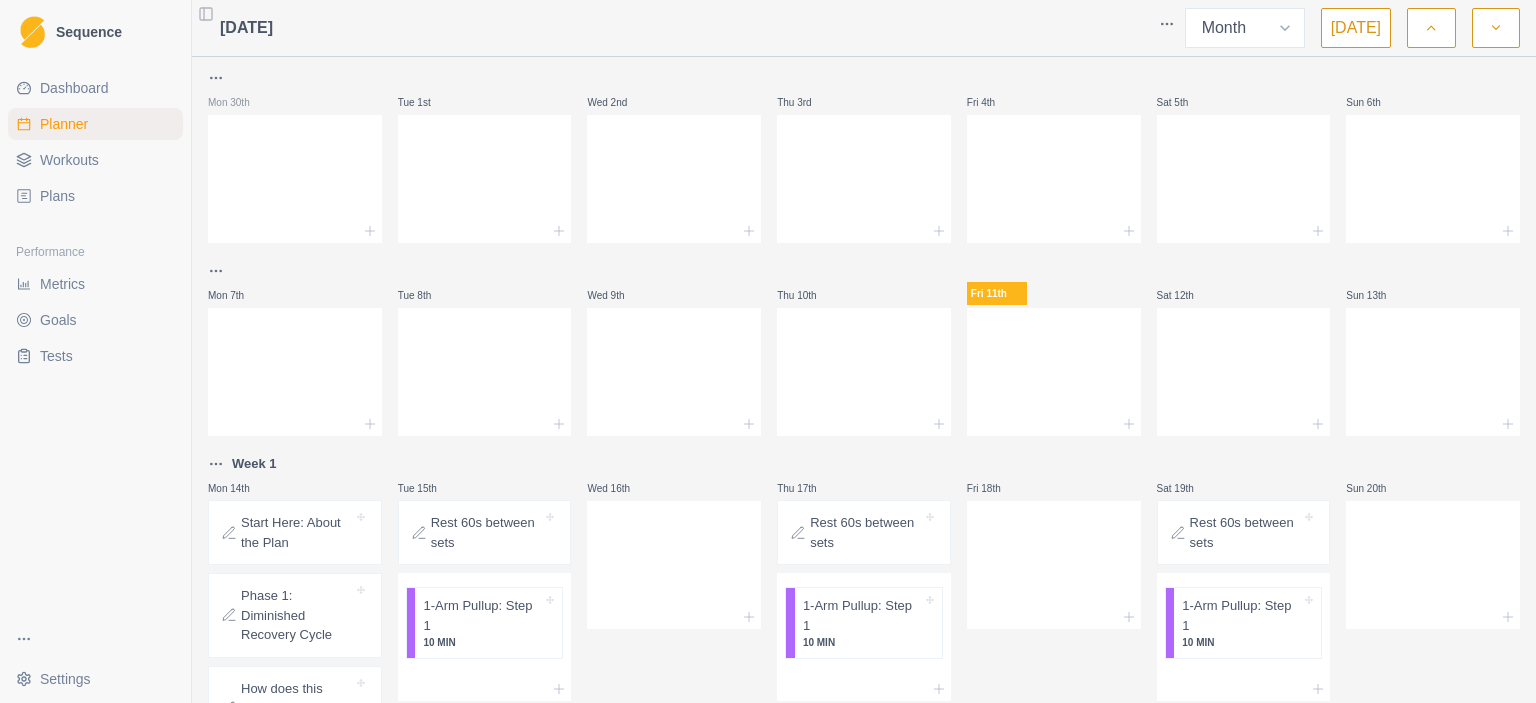 click on "Workouts" at bounding box center (95, 160) 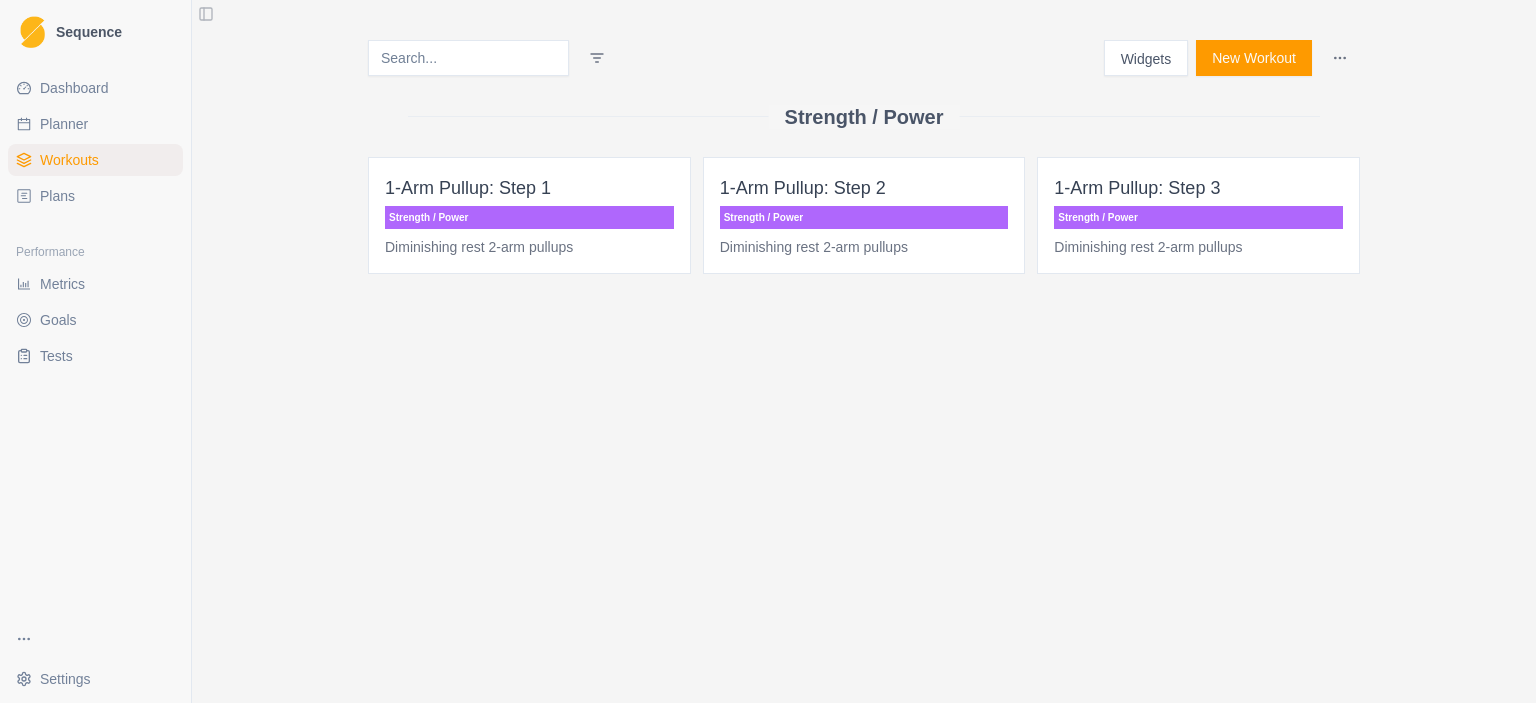 click on "Widgets" at bounding box center (1146, 58) 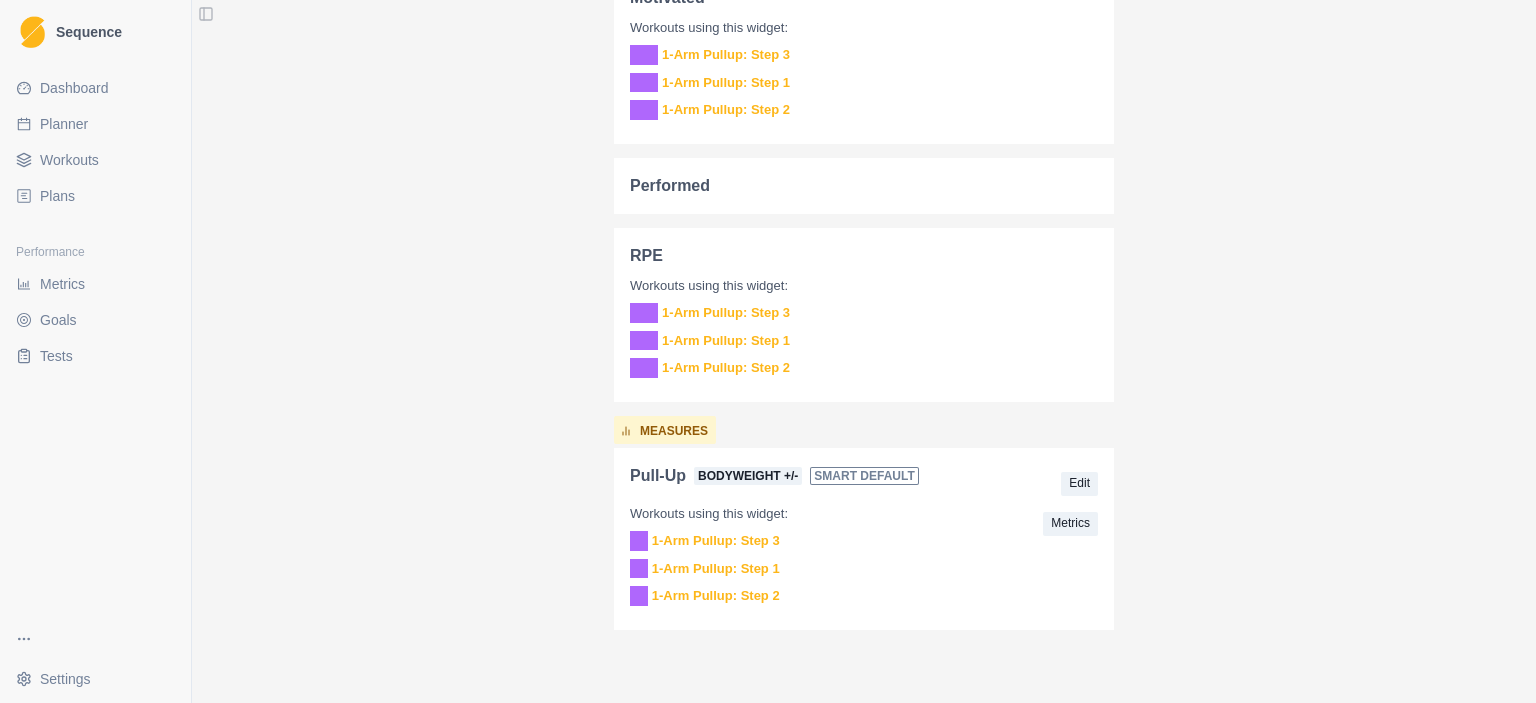 scroll, scrollTop: 442, scrollLeft: 0, axis: vertical 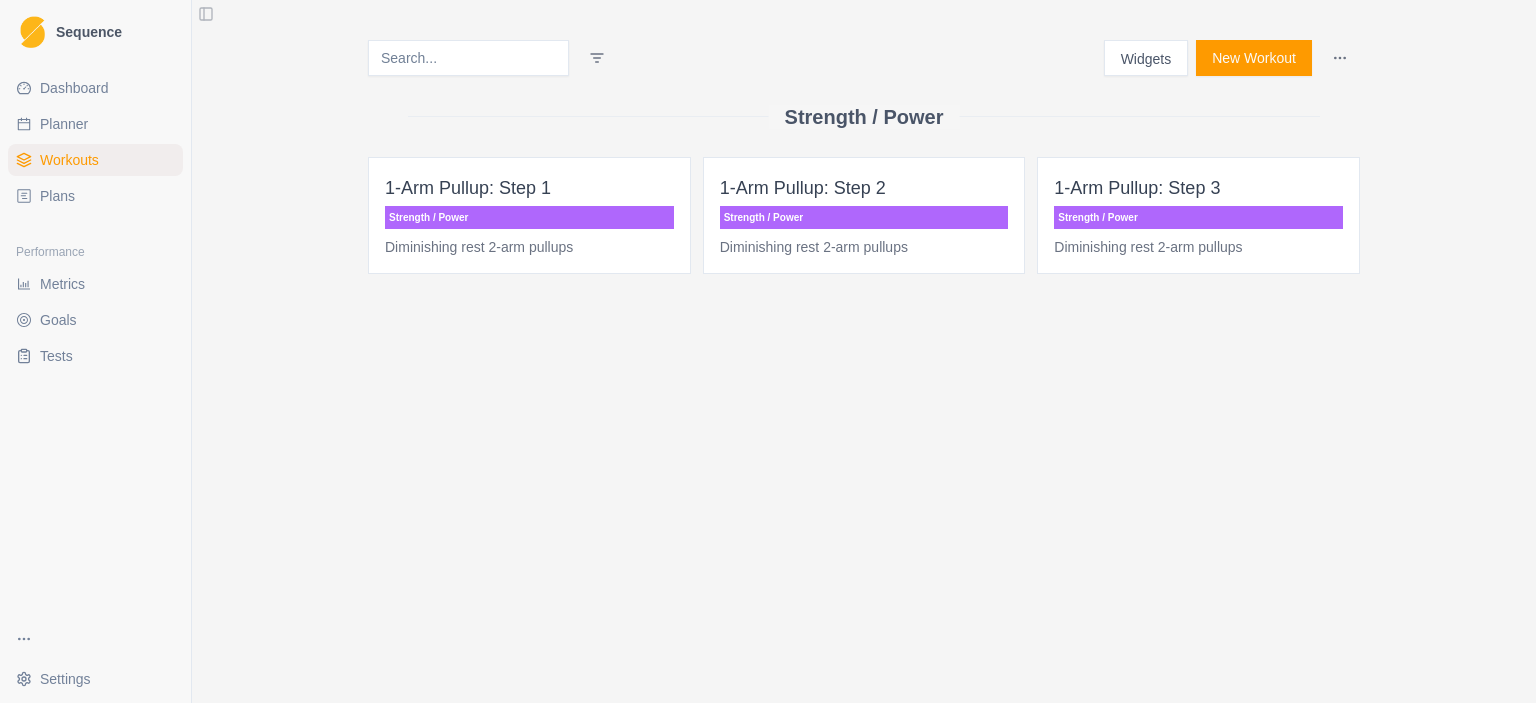 click on "Plans" at bounding box center (95, 196) 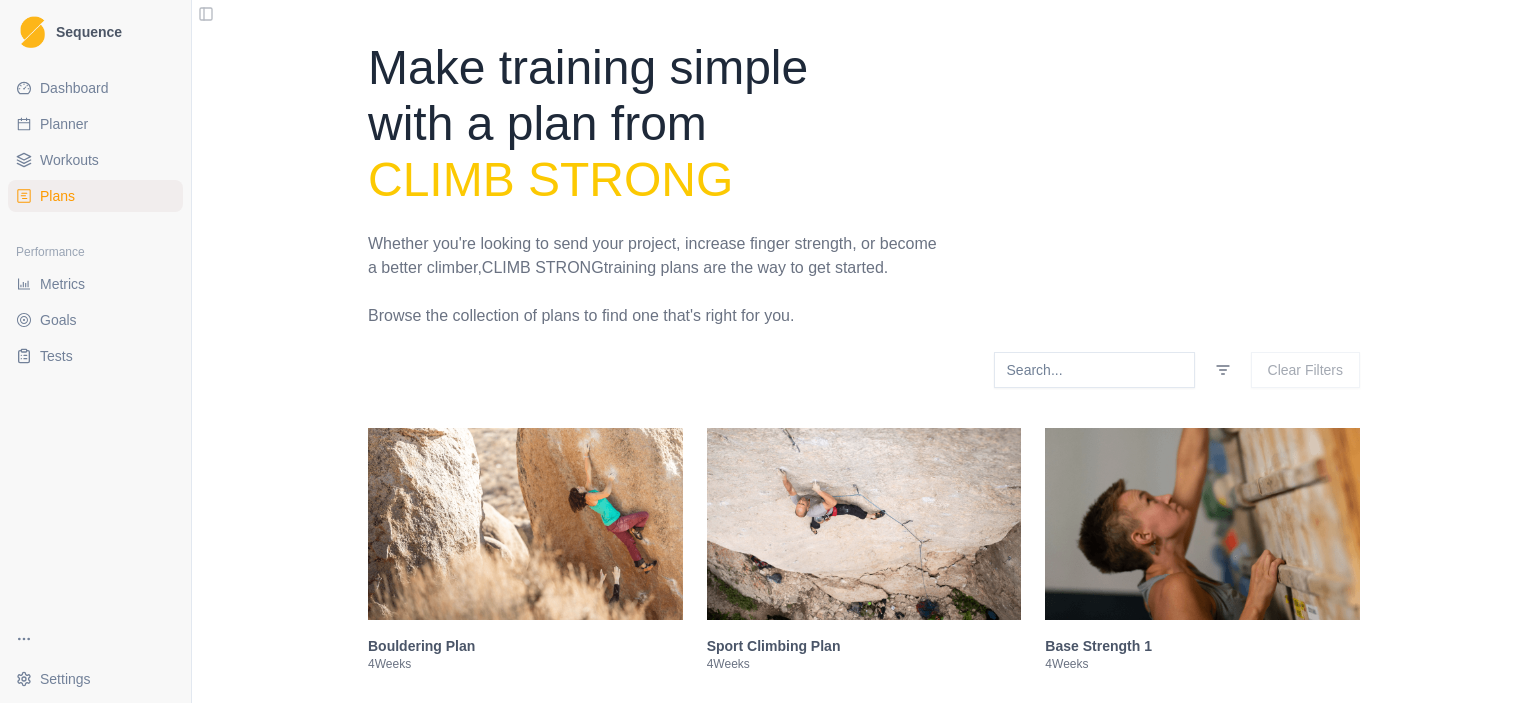 click on "Planner" at bounding box center (95, 124) 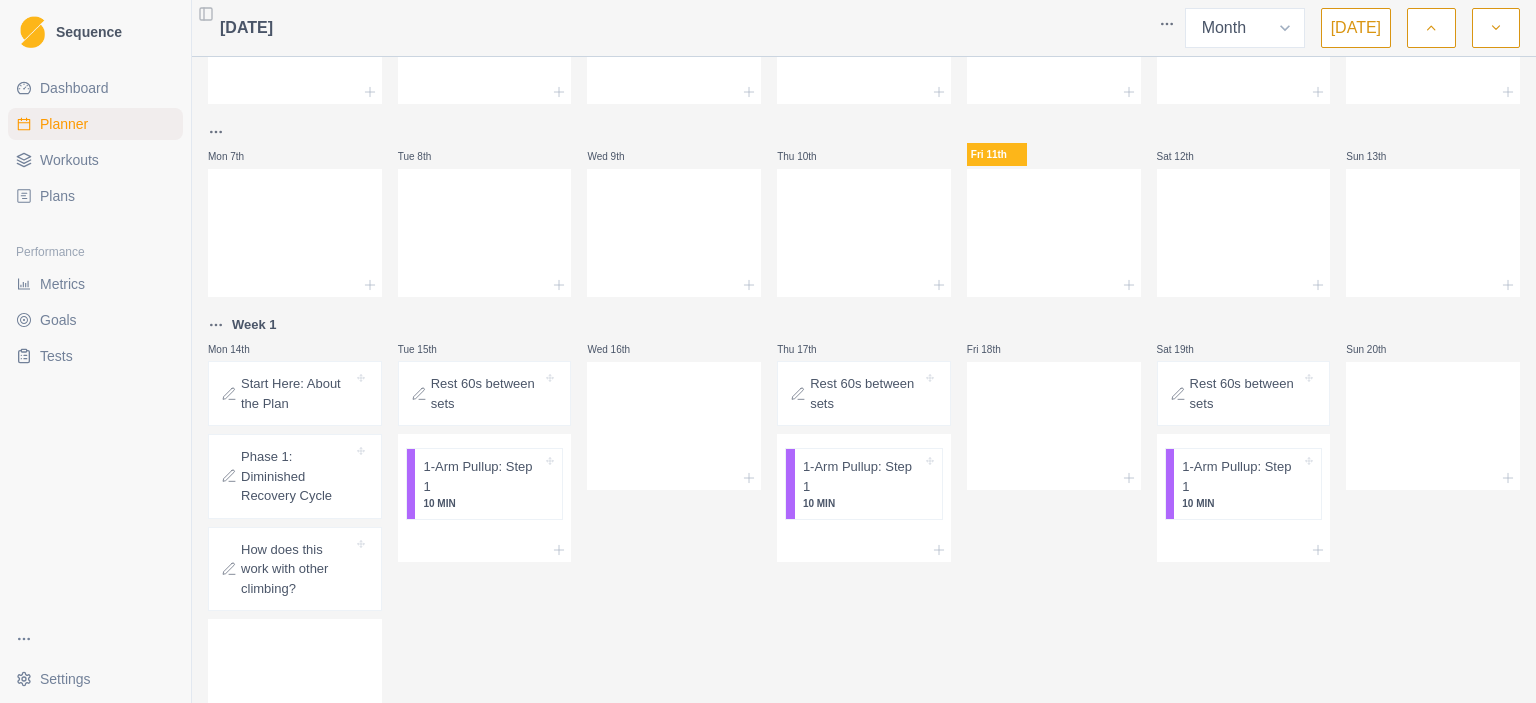 scroll, scrollTop: 200, scrollLeft: 0, axis: vertical 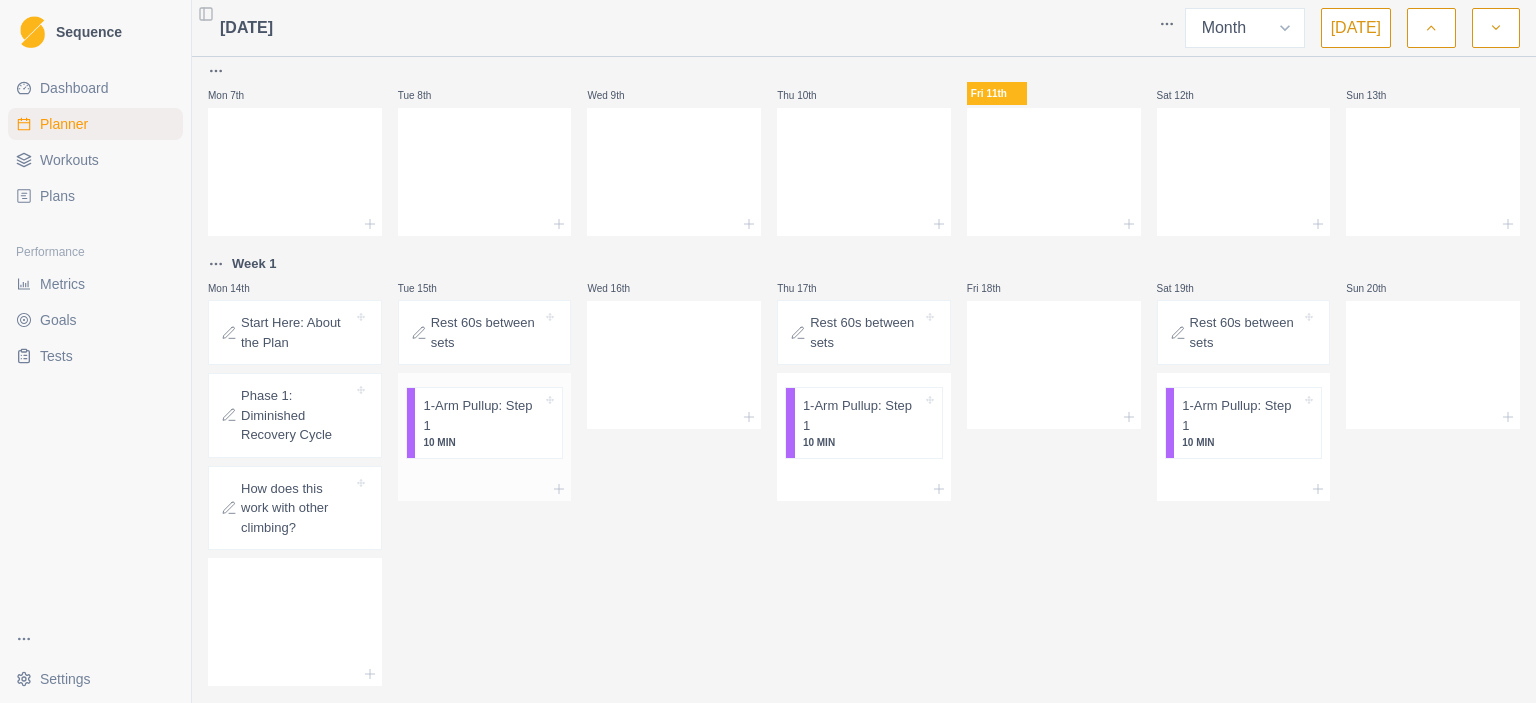 click on "1-Arm Pullup: Step 1" at bounding box center [482, 415] 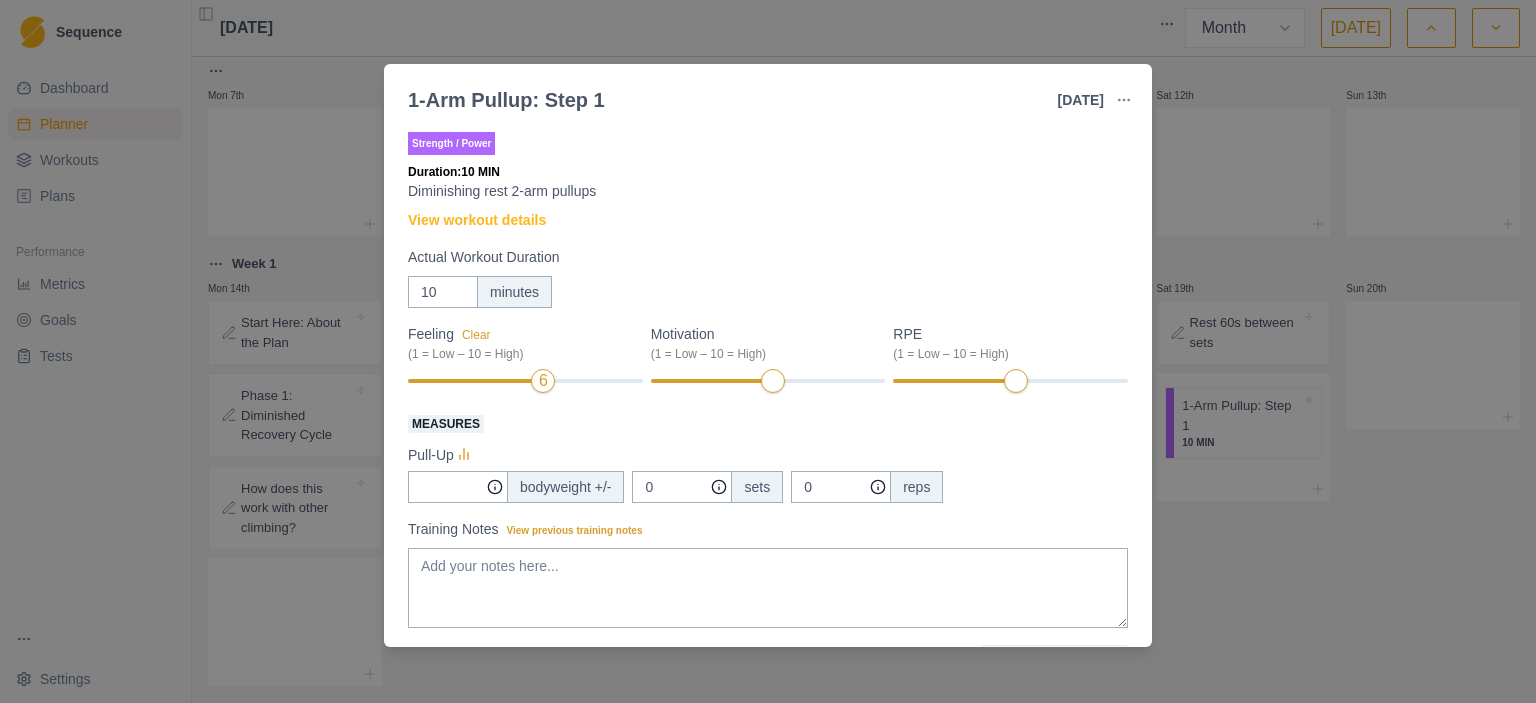 click on "Measures" at bounding box center [762, 423] 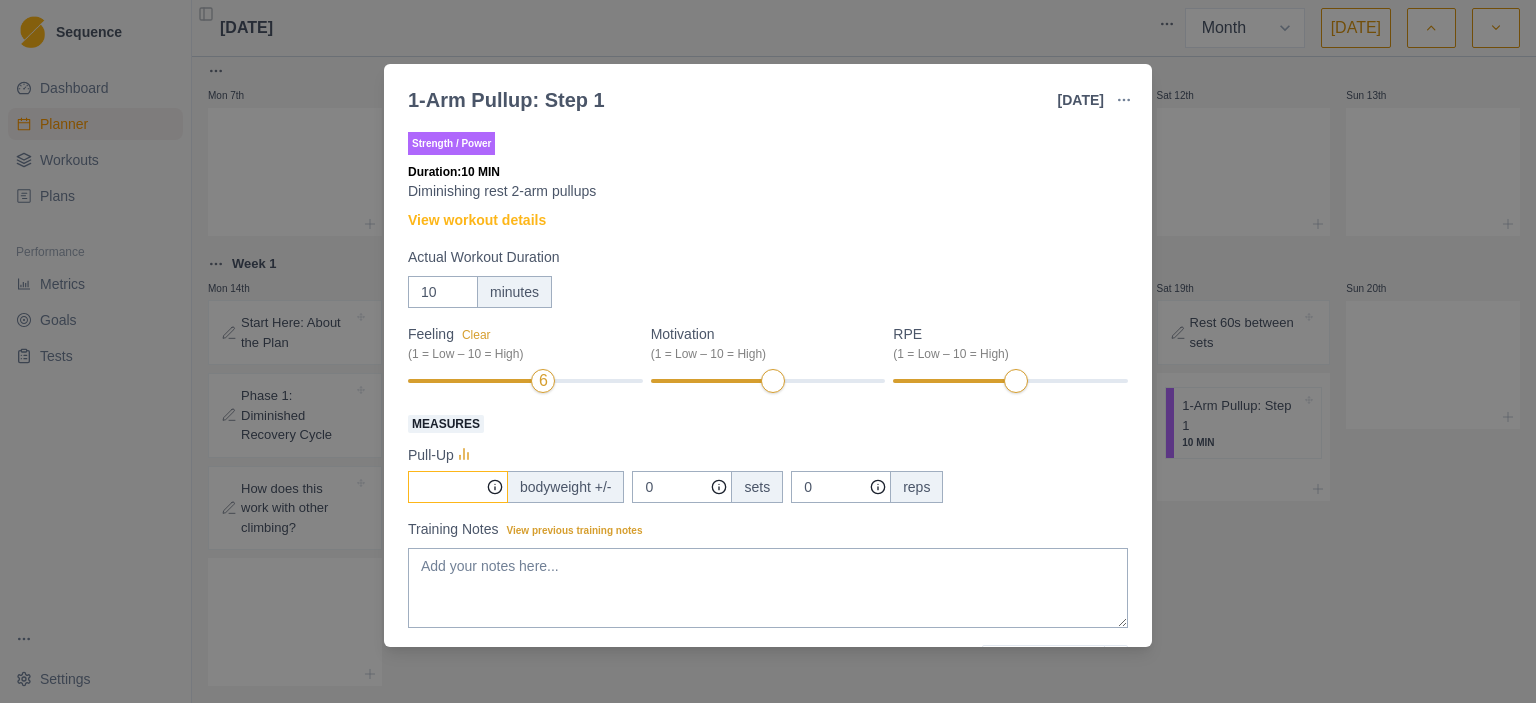 click on "Measures" at bounding box center [458, 487] 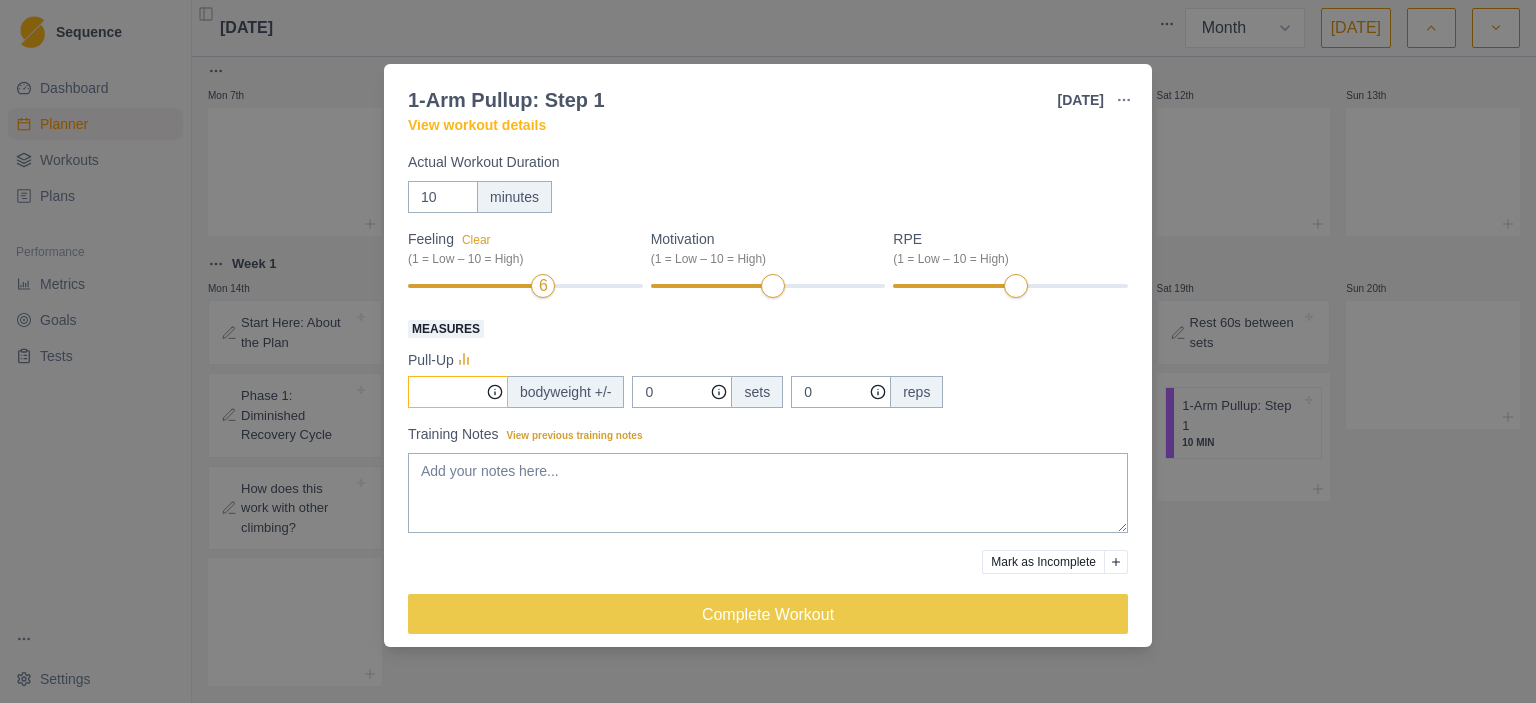 scroll, scrollTop: 111, scrollLeft: 0, axis: vertical 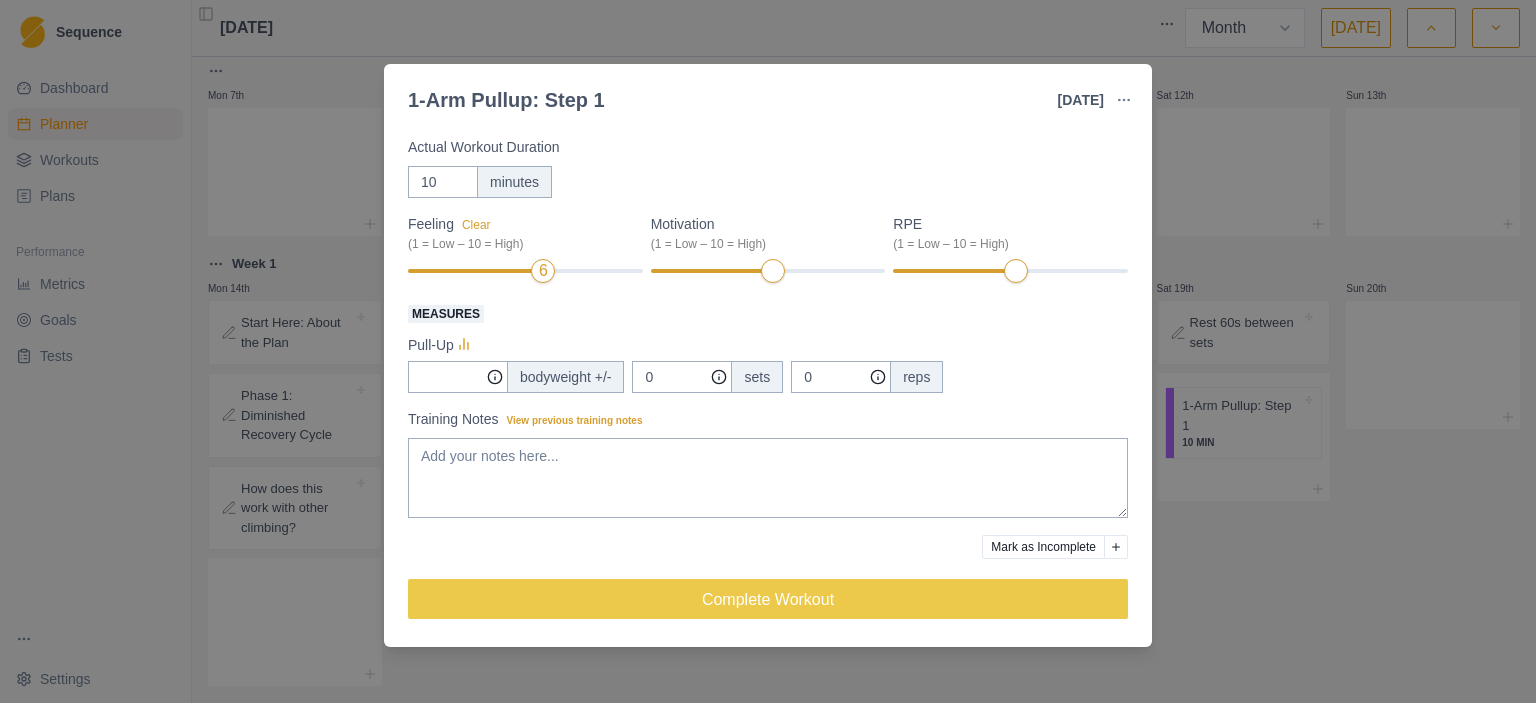 click on "1-Arm Pullup: Step 1 [DATE] Link To Goal View Workout Metrics Edit Original Workout Reschedule Workout Remove From Schedule Strength / Power Duration:  10 MIN Diminishing rest 2-arm pullups View workout details Actual Workout Duration 10 minutes Feeling Clear (1 = Low – 10 = High) 6 Motivation (1 = Low – 10 = High) RPE (1 = Low – 10 = High) Measures Pull-Up bodyweight +/- 0 sets 0 reps Training Notes View previous training notes Mark as Incomplete Complete Workout" at bounding box center (768, 351) 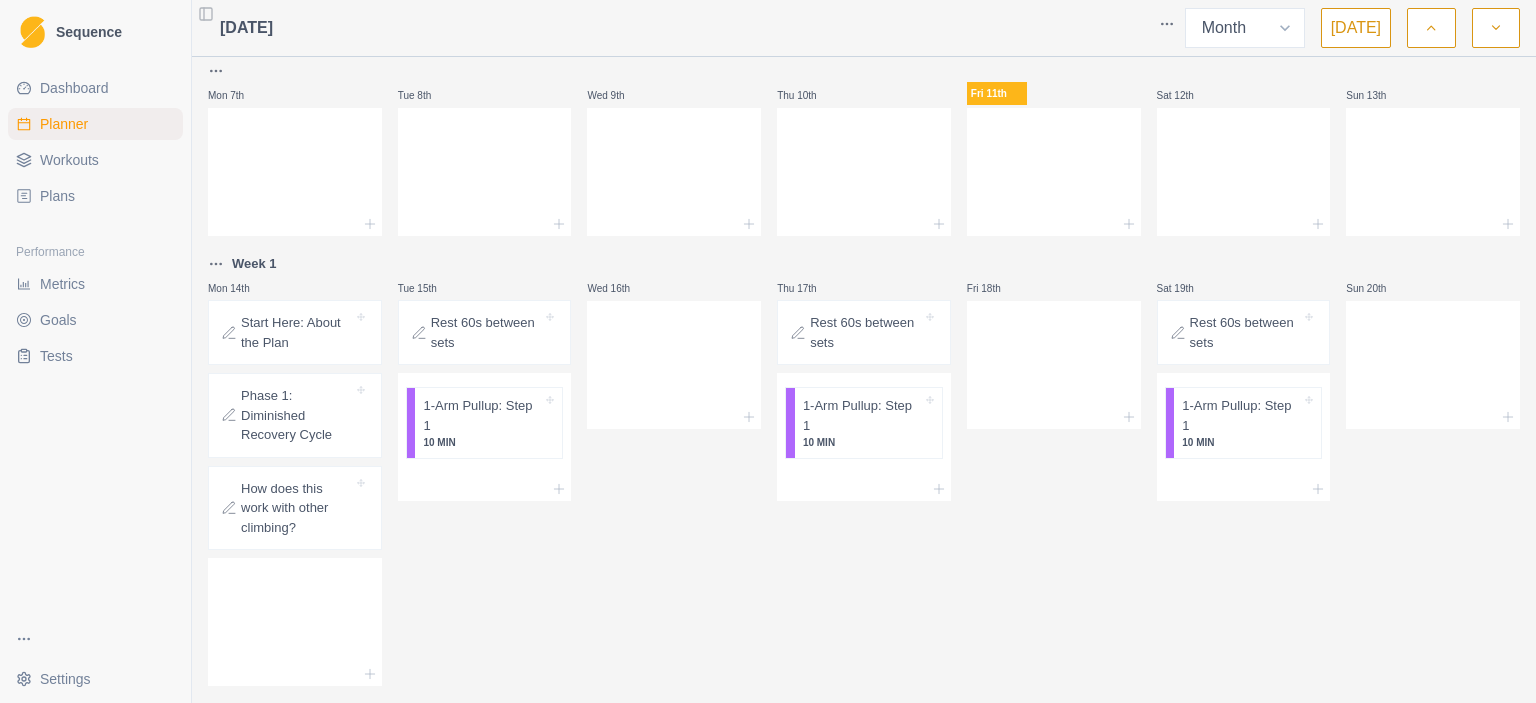 click on "Dashboard" at bounding box center [74, 88] 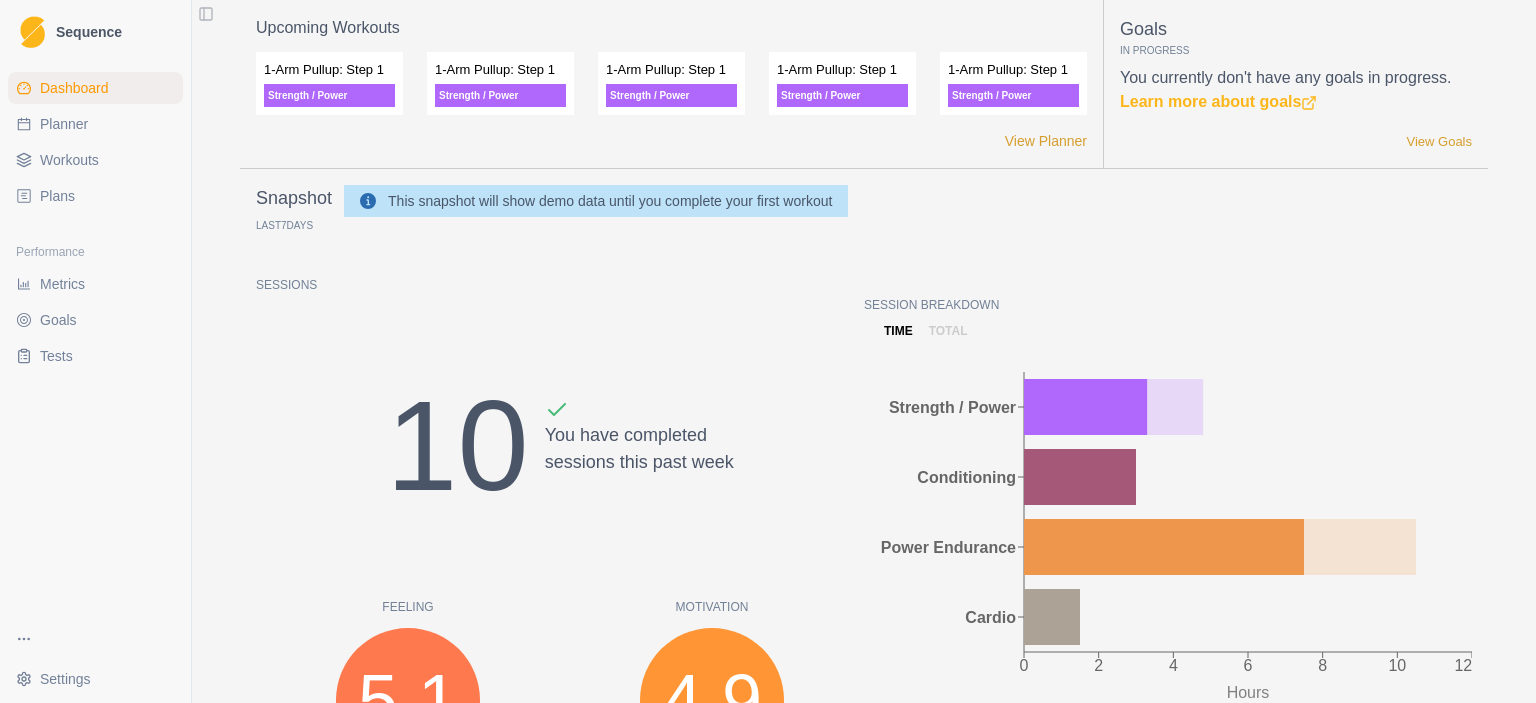 click on "Planner" at bounding box center [64, 124] 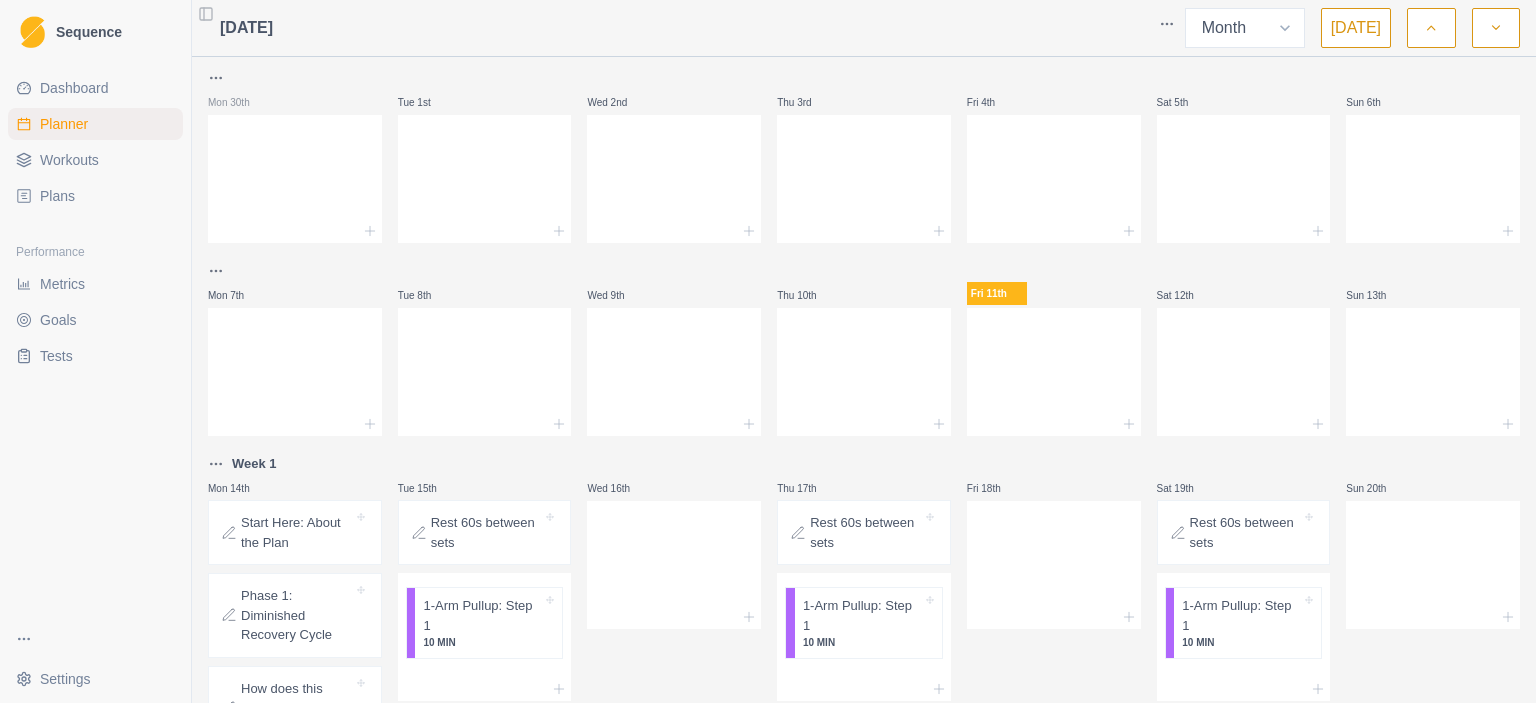 click on "Metrics" at bounding box center (62, 284) 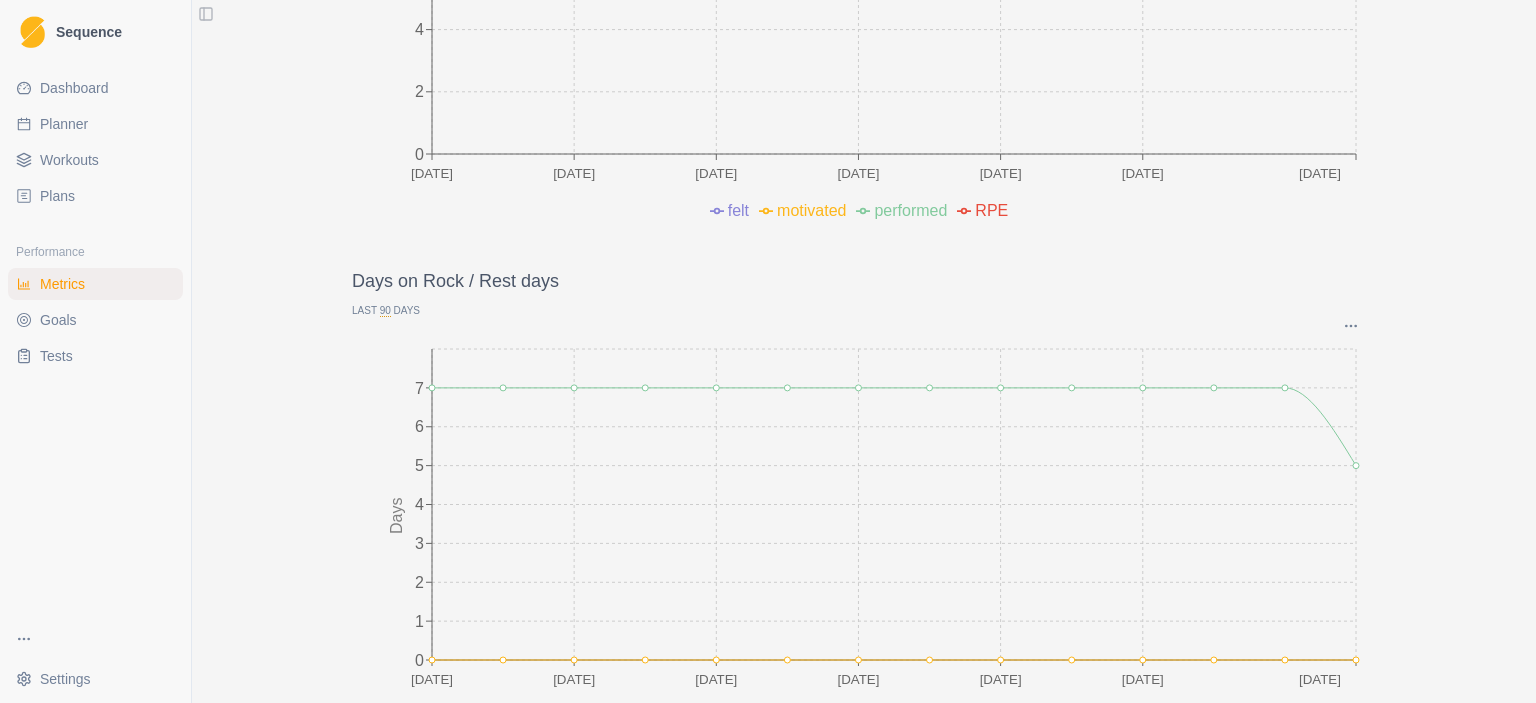 scroll, scrollTop: 900, scrollLeft: 0, axis: vertical 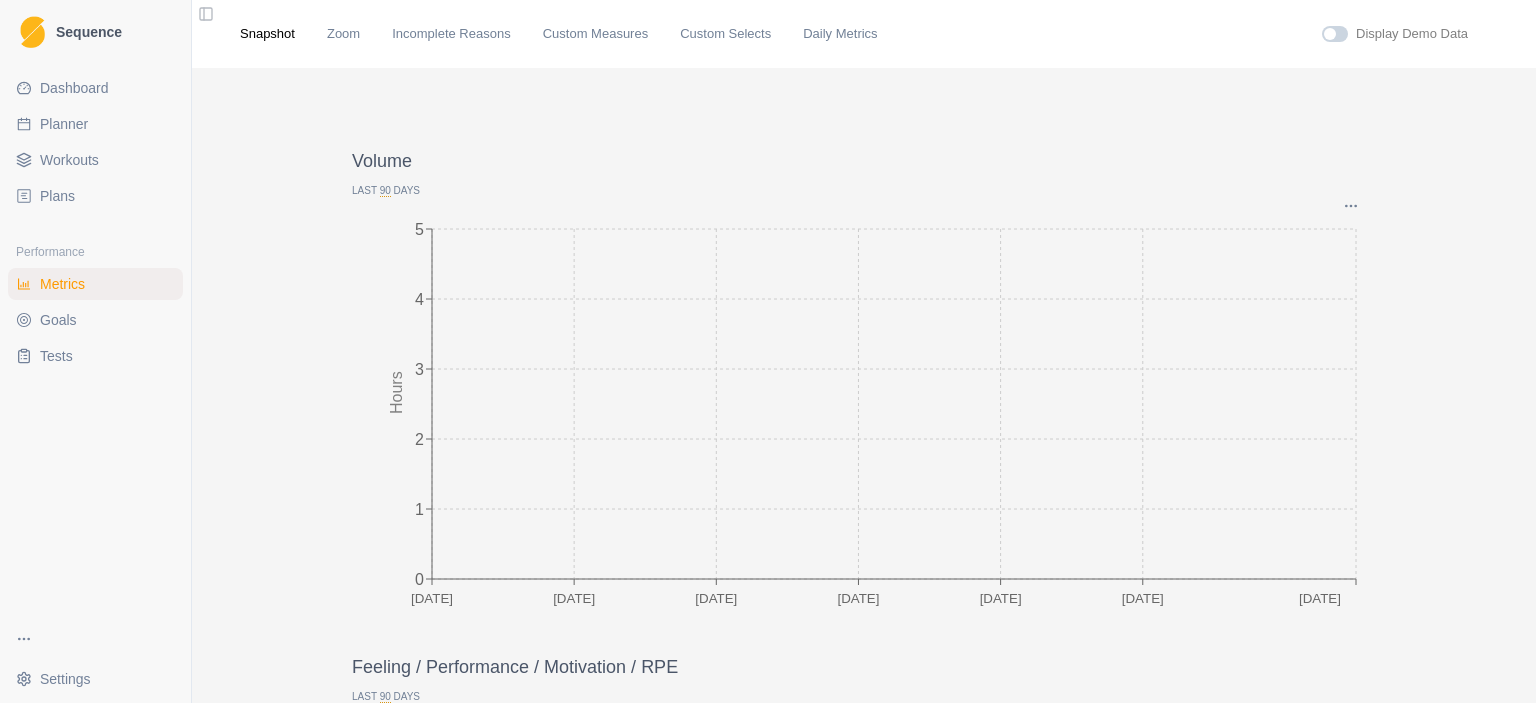 click on "Goals" at bounding box center (95, 320) 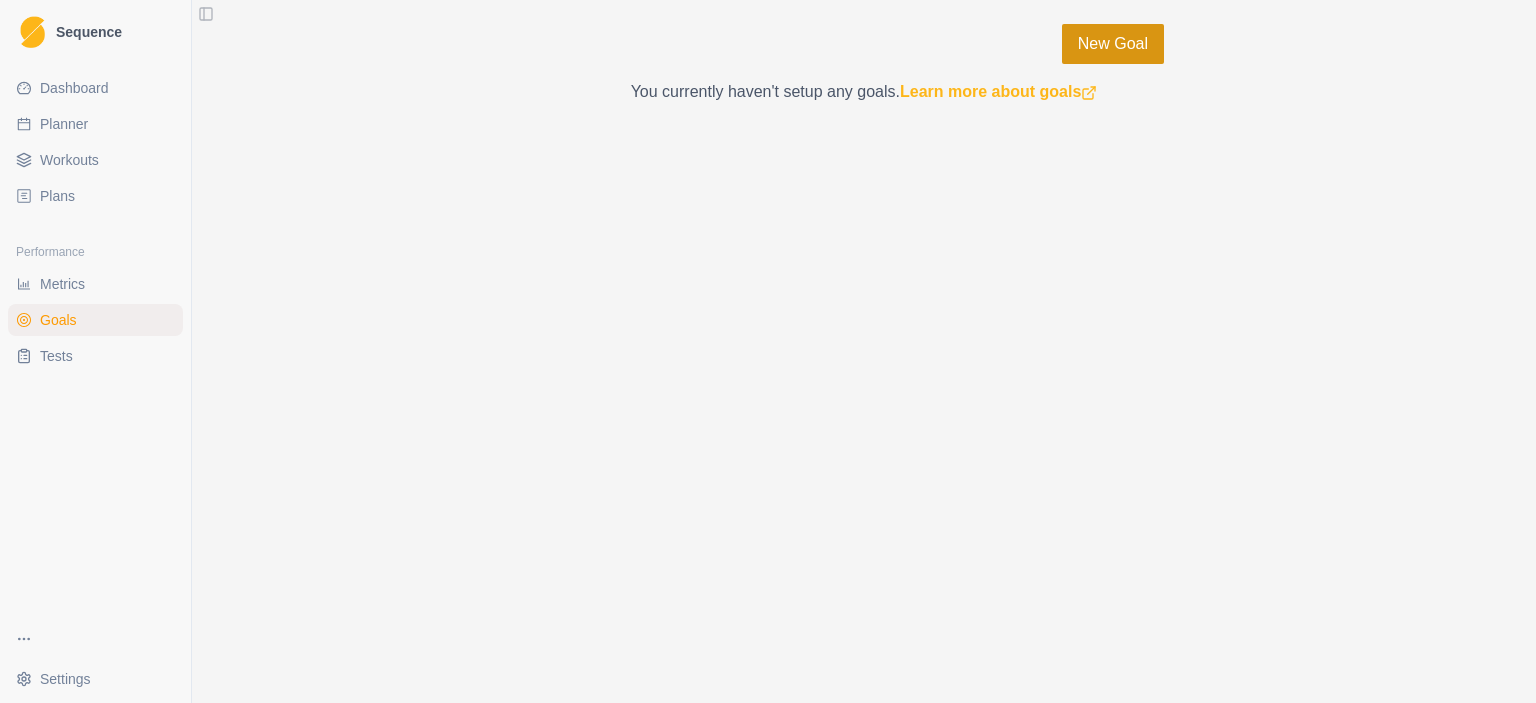 click on "New Goal" at bounding box center [1113, 44] 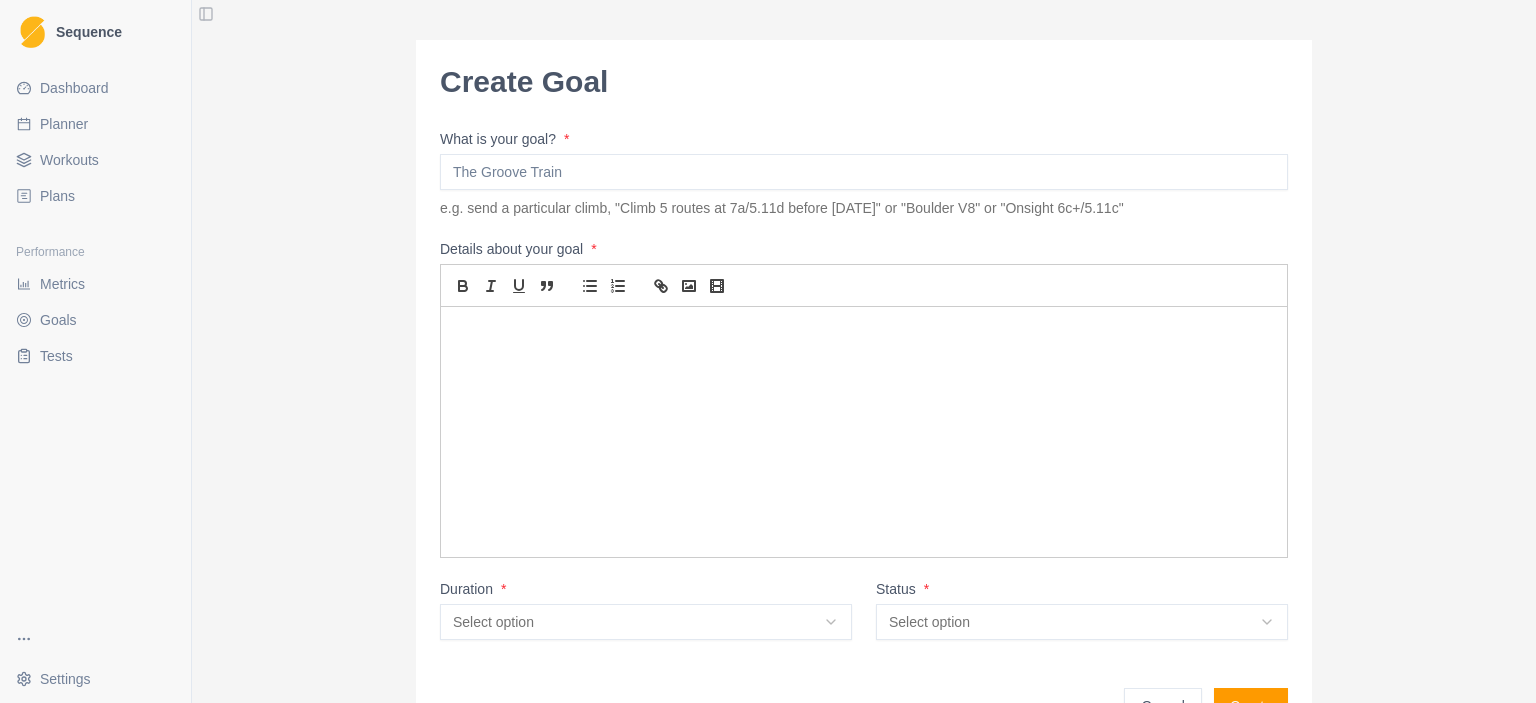 click on "What is your goal?  *" at bounding box center [864, 172] 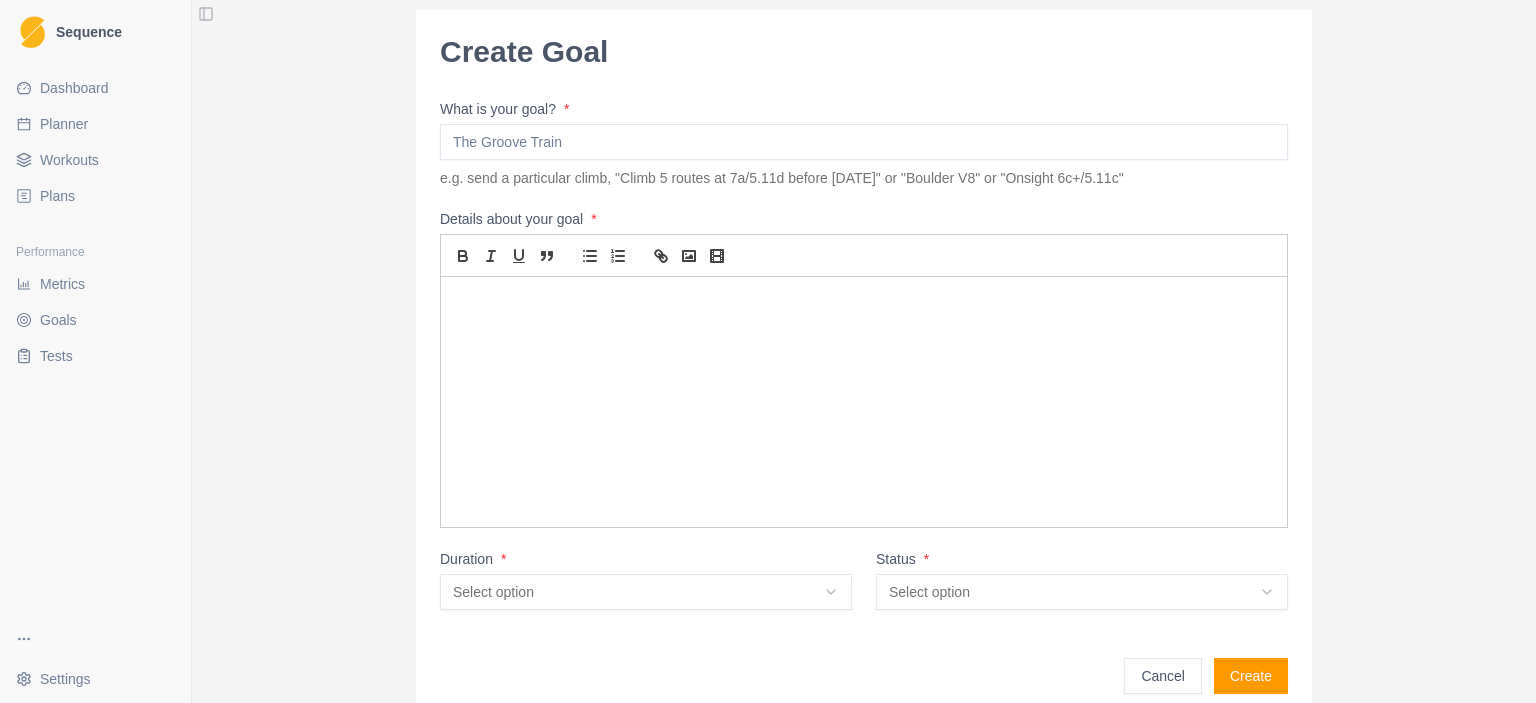 scroll, scrollTop: 156, scrollLeft: 0, axis: vertical 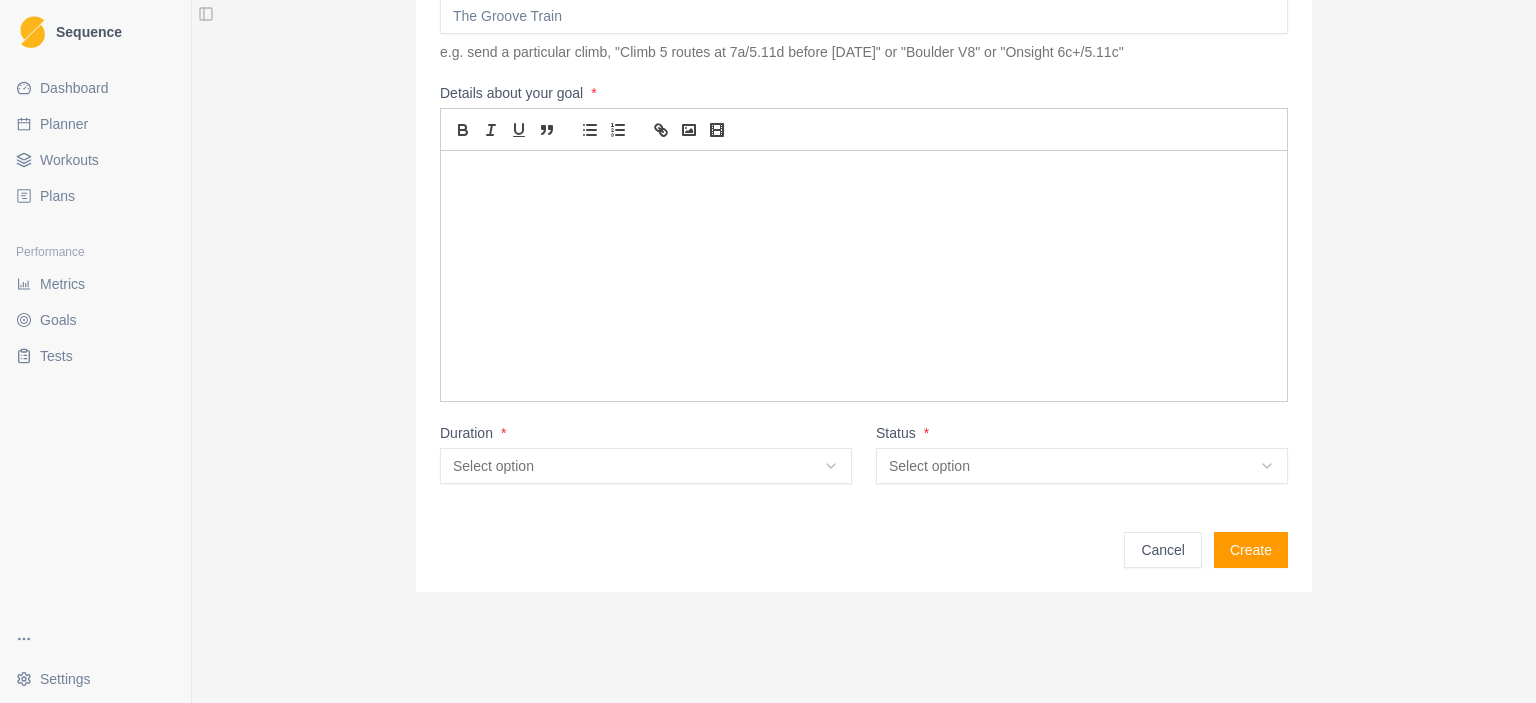 click on "Create Goal What is your goal?  * e.g. send a particular climb, "Climb 5 routes at 7a/5.11d before [DATE]" or "Boulder V8" or "Onsight 6c+/5.11c" Details about your goal  * Duration  * Select option N/A Short term Medium term Long term Project Status  * Select option In progress Idea Complete Cancelled On hold Cancel Create" at bounding box center (864, 351) 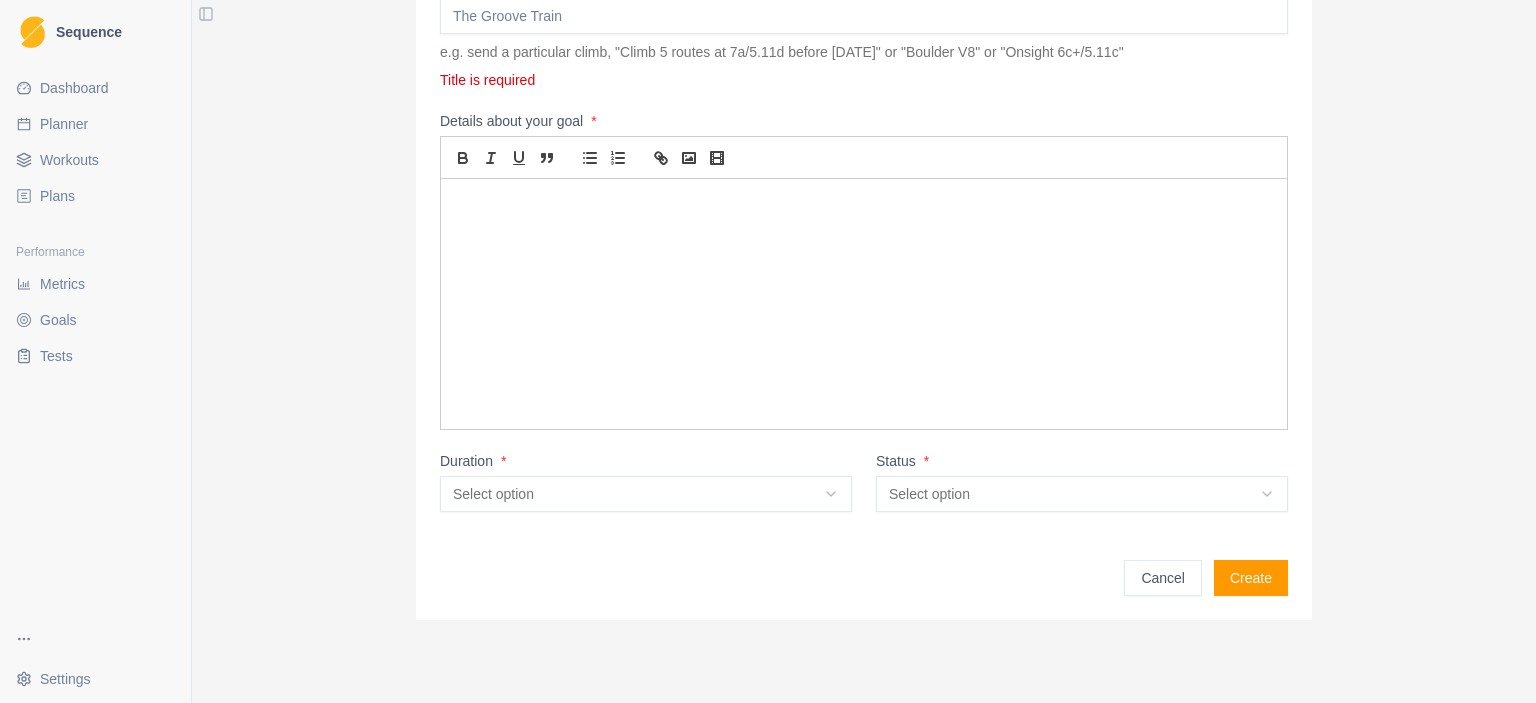 click on "Tests" at bounding box center (95, 356) 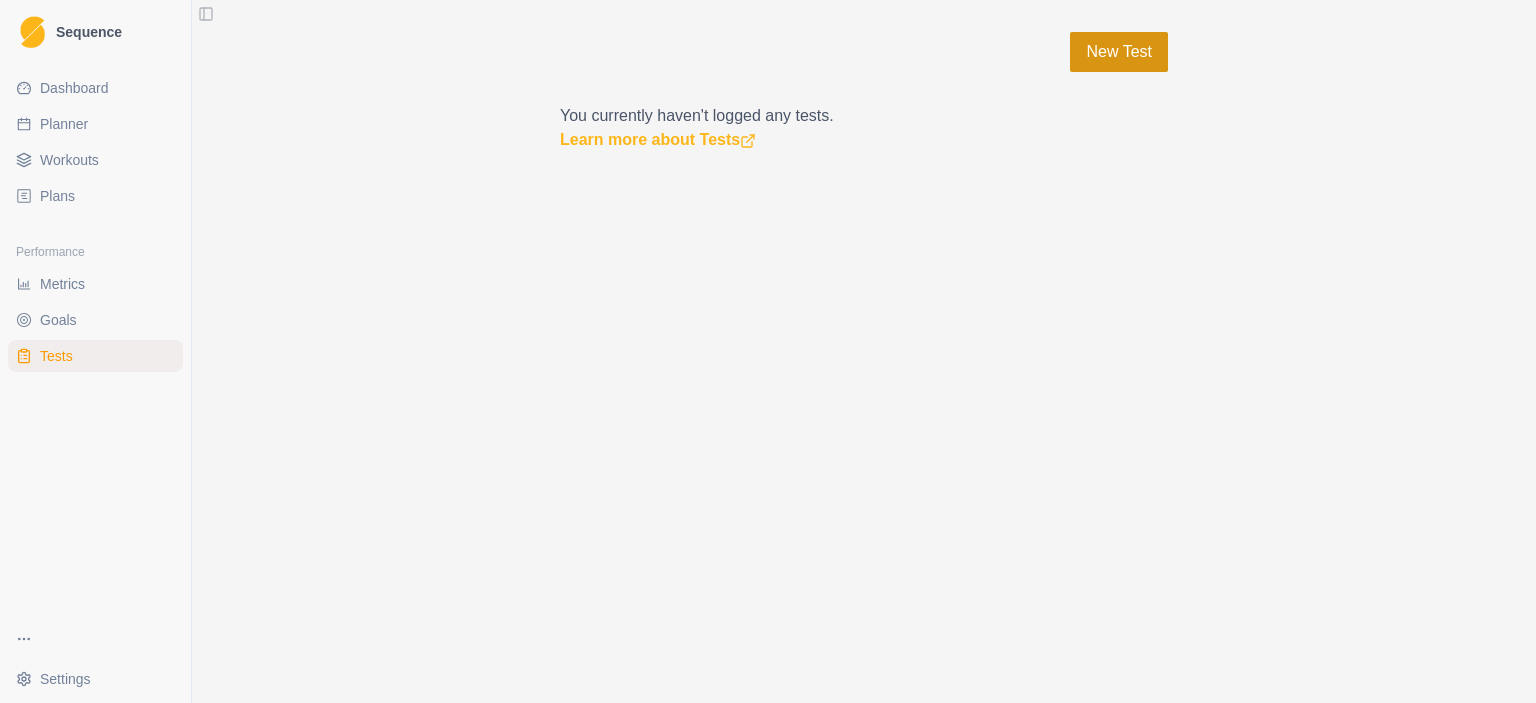 click on "New Test" at bounding box center [1119, 52] 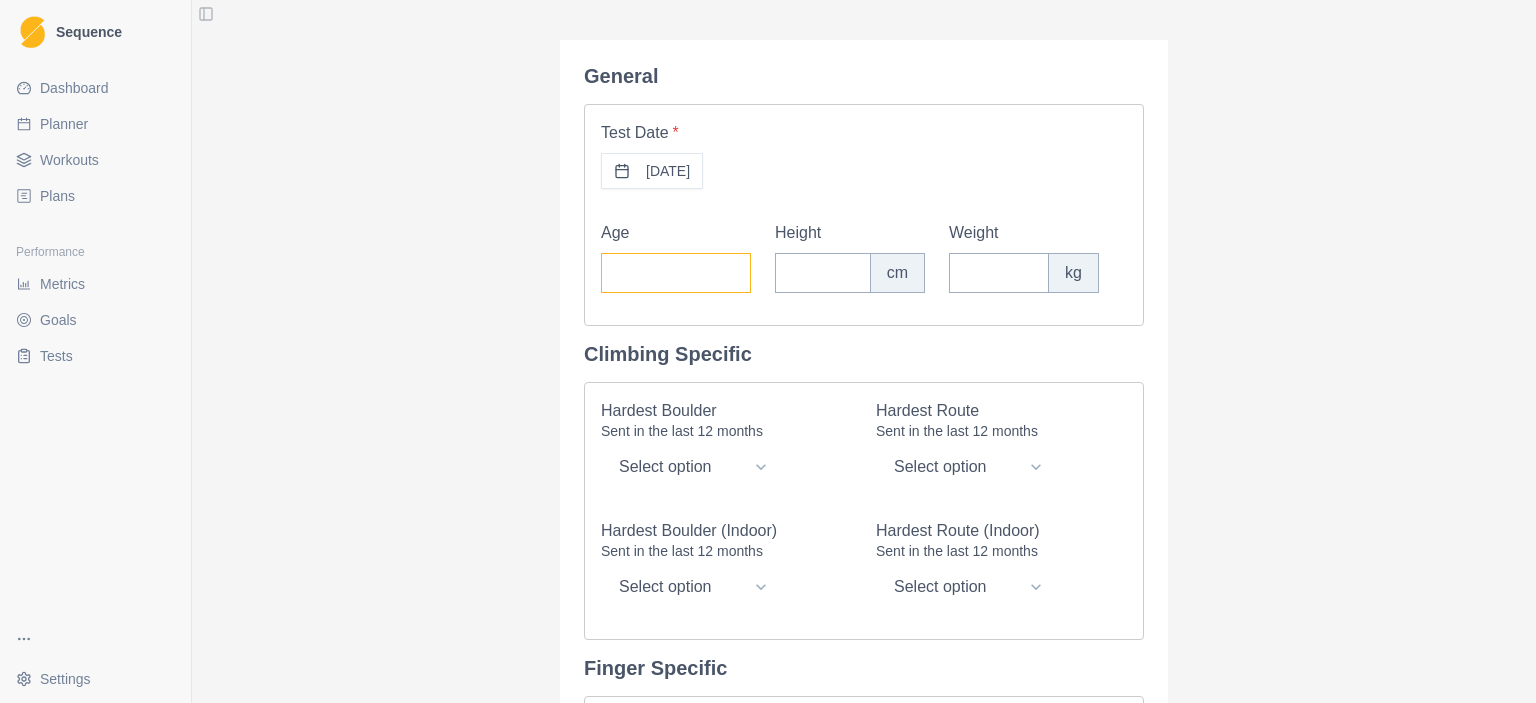click on "Age" at bounding box center [676, 273] 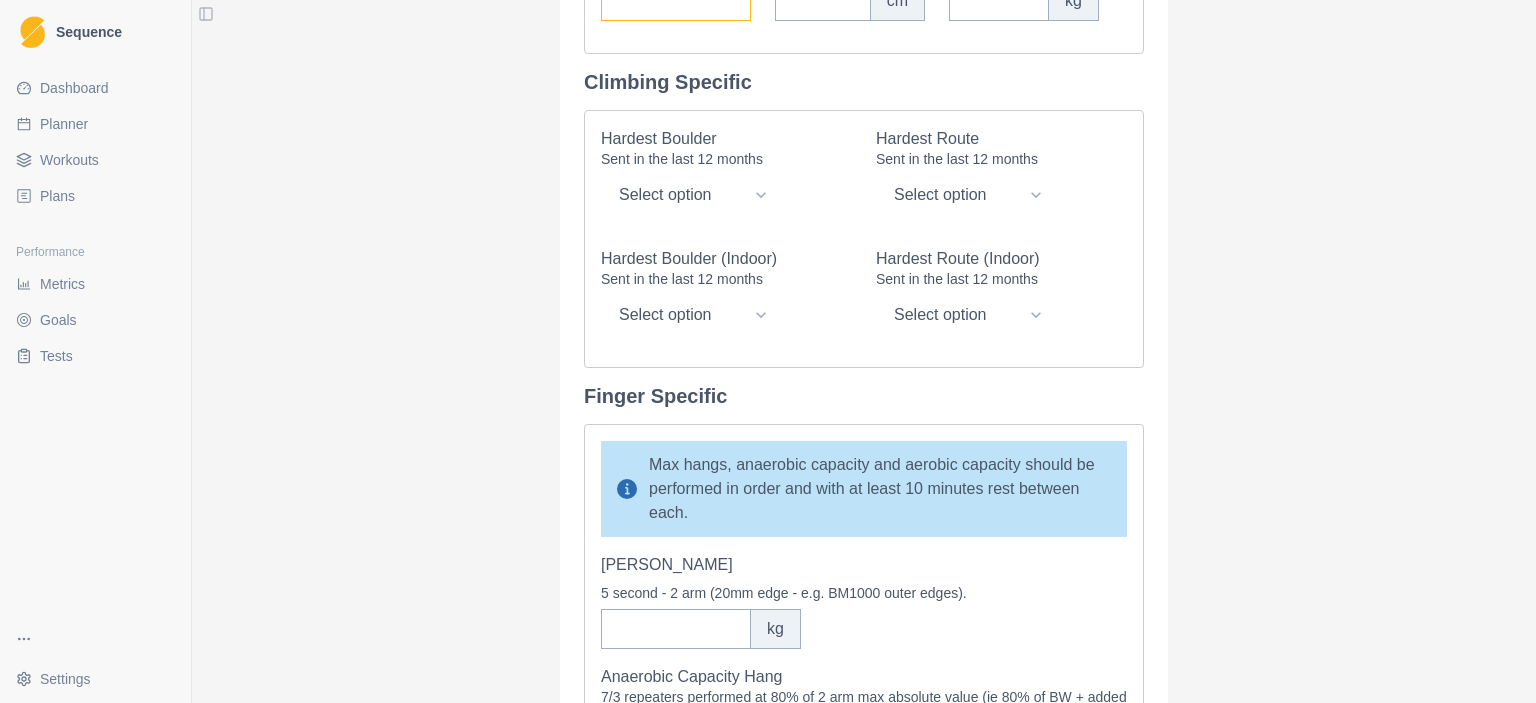 scroll, scrollTop: 0, scrollLeft: 0, axis: both 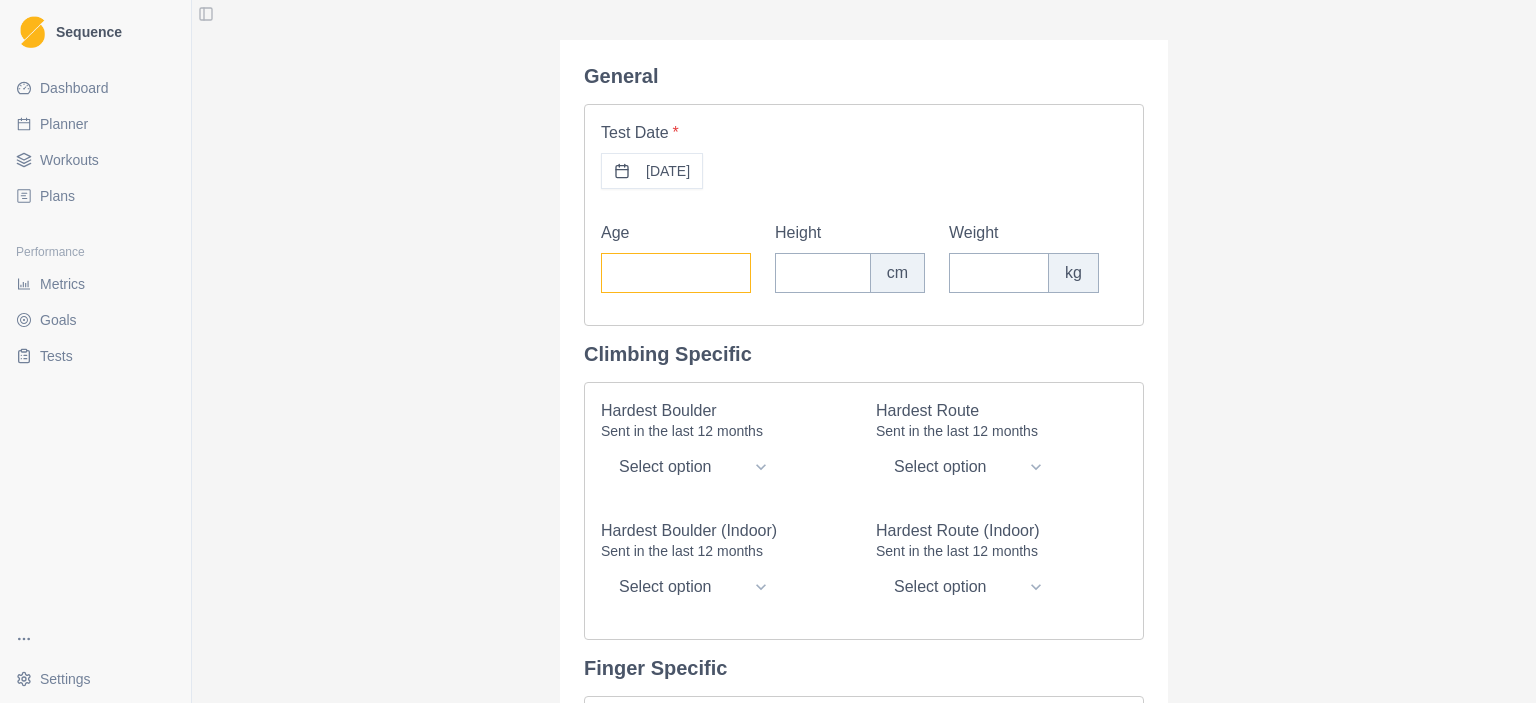 click on "Age" at bounding box center (676, 273) 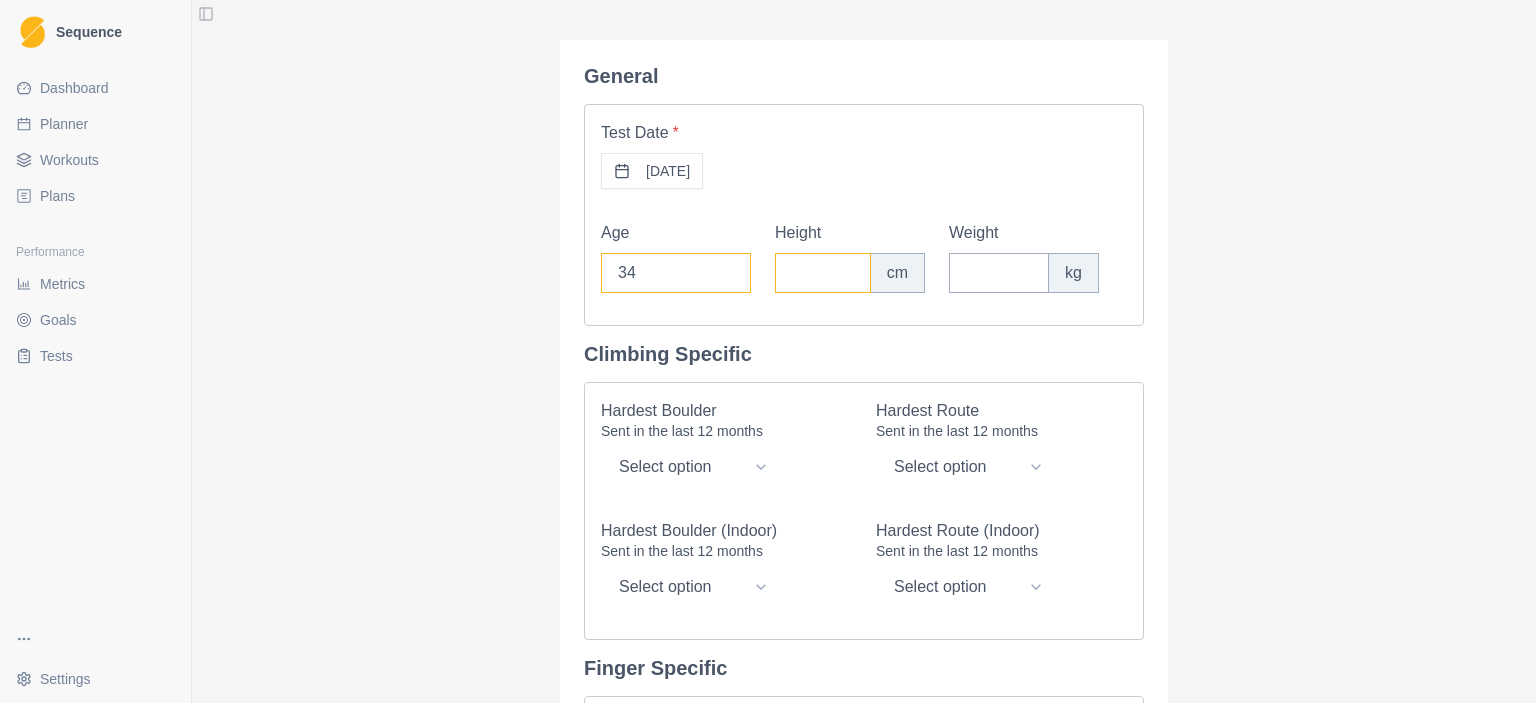 type on "34" 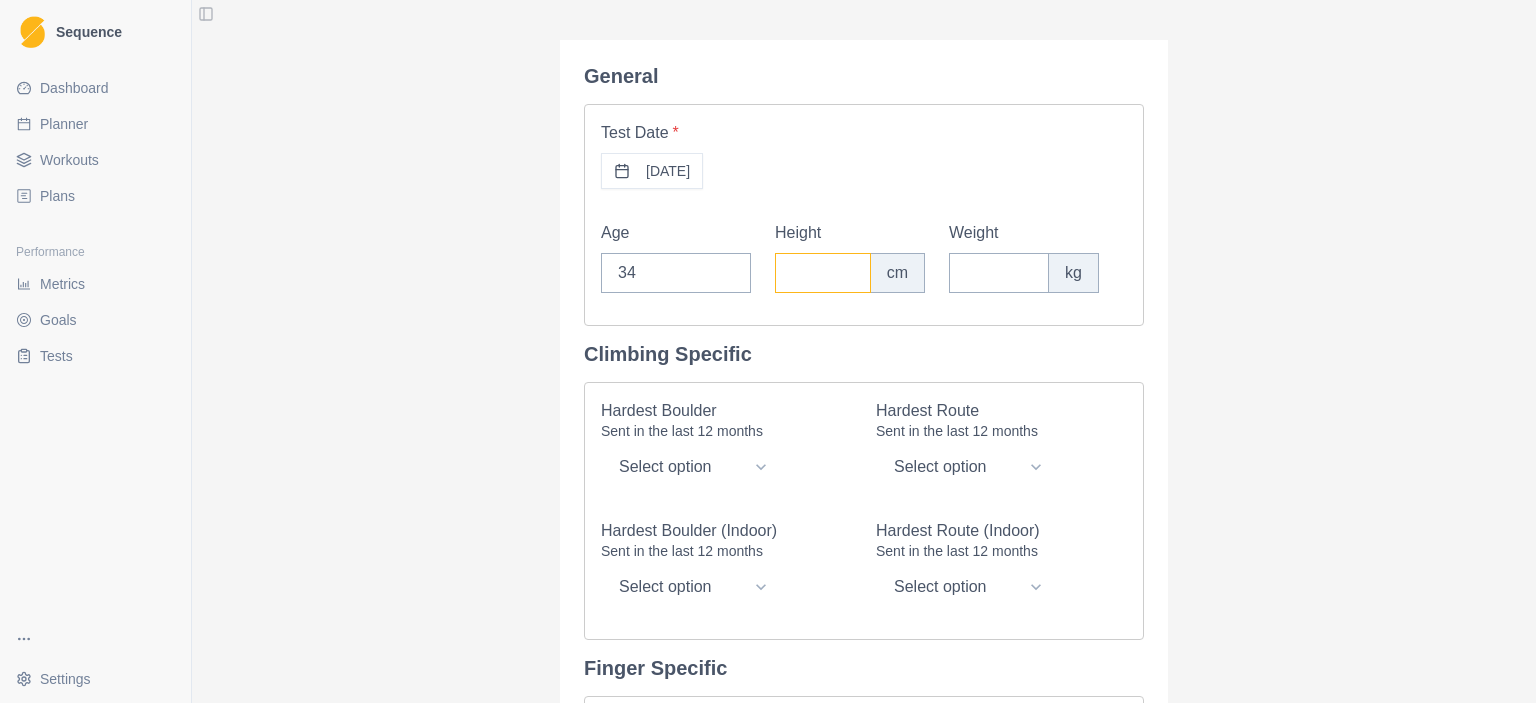 click on "Height" at bounding box center (823, 273) 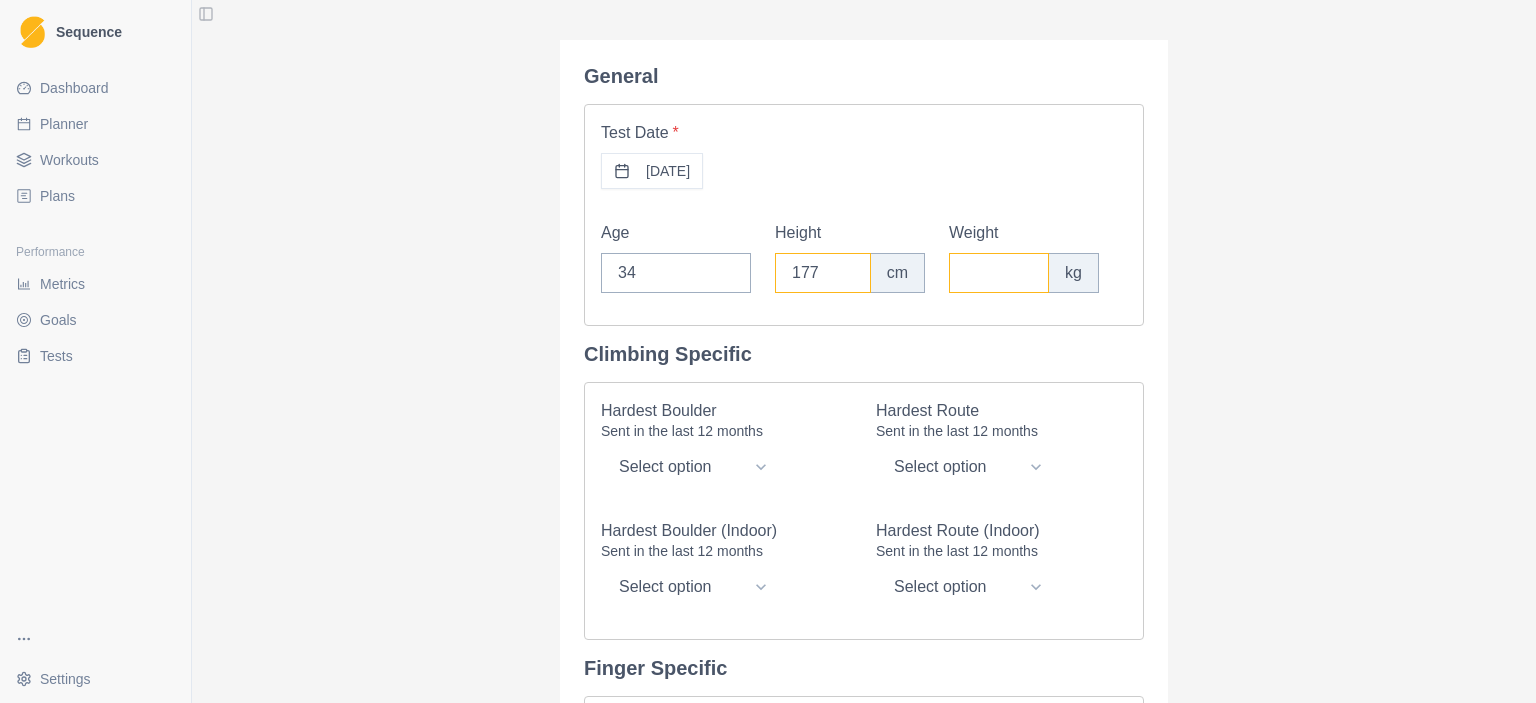 type on "177" 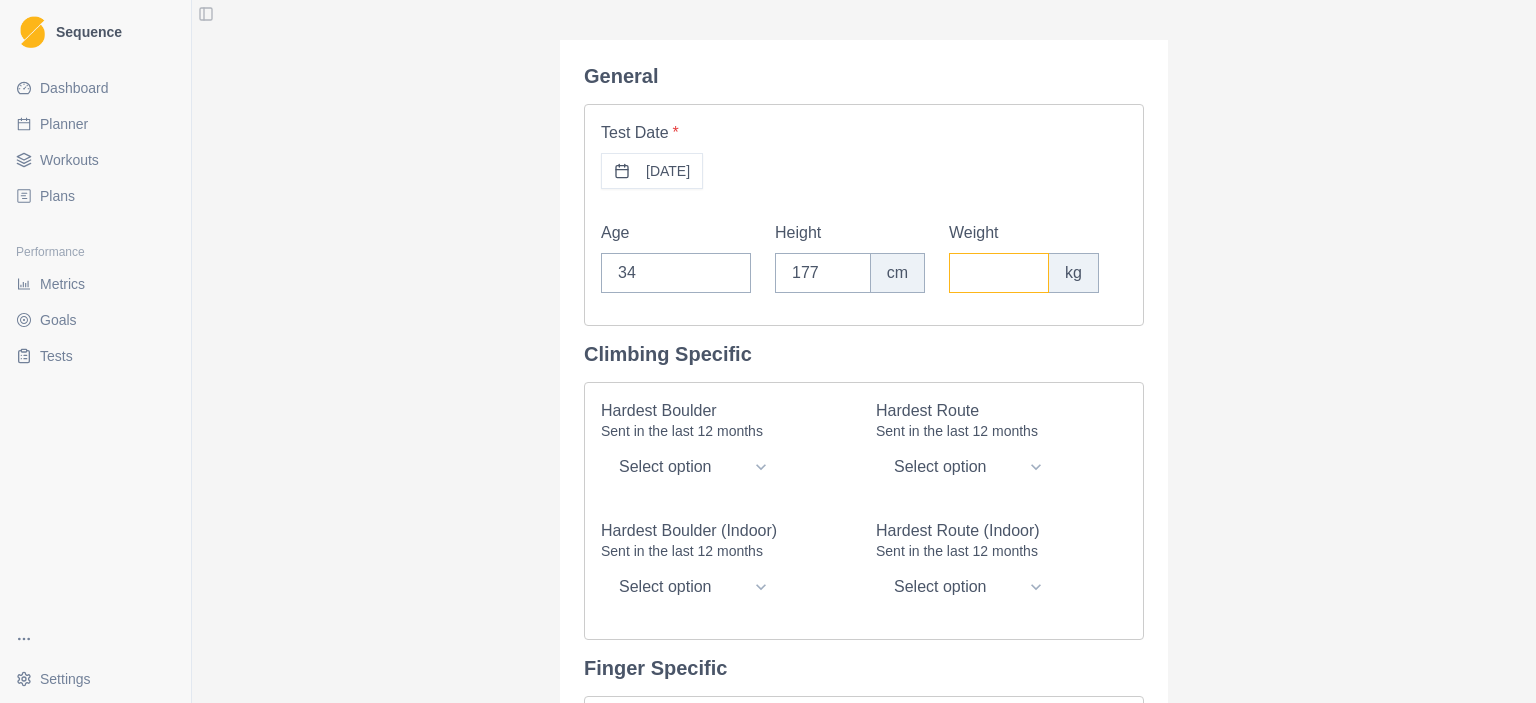 click on "Weight" at bounding box center (999, 273) 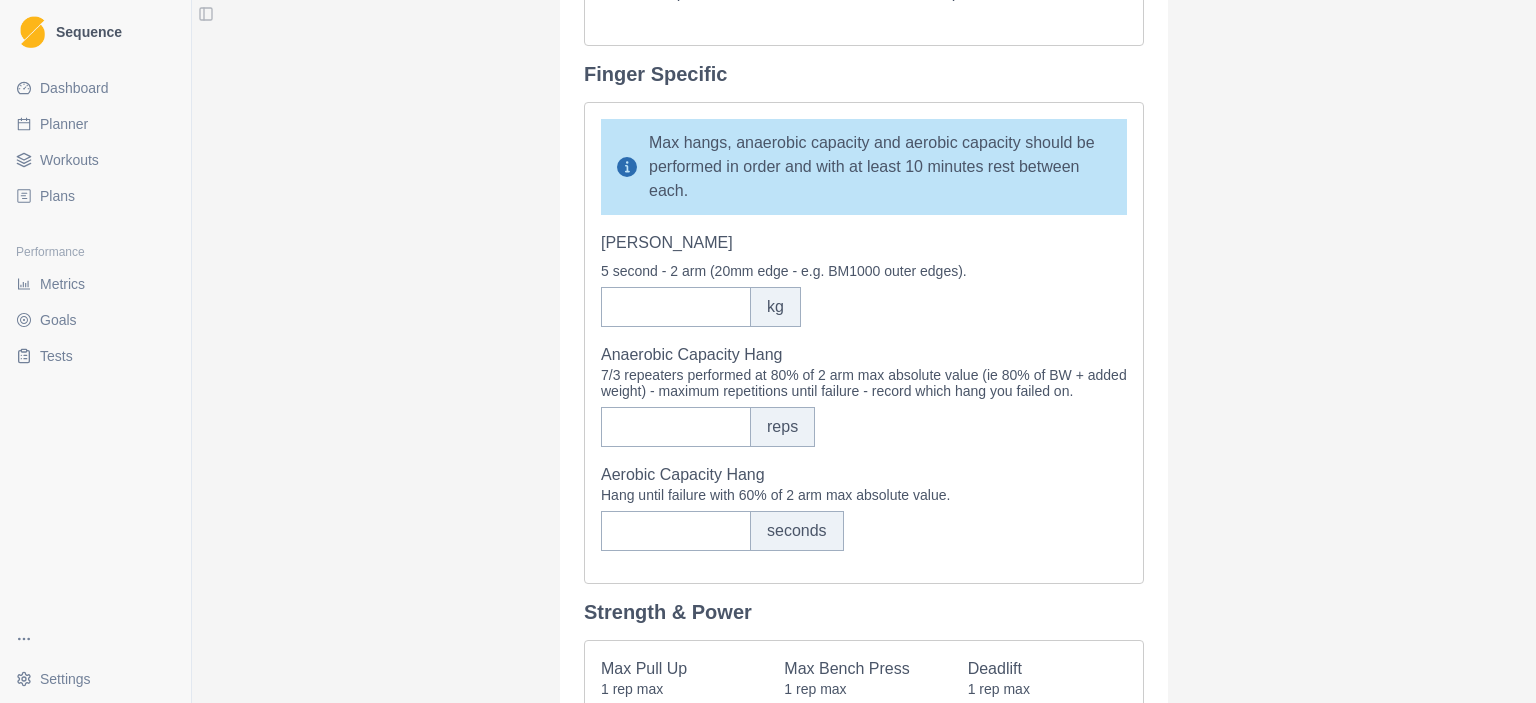 scroll, scrollTop: 700, scrollLeft: 0, axis: vertical 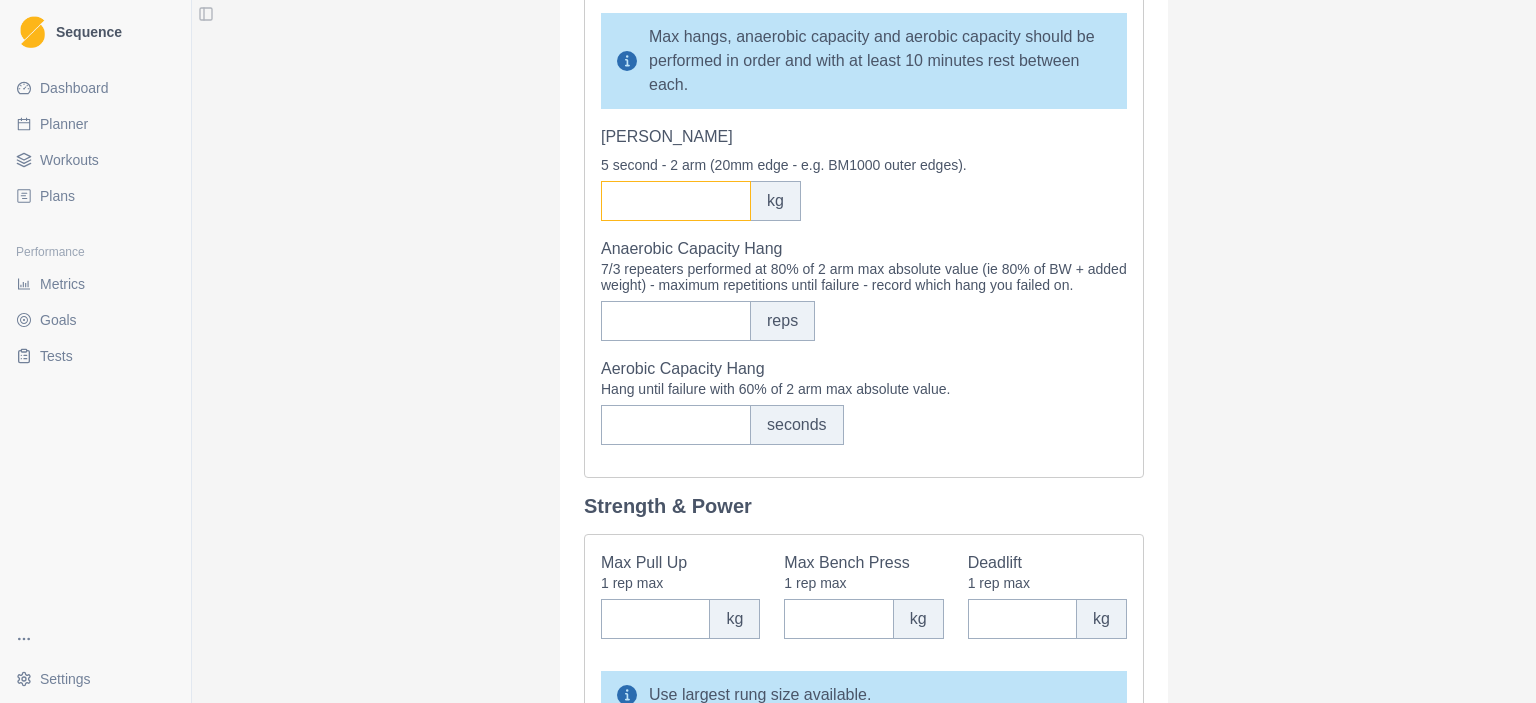 type on "75" 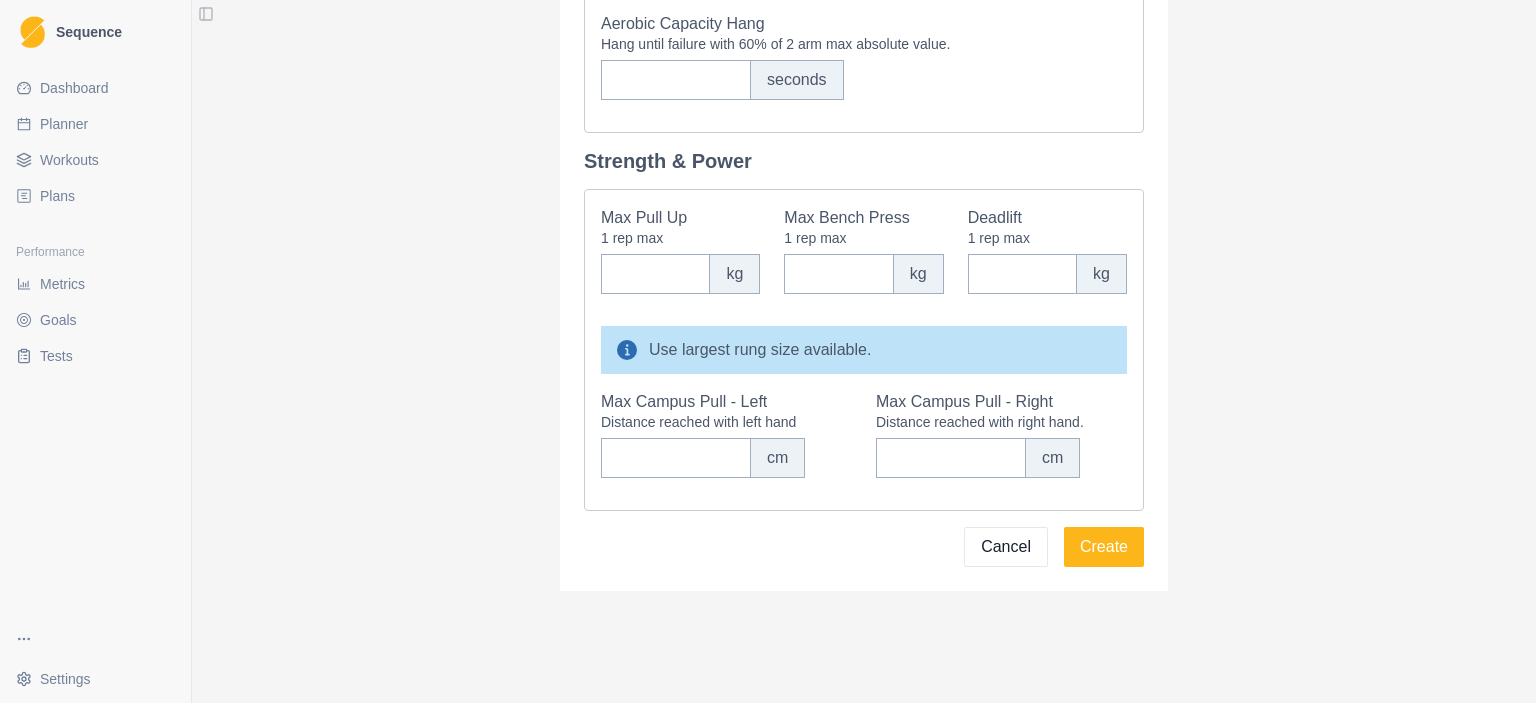 scroll, scrollTop: 1062, scrollLeft: 0, axis: vertical 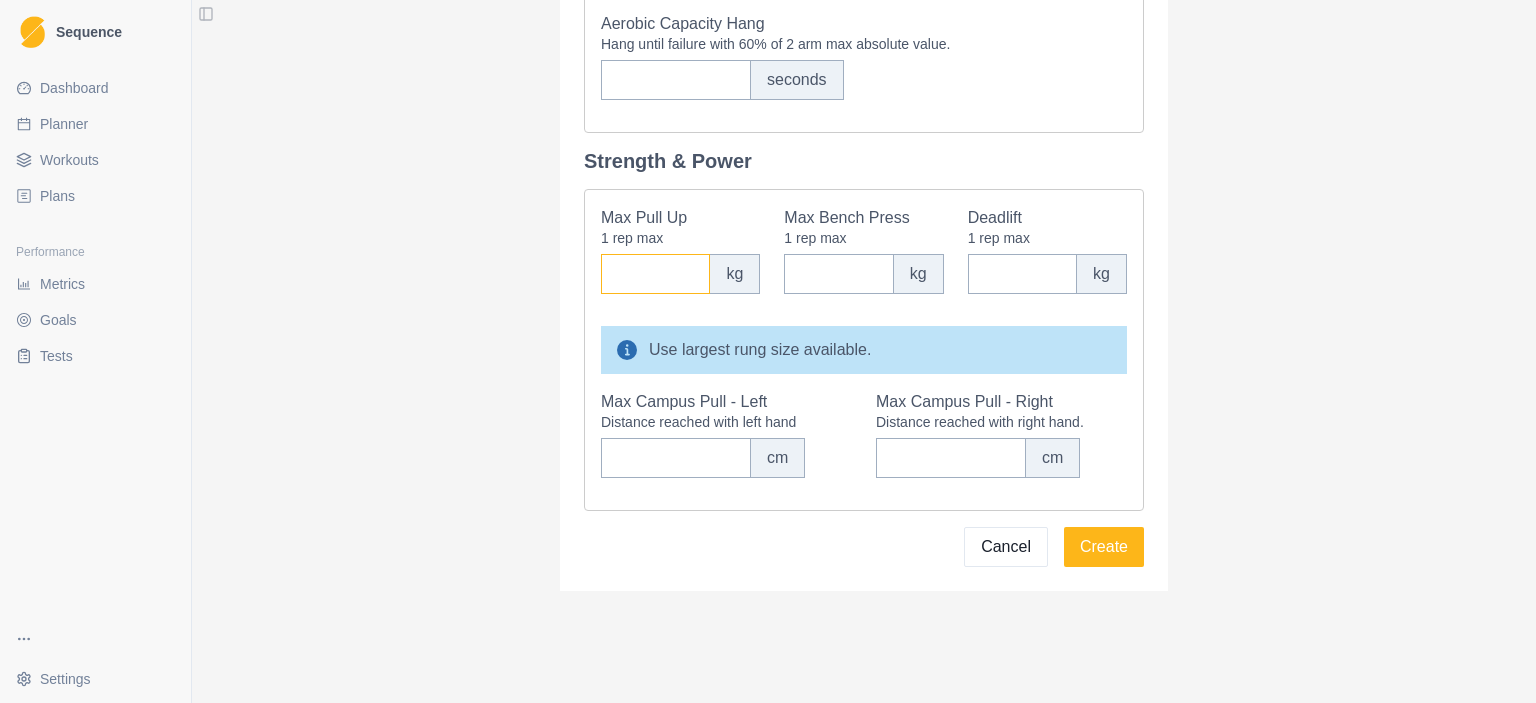 click on "Max Pull Up" at bounding box center [655, 274] 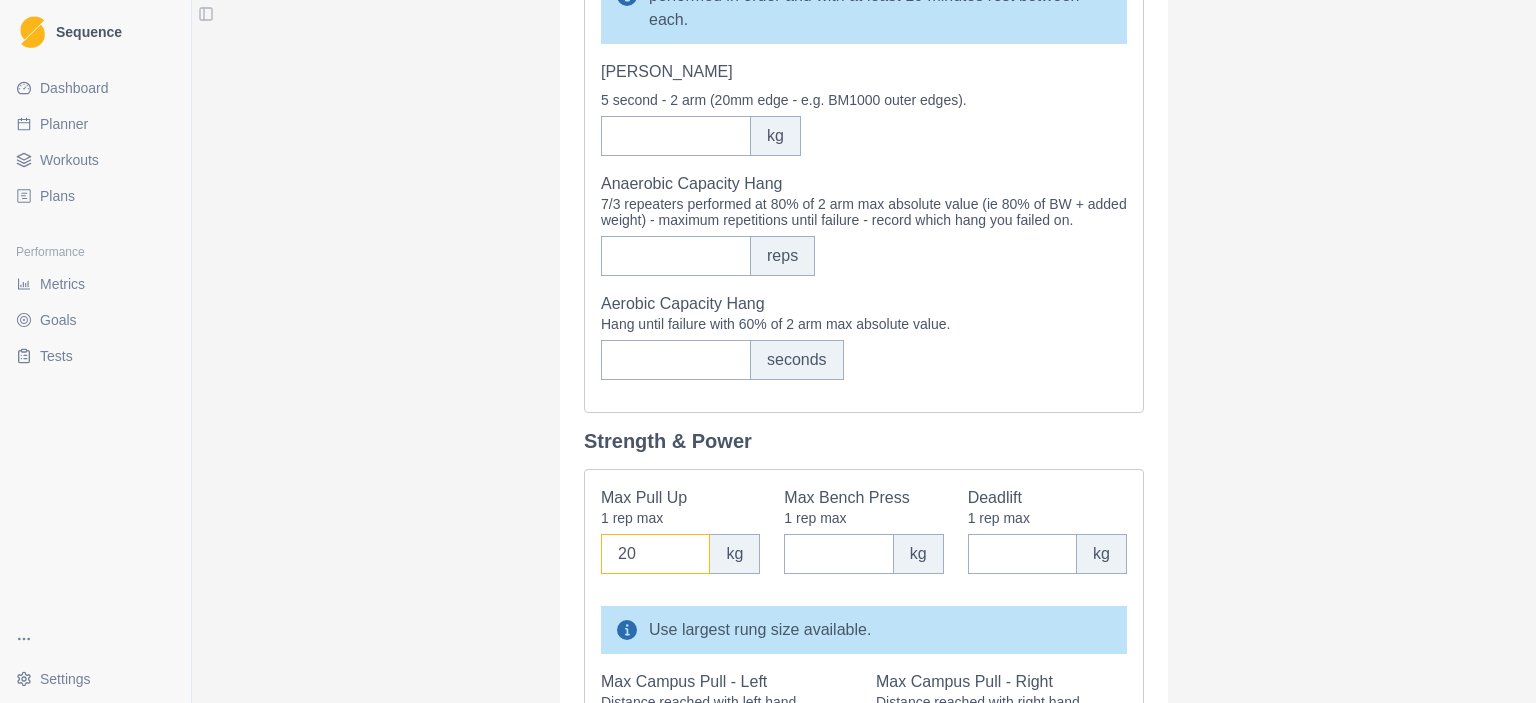 scroll, scrollTop: 762, scrollLeft: 0, axis: vertical 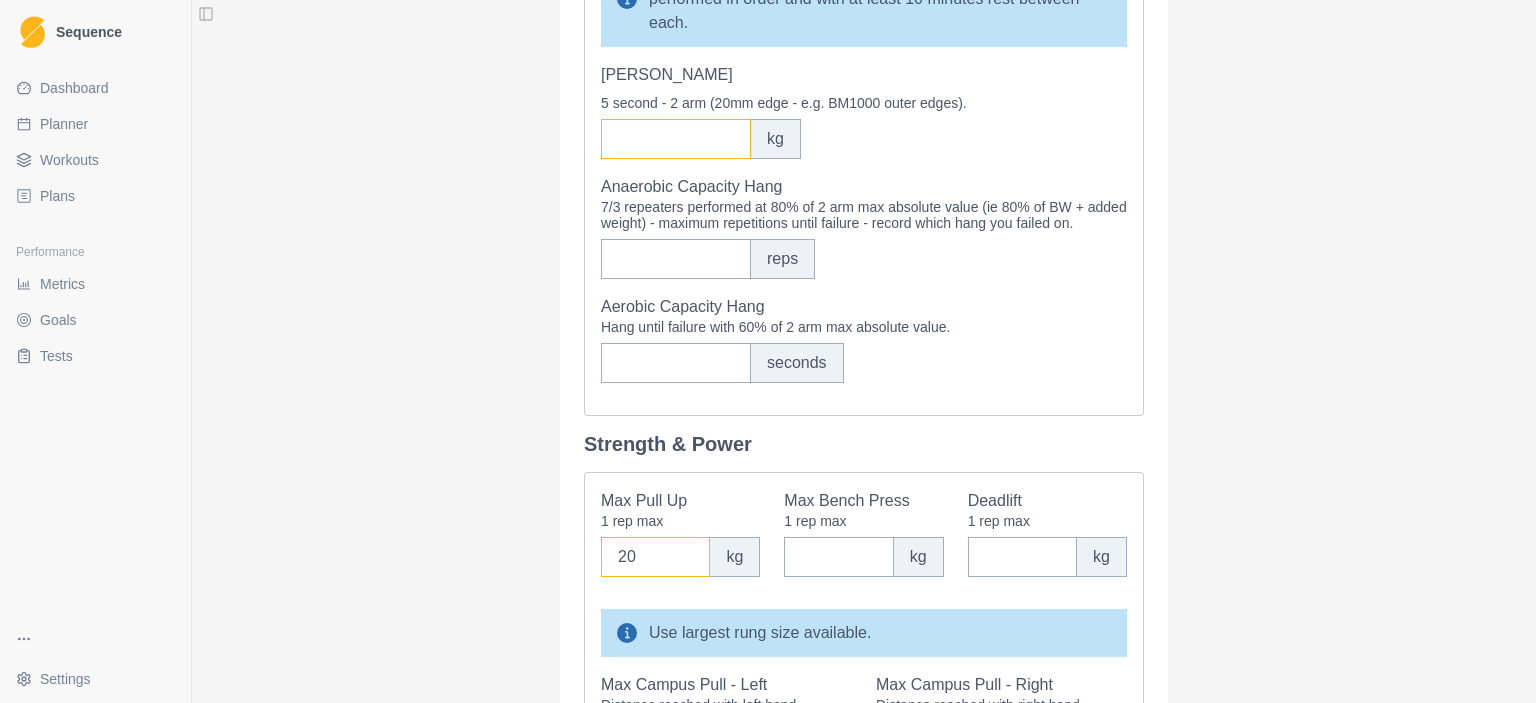 type on "20" 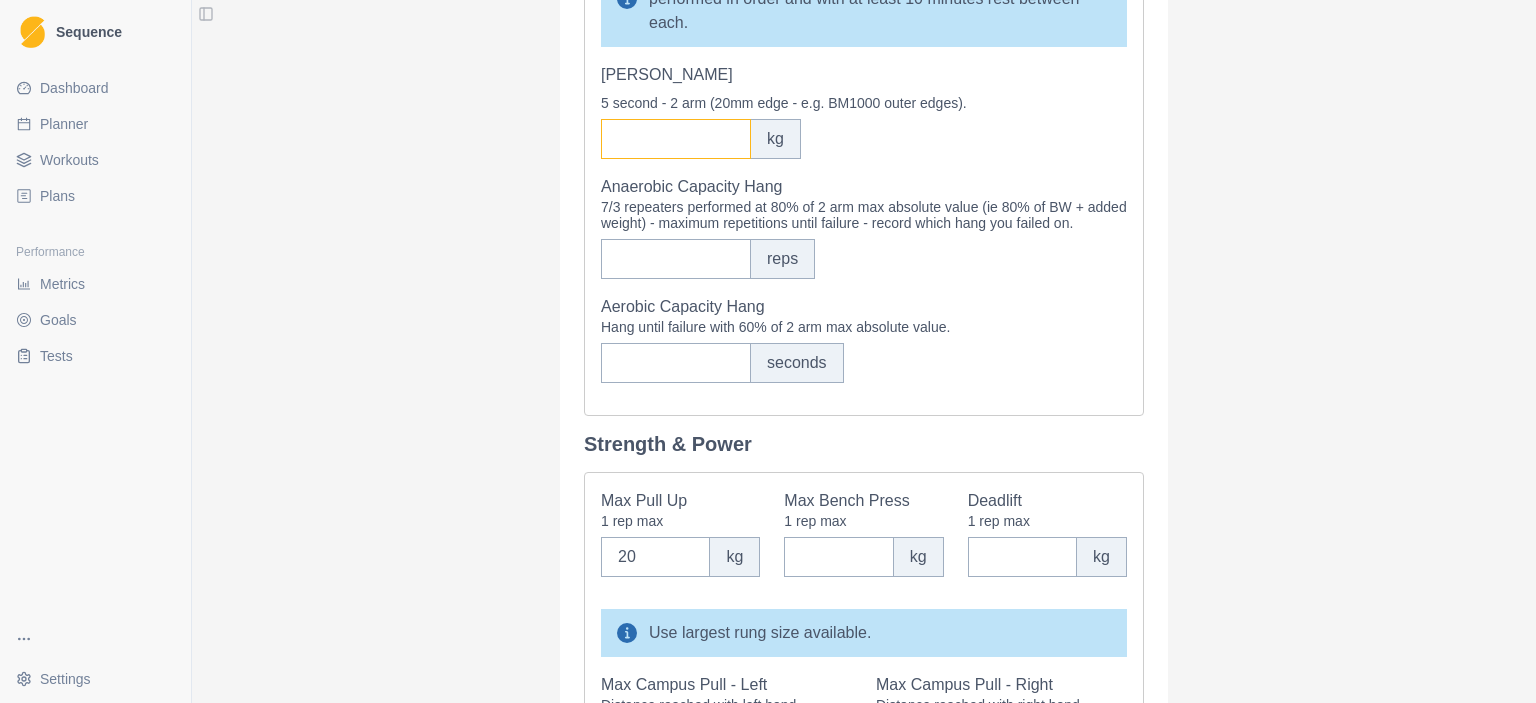 click on "[PERSON_NAME]" at bounding box center [676, 139] 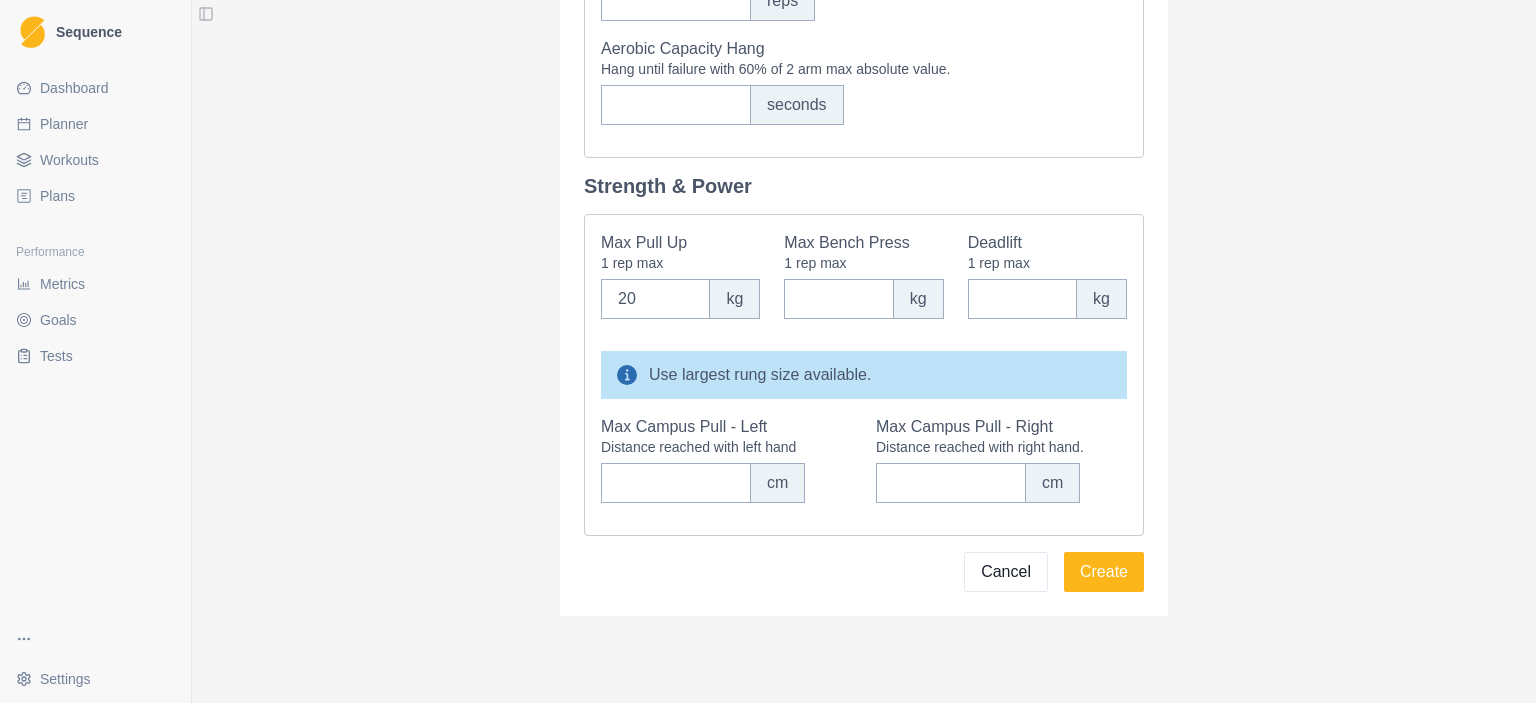 scroll, scrollTop: 1062, scrollLeft: 0, axis: vertical 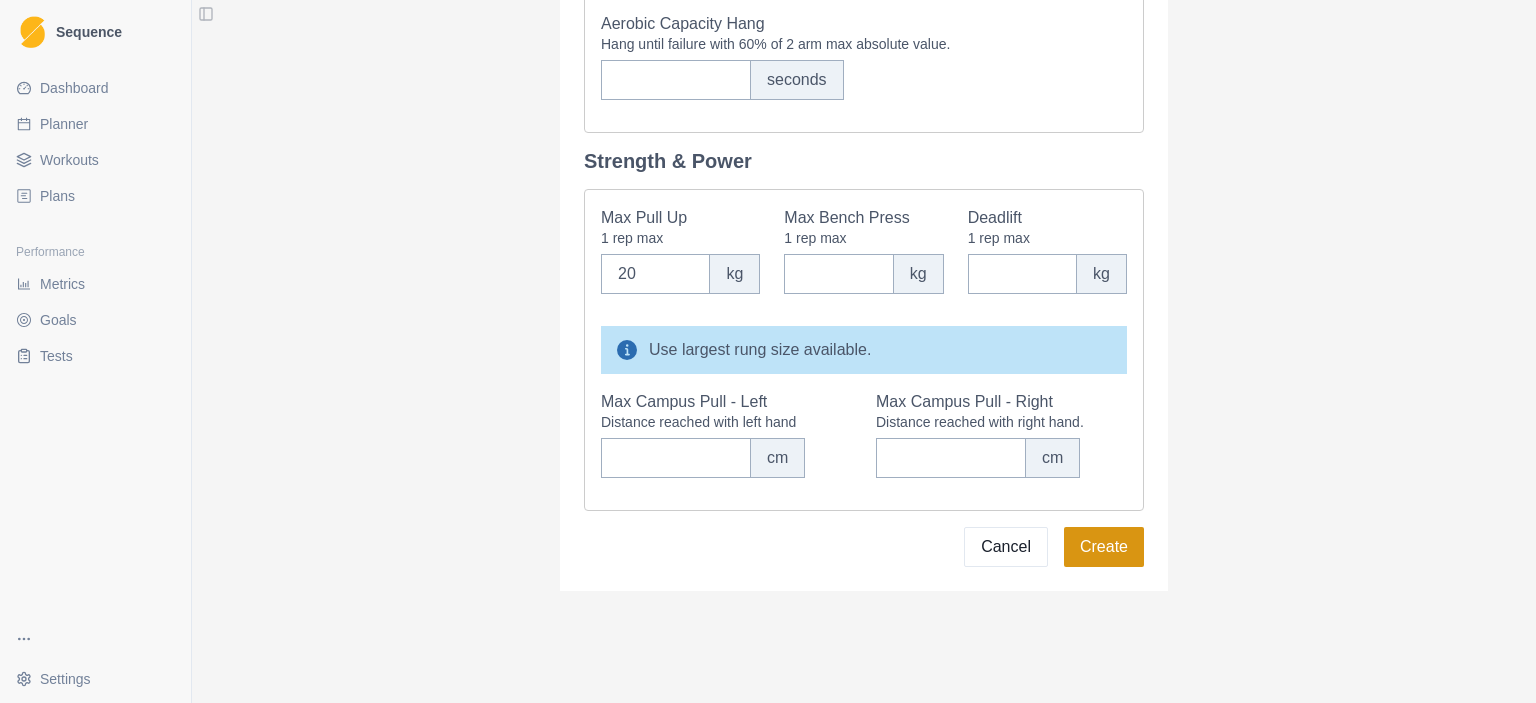 type on "14" 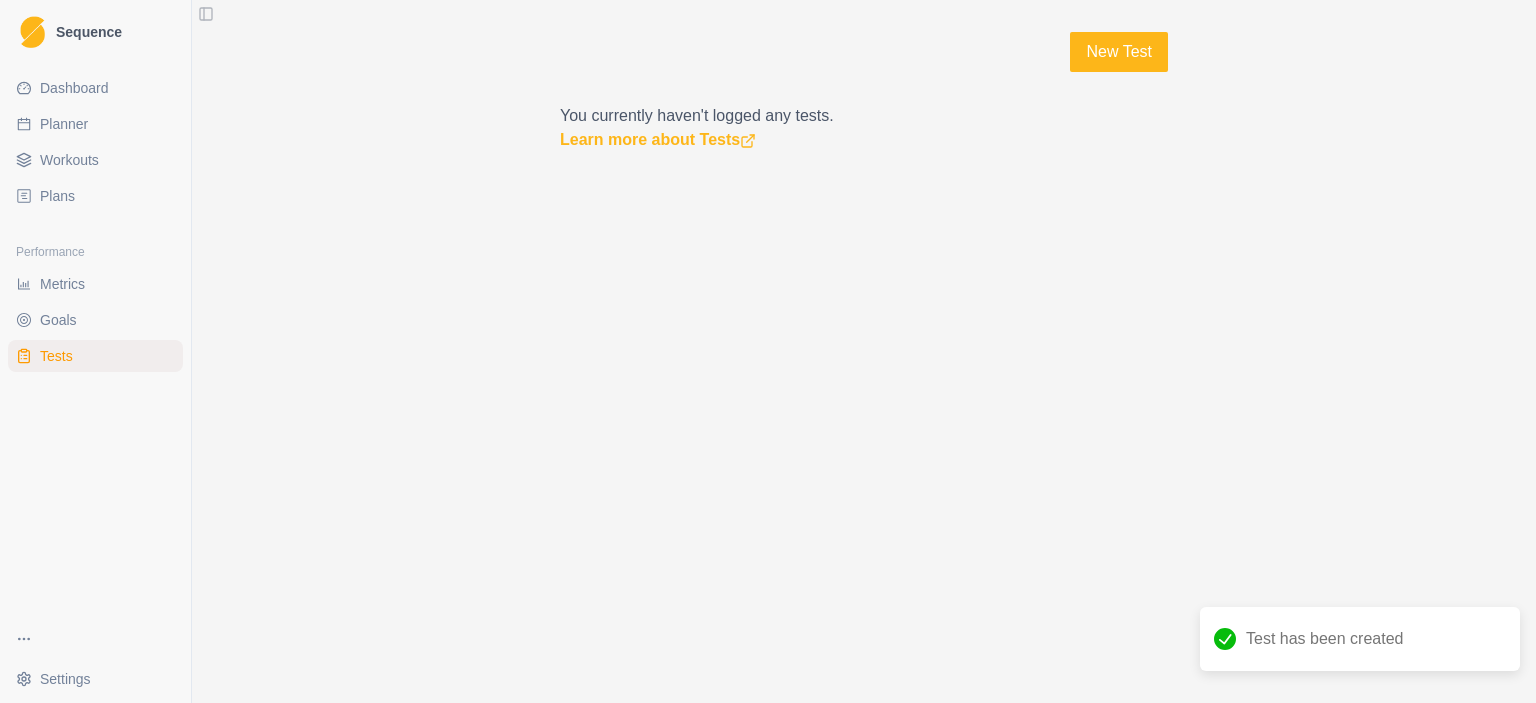 scroll, scrollTop: 0, scrollLeft: 0, axis: both 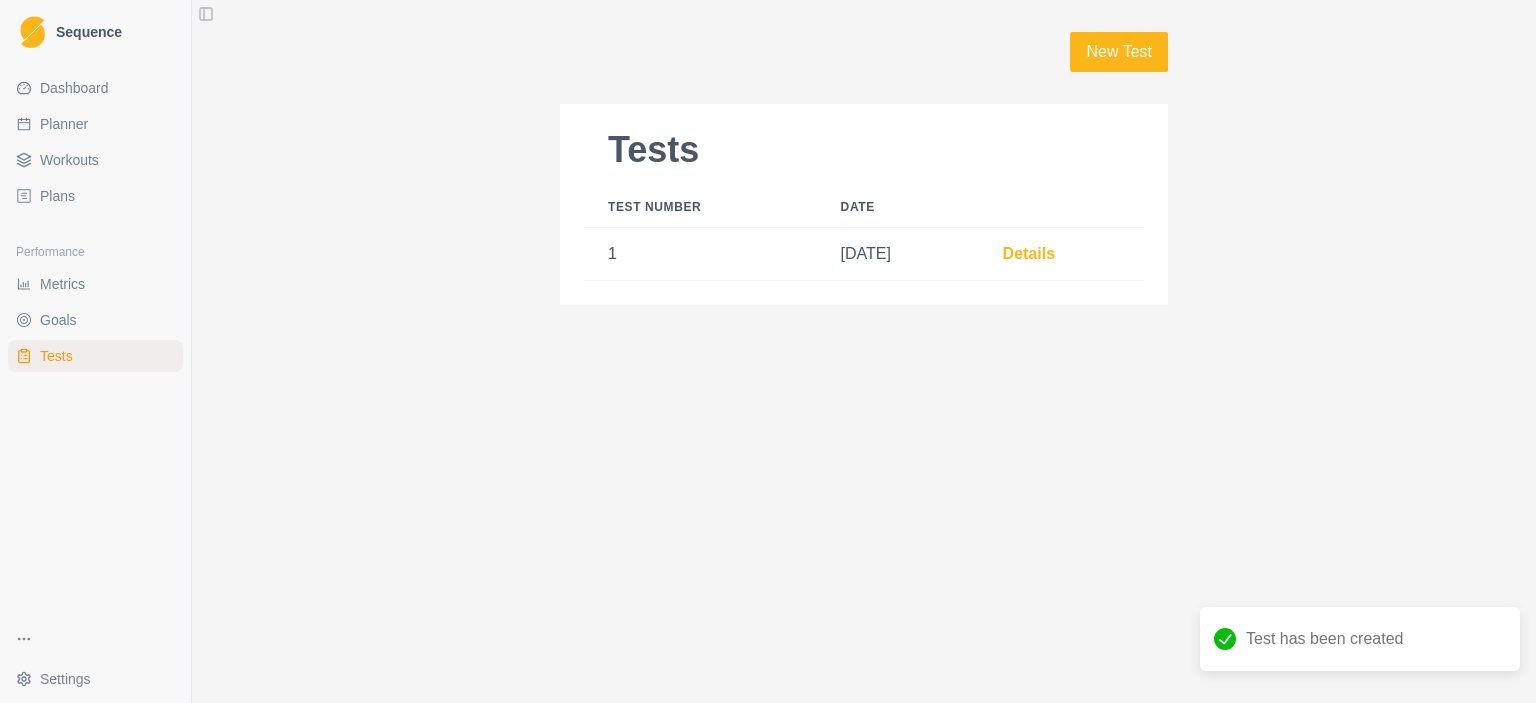 click on "Details" at bounding box center [1029, 253] 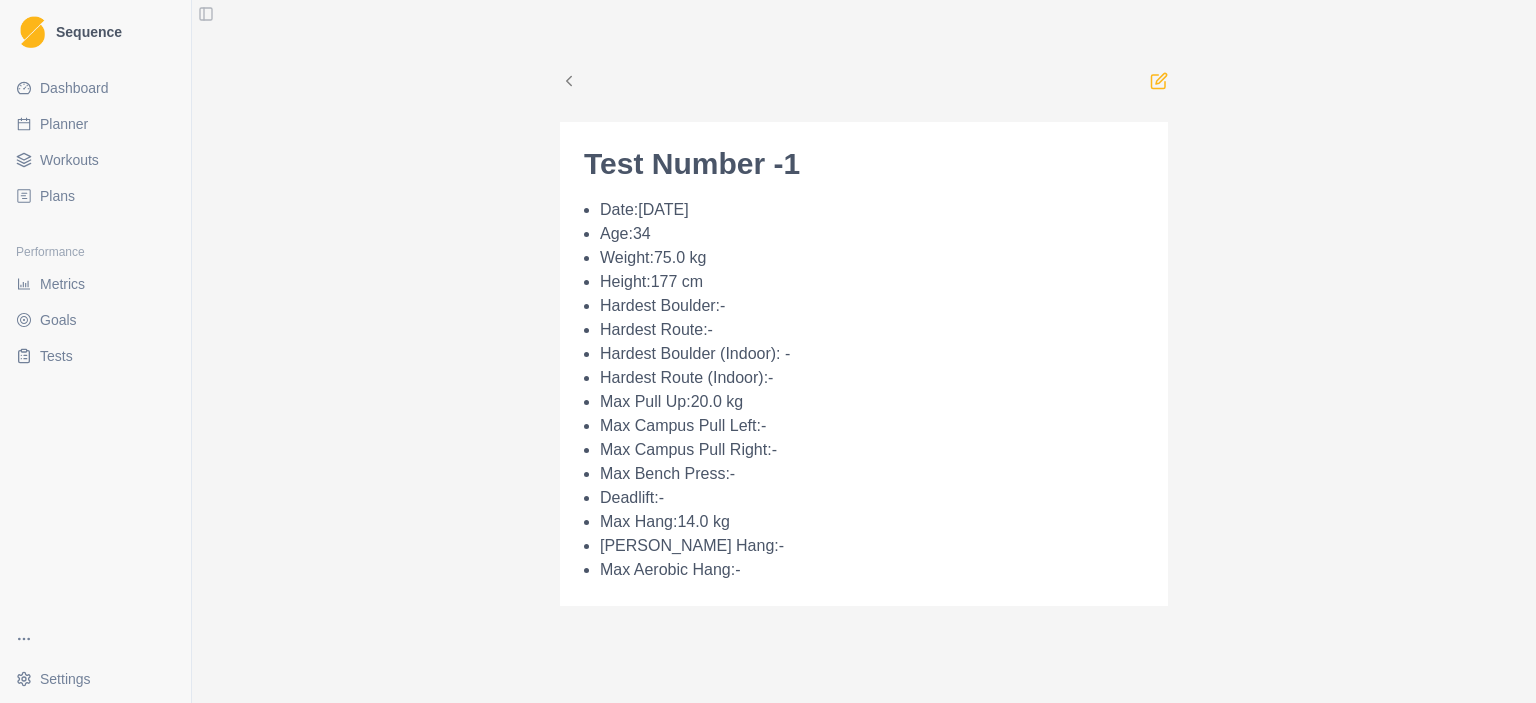 click on "Test Number -  1 Date:  [DATE] Age:  [DEMOGRAPHIC_DATA] Weight:  75.0 kg Height:  177 cm Hardest Boulder:  - Hardest Route:  - Hardest Boulder (Indoor):   - Hardest Route (Indoor):  - Max Pull Up:  20.0 kg   Max Campus Pull Left:  - Max Campus Pull Right:  - Max Bench Press:  - Deadlift:  - Max Hang:  14.0 kg Max Anaerobic Hang:  - Max Aerobic Hang:  -" at bounding box center (864, 351) 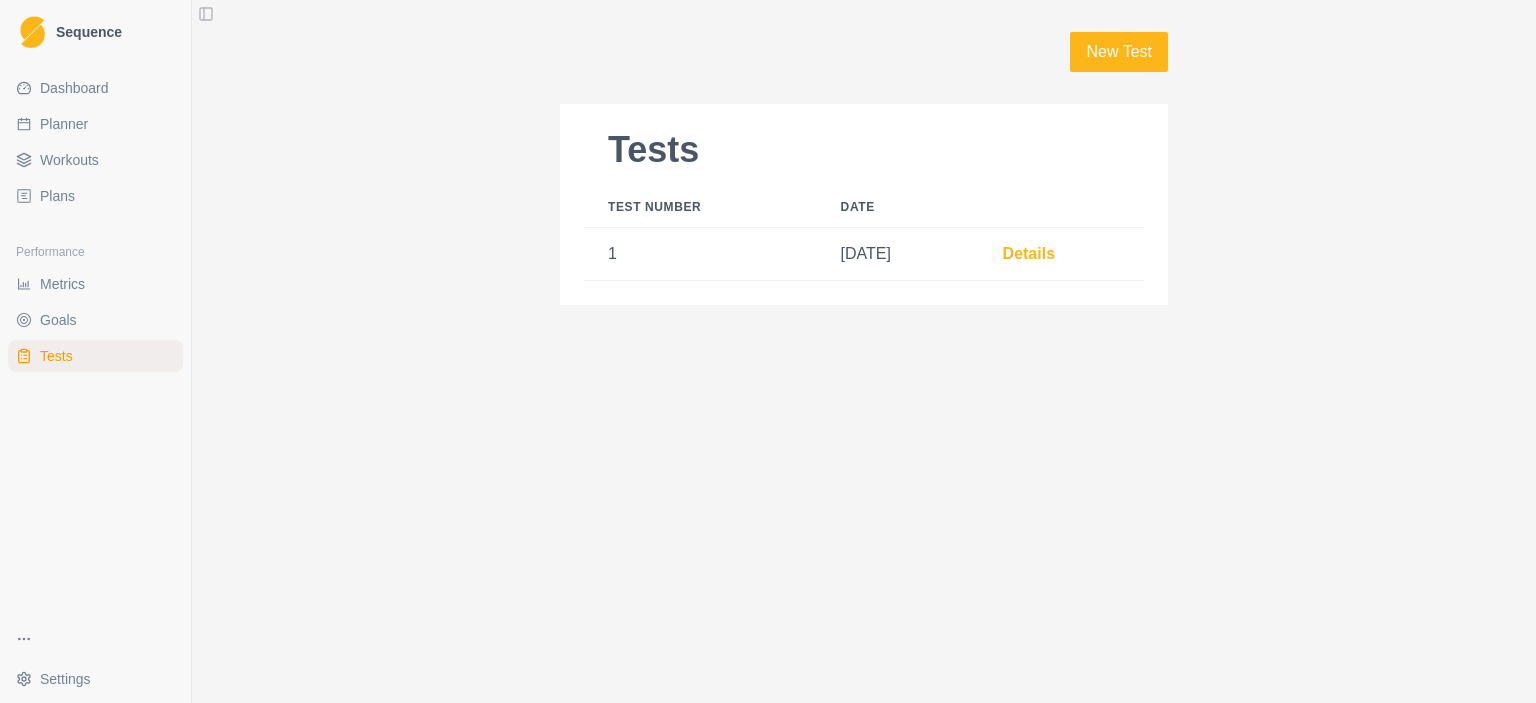 click on "Goals" at bounding box center [58, 320] 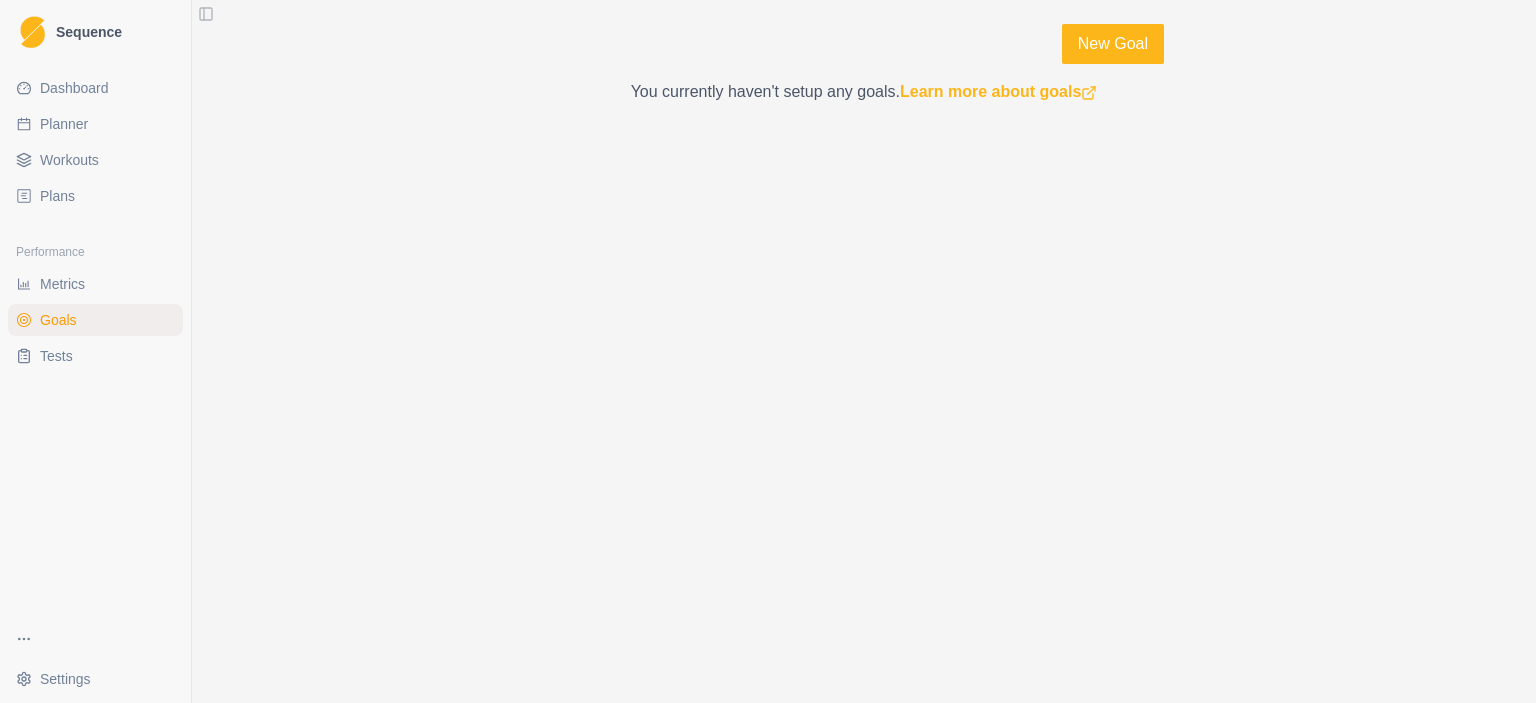 click on "Metrics" at bounding box center [62, 284] 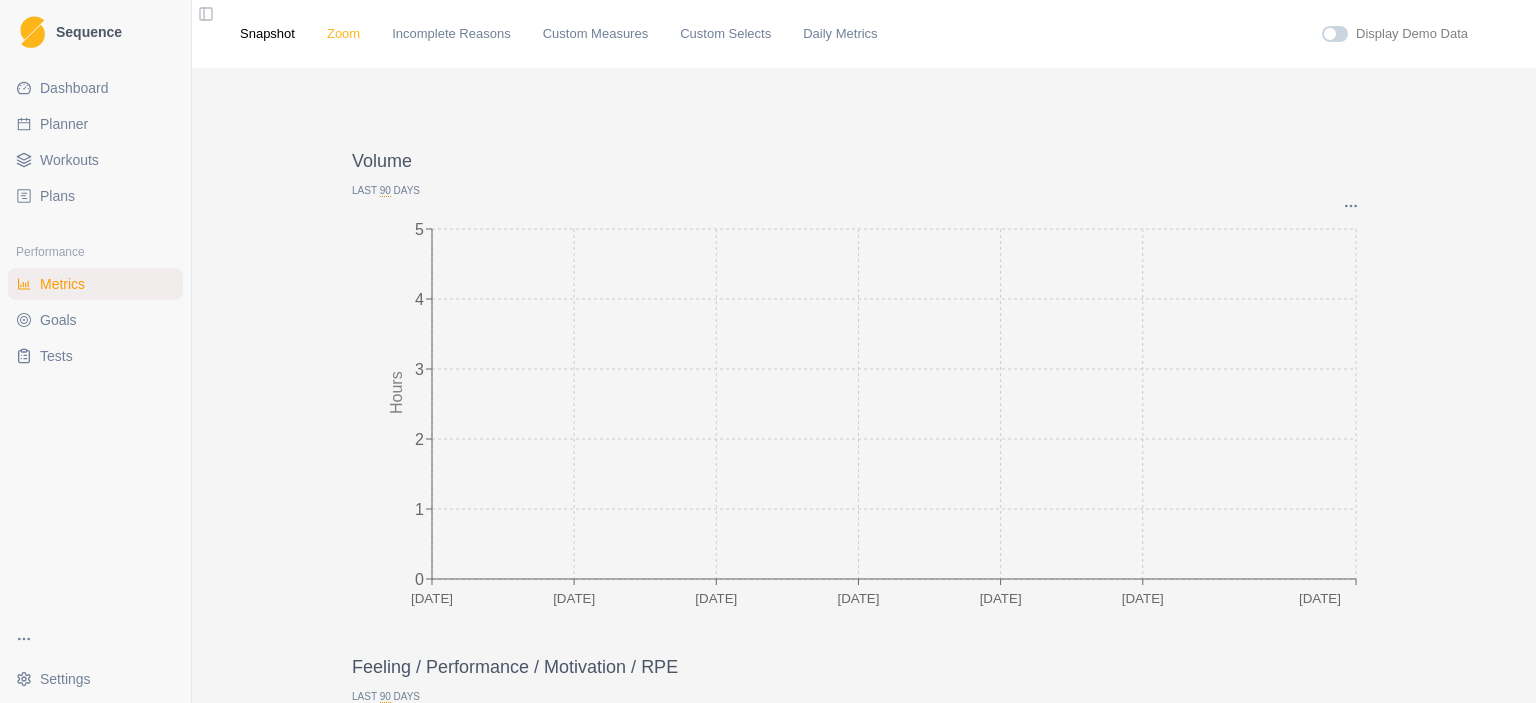 click on "Zoom" at bounding box center (343, 34) 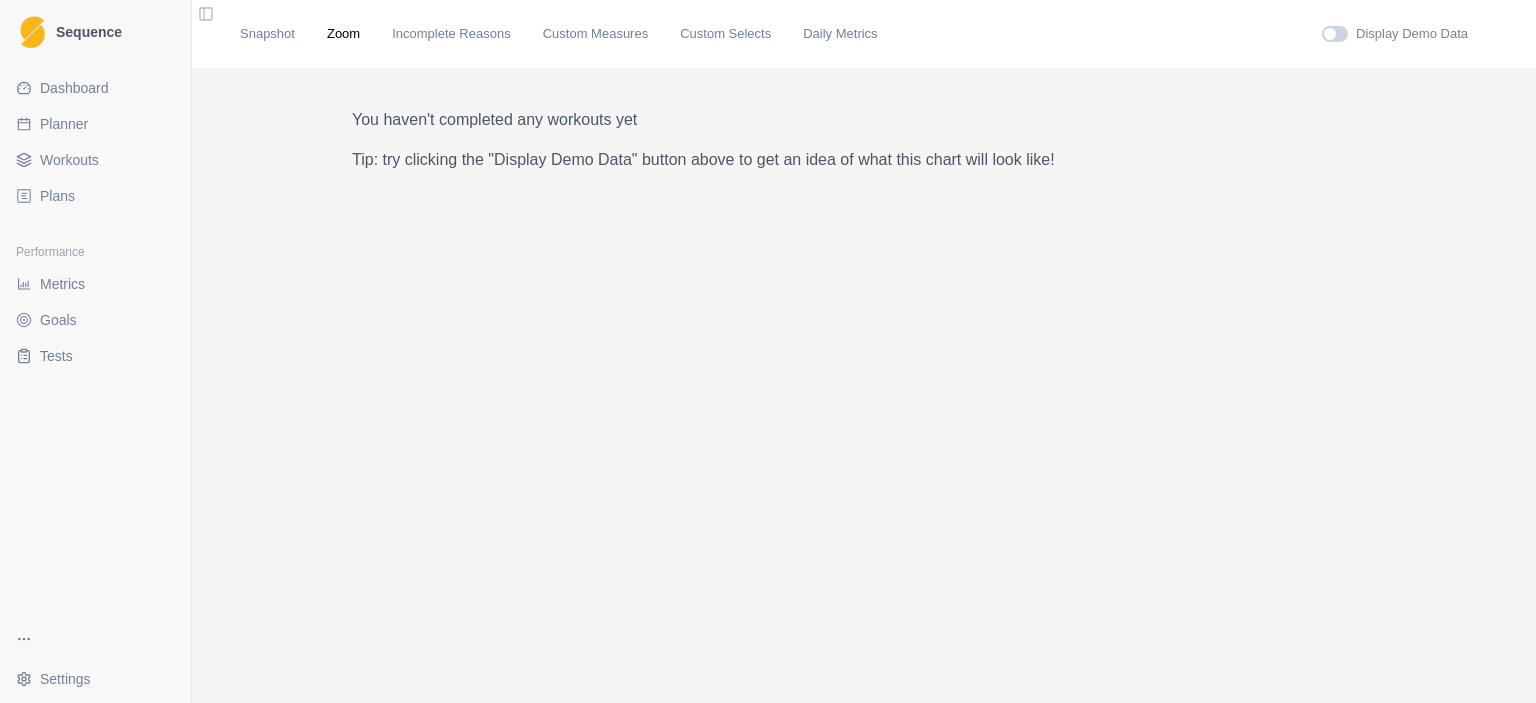 click on "Incomplete Reasons" at bounding box center (451, 34) 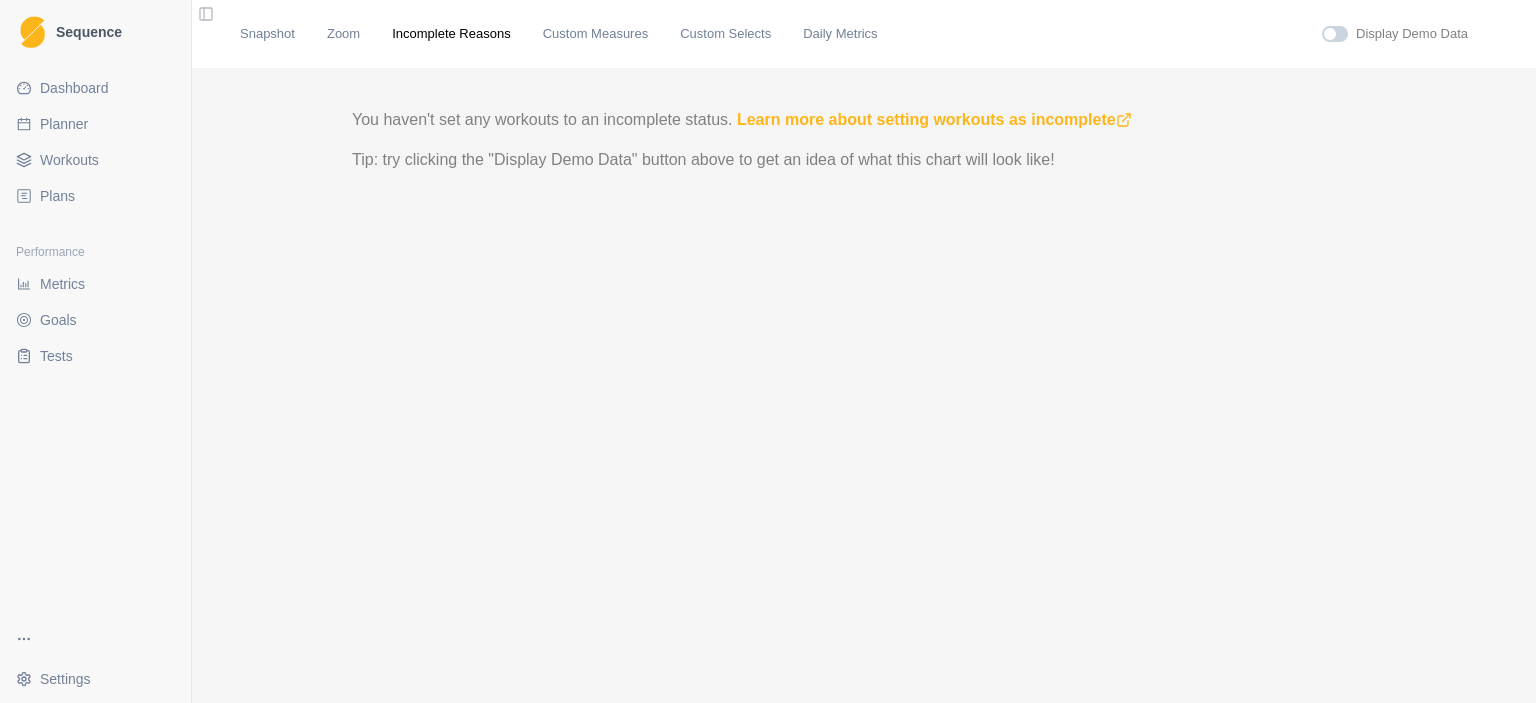 click on "Custom Measures" at bounding box center (595, 34) 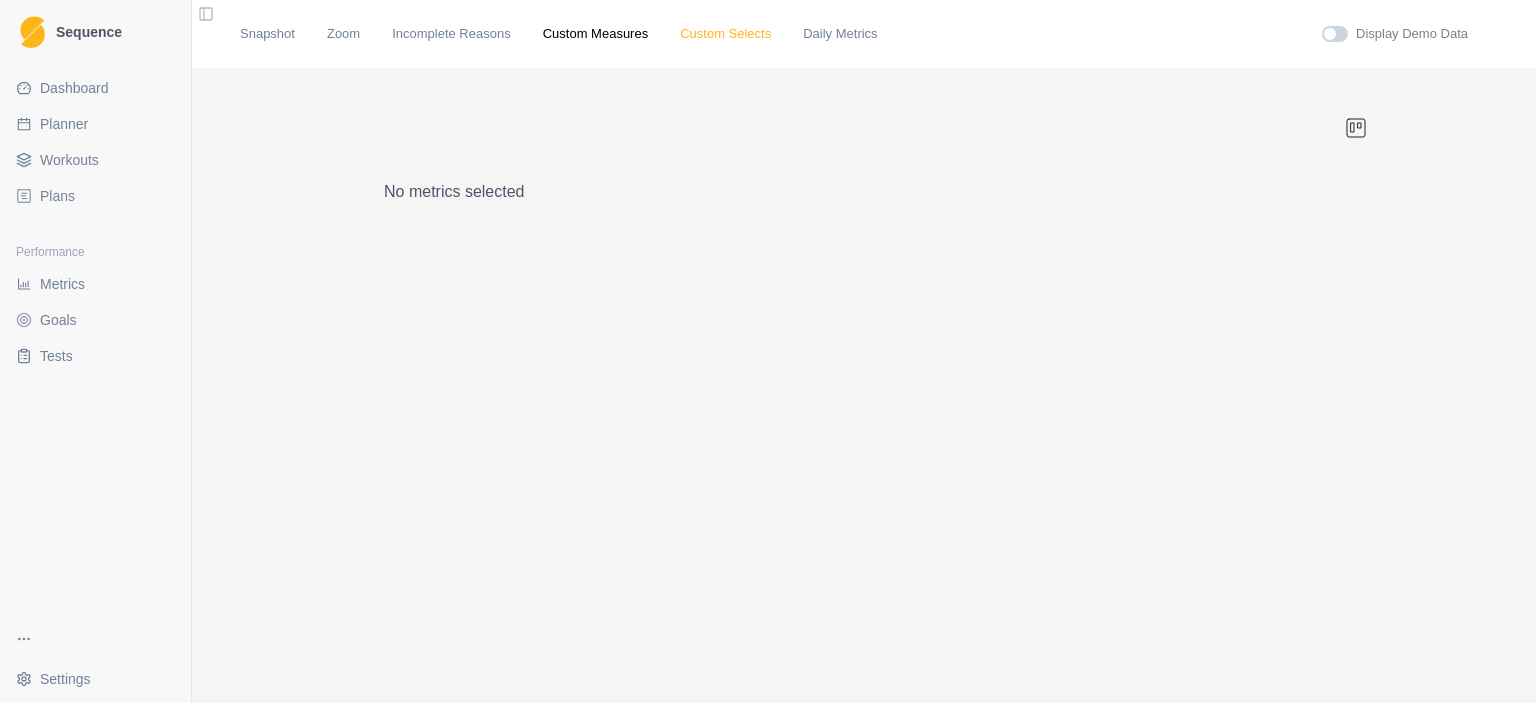 click on "Custom Selects" at bounding box center [725, 34] 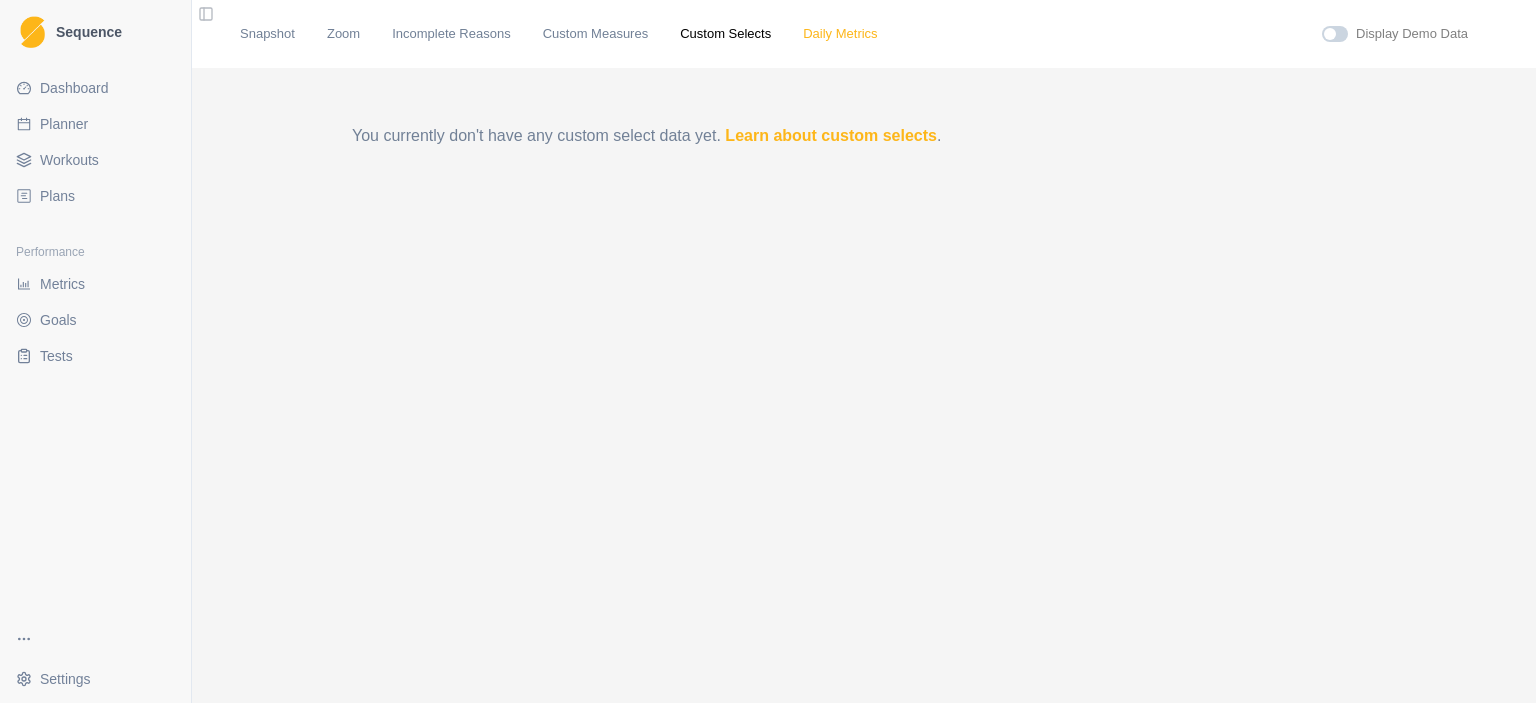 click on "Daily Metrics" at bounding box center [840, 34] 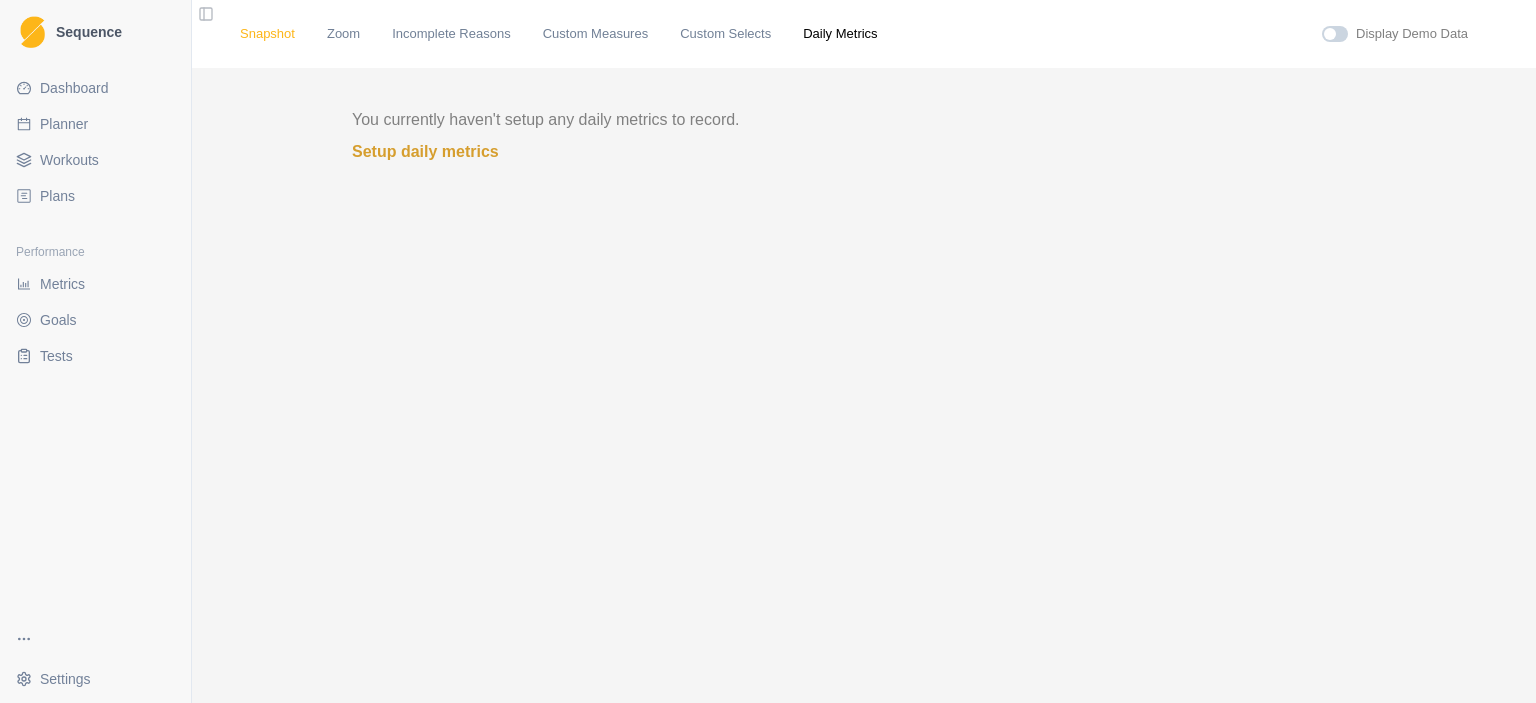click on "Snapshot" at bounding box center [267, 34] 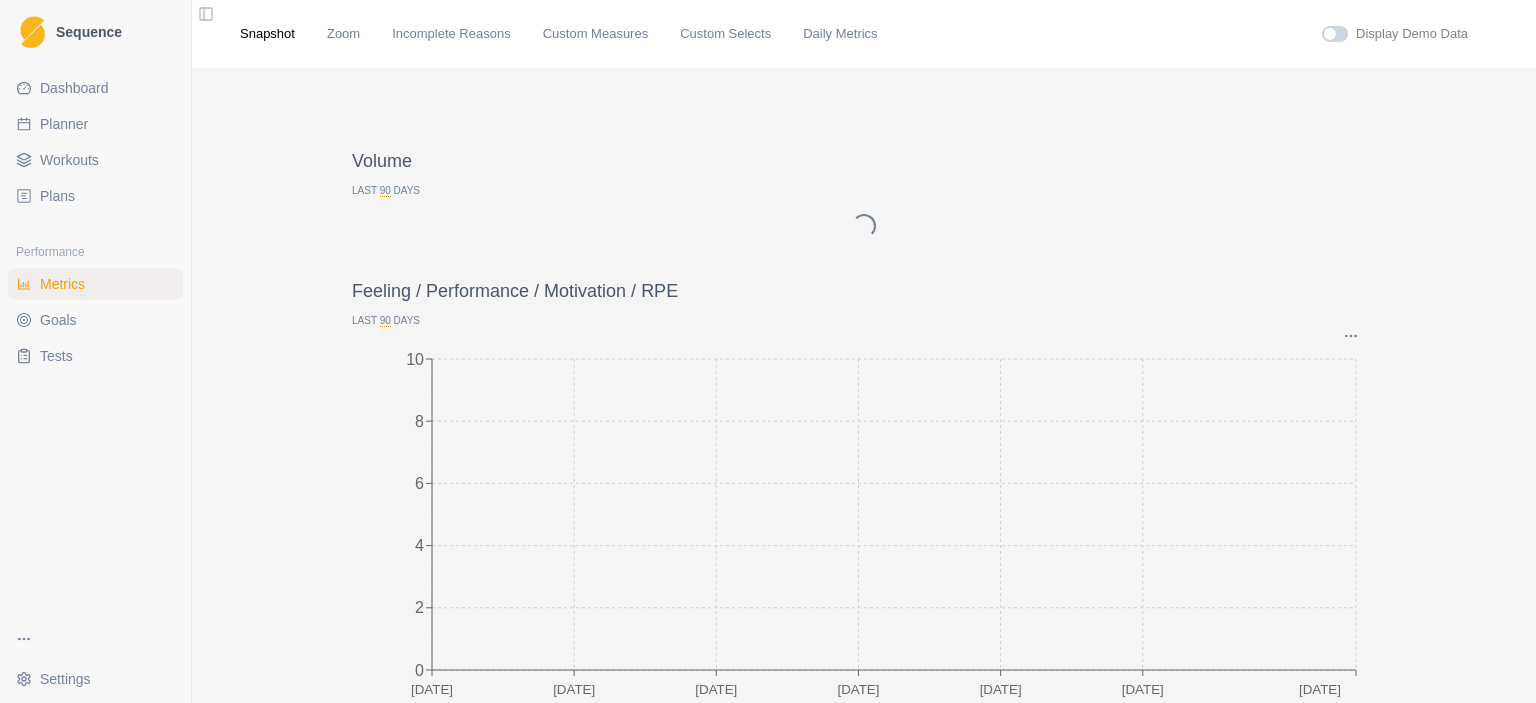 click on "Dashboard" at bounding box center [95, 88] 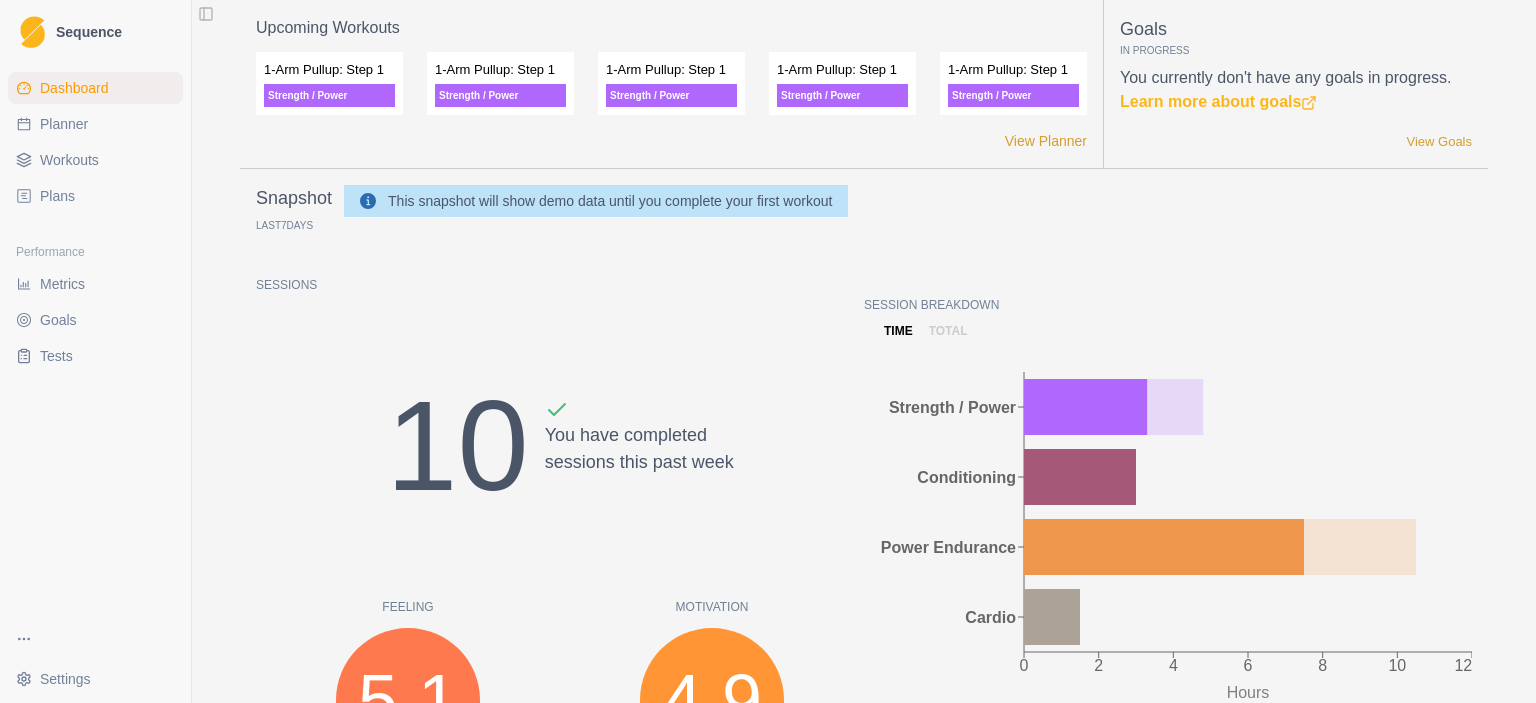 click on "Planner" at bounding box center (64, 124) 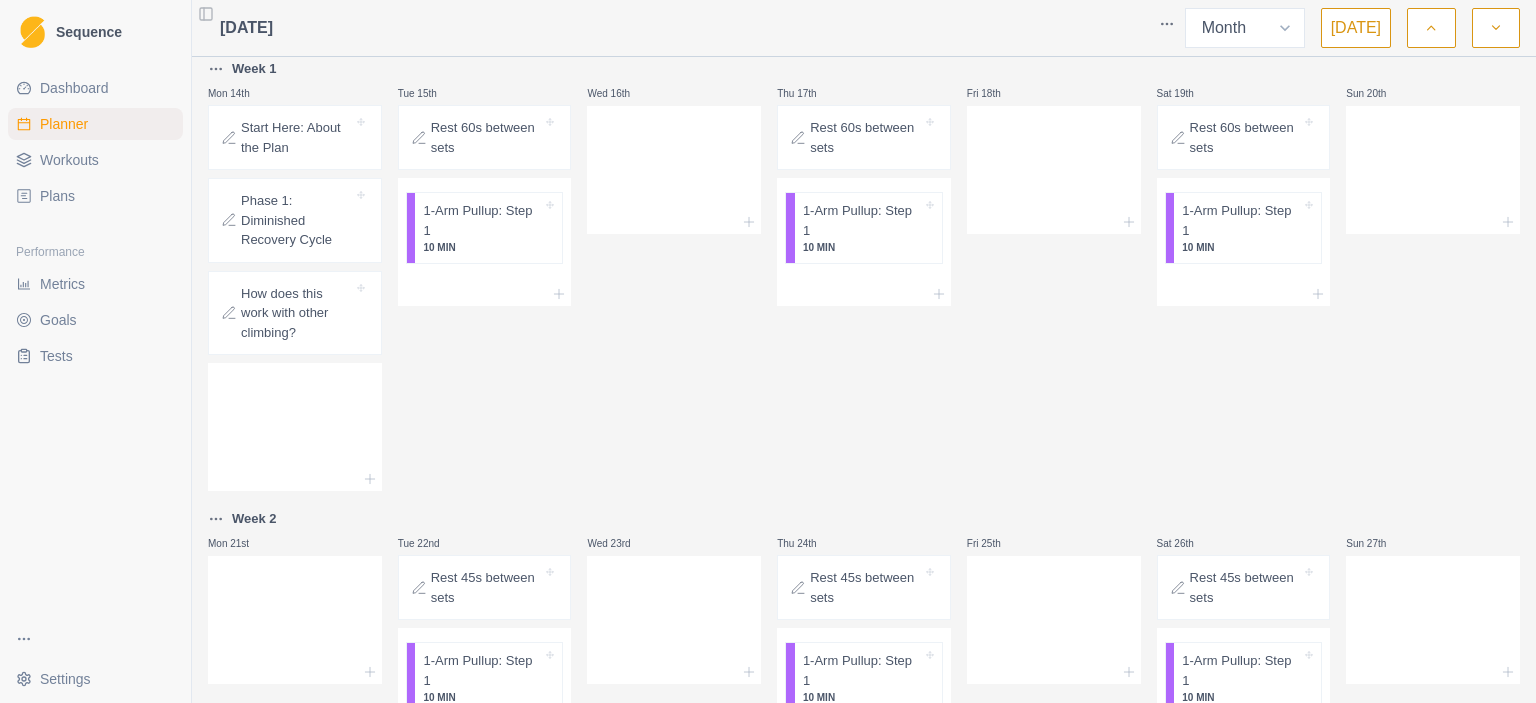 scroll, scrollTop: 400, scrollLeft: 0, axis: vertical 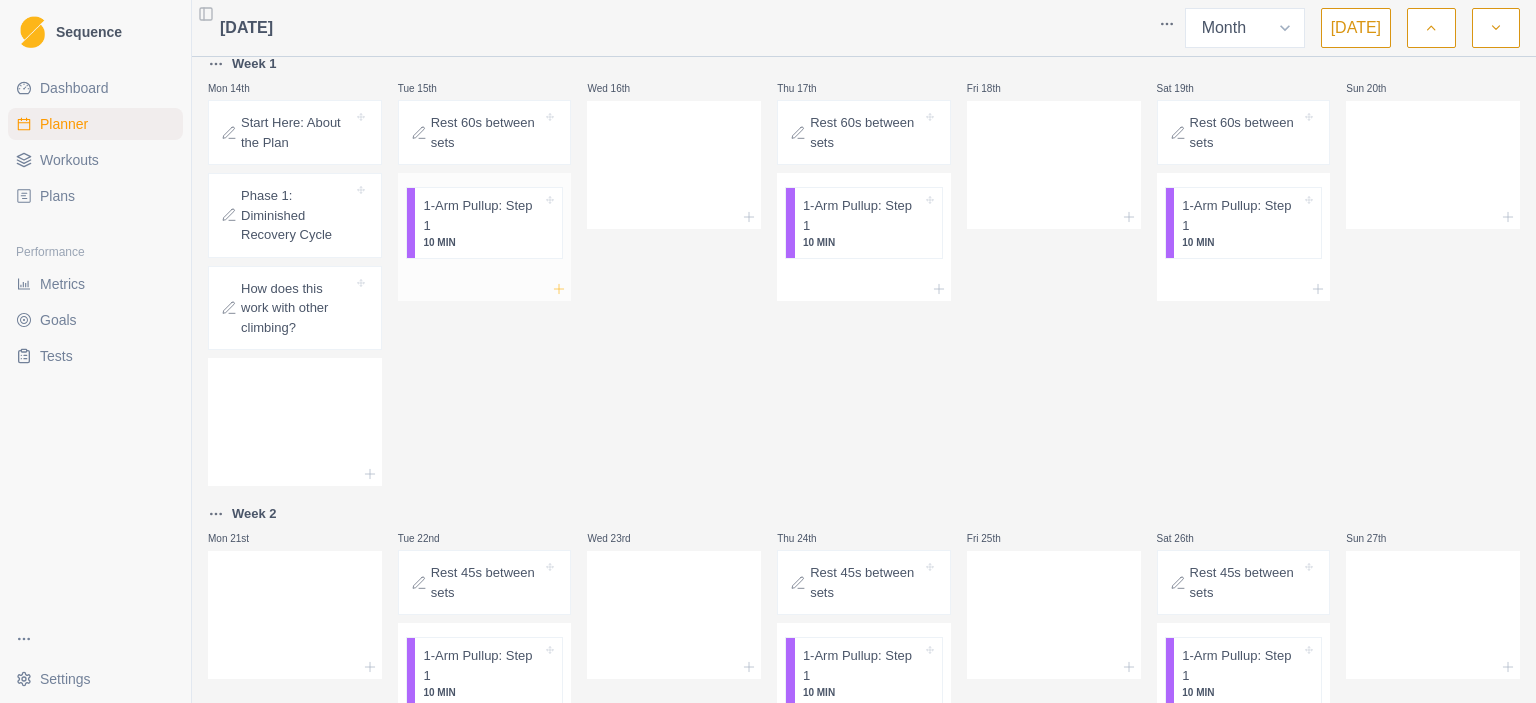 click 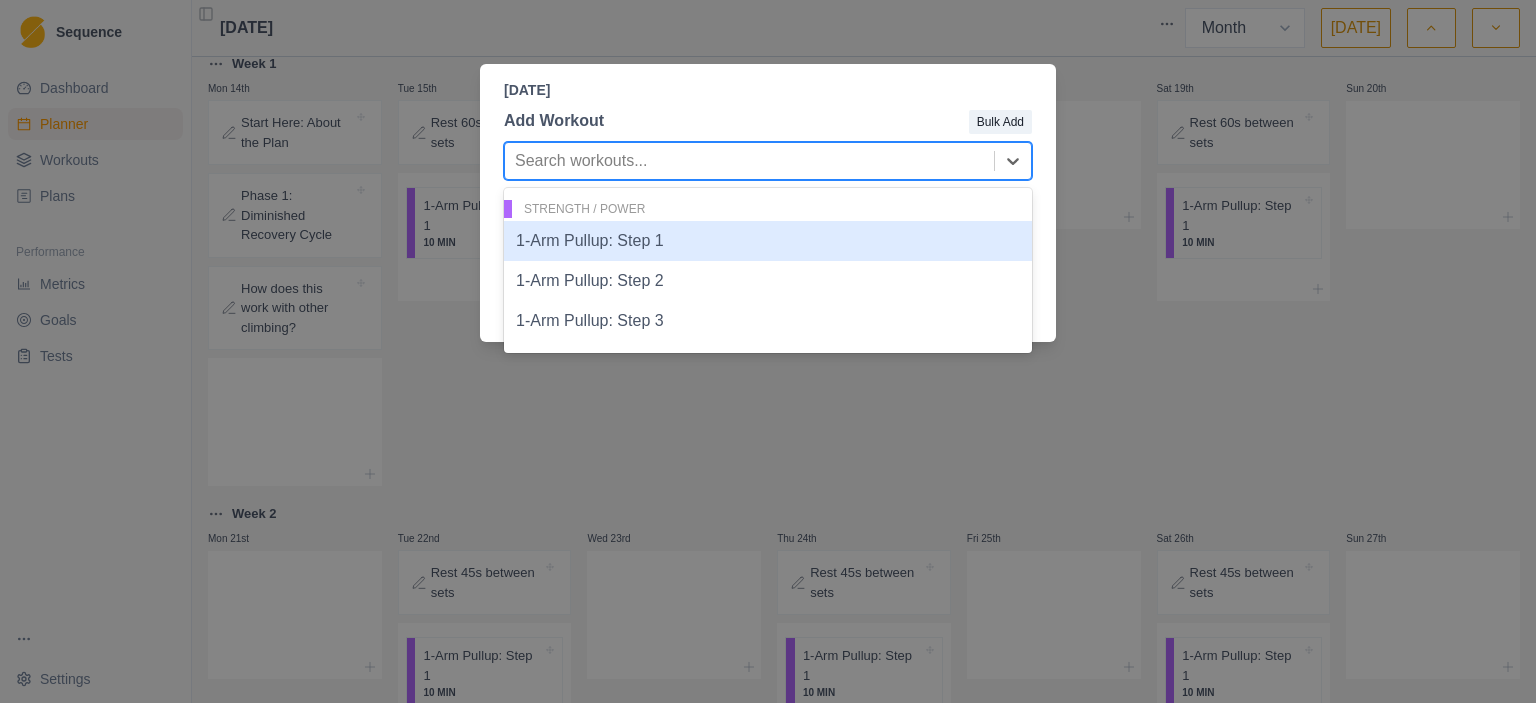 click at bounding box center [749, 161] 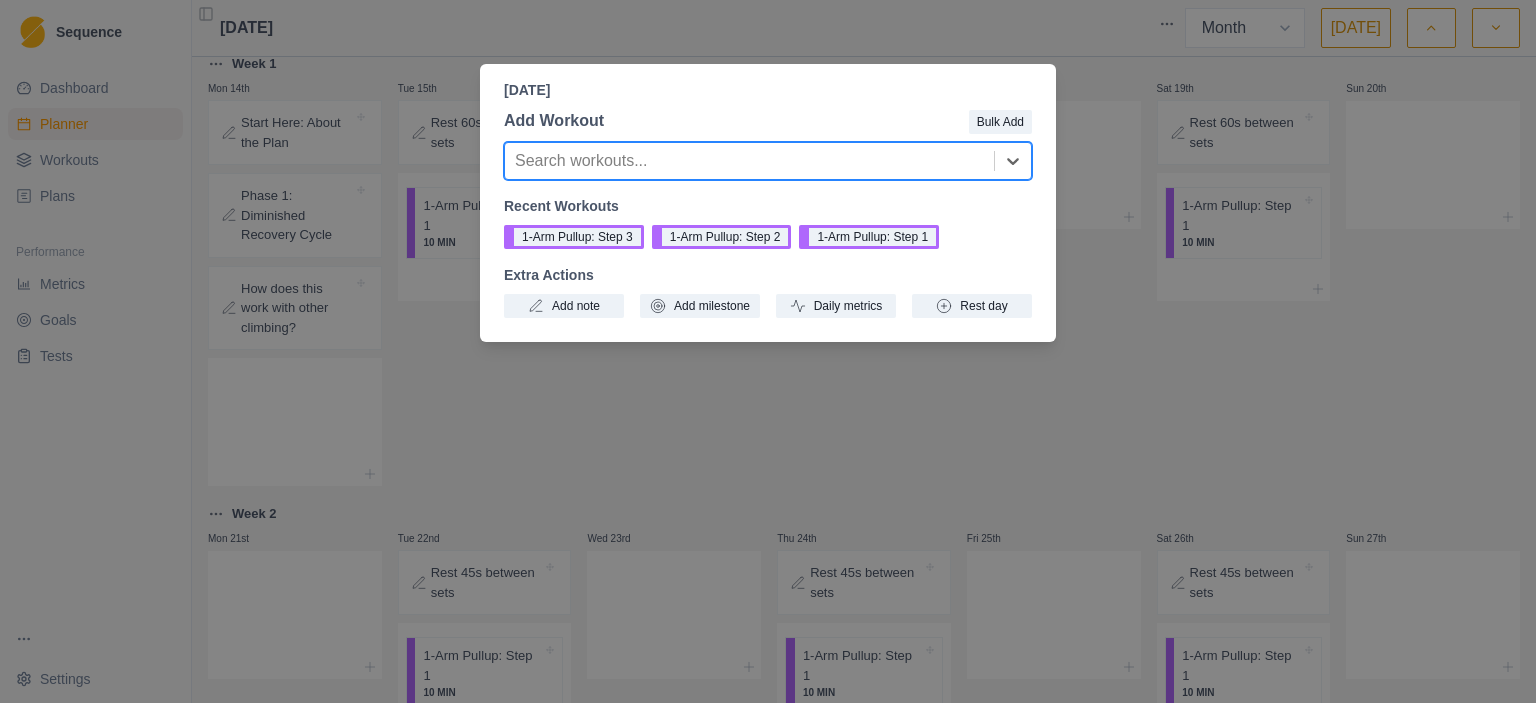 click on "[DATE] Add Workout Bulk Add Search workouts... Recent Workouts 1-Arm Pullup: Step 3 1-Arm Pullup: Step 2 1-Arm Pullup: Step 1 Extra Actions Add note Add milestone Daily metrics Rest day" at bounding box center [768, 351] 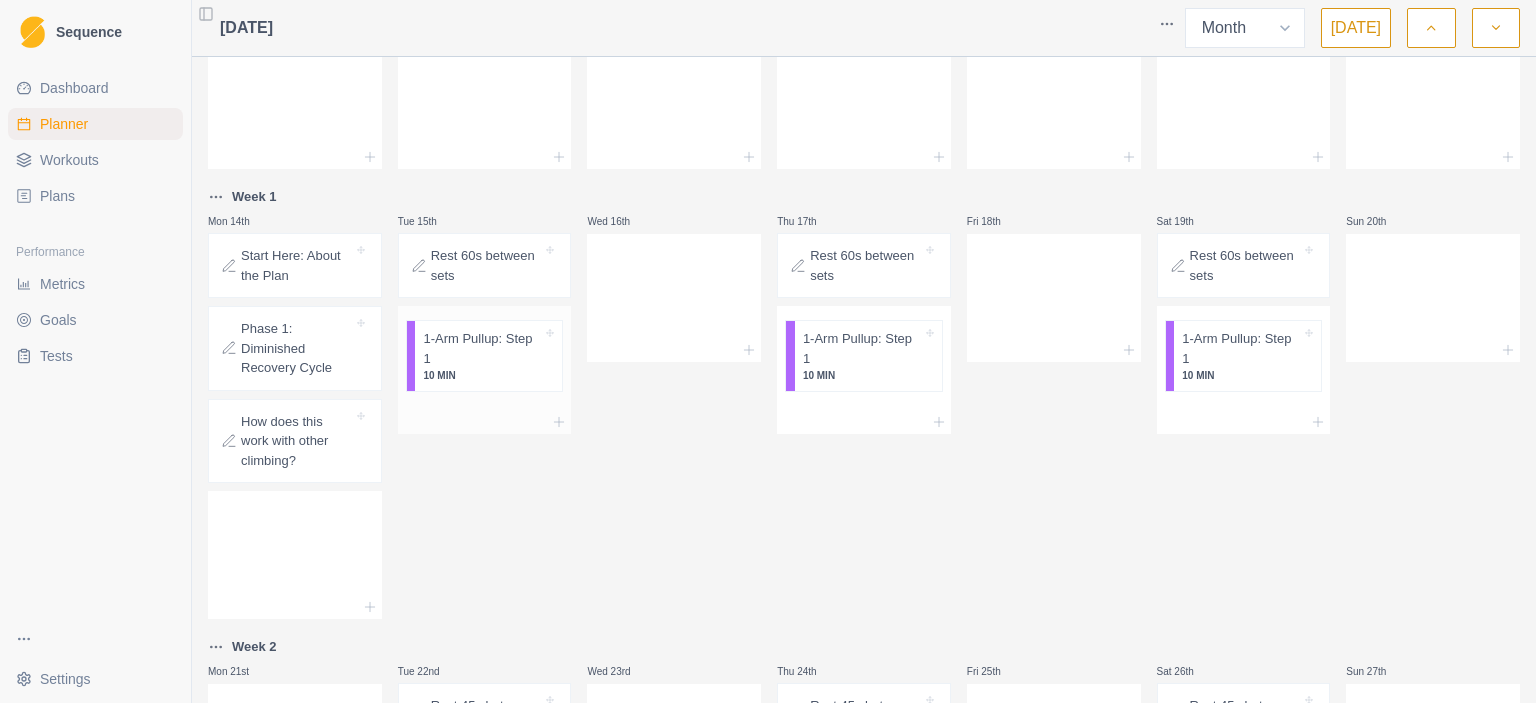 scroll, scrollTop: 247, scrollLeft: 0, axis: vertical 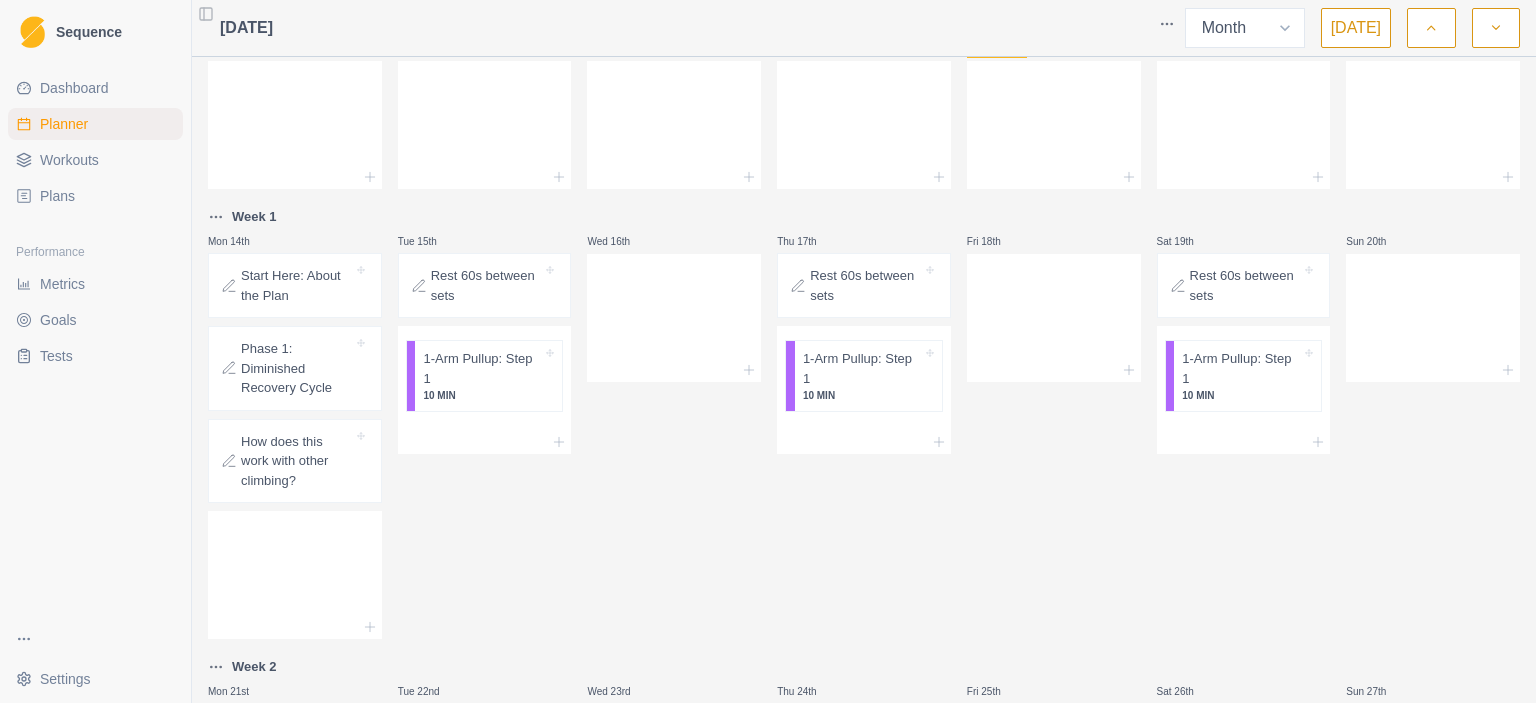 click on "Sequence Dashboard Planner Workouts Plans Performance Metrics Goals Tests Settings Toggle Sidebar [DATE] Week Month [DATE] Mon 30th Tue 1st Wed 2nd Thu 3rd Fri 4th Sat 5th Sun 6th Mon 7th Tue 8th Wed 9th Thu 10th Fri 11th Sat 12th Sun 13th Week 1 Mon 14th Start Here: About the Plan Phase 1: Diminished Recovery Cycle How does this work with other climbing? Tue 15th Rest 60s between sets 1-Arm Pullup: Step 1 10 MIN Wed 16th Thu 17th Rest 60s between sets 1-Arm Pullup: Step 1 10 MIN Fri 18th Sat 19th Rest 60s between sets 1-Arm Pullup: Step 1 10 [PERSON_NAME] 20th Week 2 Mon 21st Tue 22nd Rest 45s between sets 1-Arm Pullup: Step 1 10 MIN Wed 23rd Thu 24th Rest 45s between sets 1-Arm Pullup: Step 1 10 MIN Fri 25th Sat 26th Rest 45s between sets 1-Arm Pullup: Step 1 10 [PERSON_NAME] 27th Week 3 Mon 28th Tue 29th Rest 30s and 15 s 1-Arm Pullup: Step 2 10 MIN Wed 30th Thu 31st Rest 30s and 15s 1-Arm Pullup: Step 2 10 MIN Fri 1st Sat 2nd Rest 30s and 15s 1-Arm Pullup: Step 2 10 [PERSON_NAME] 3rd
1 Settings" at bounding box center (768, 351) 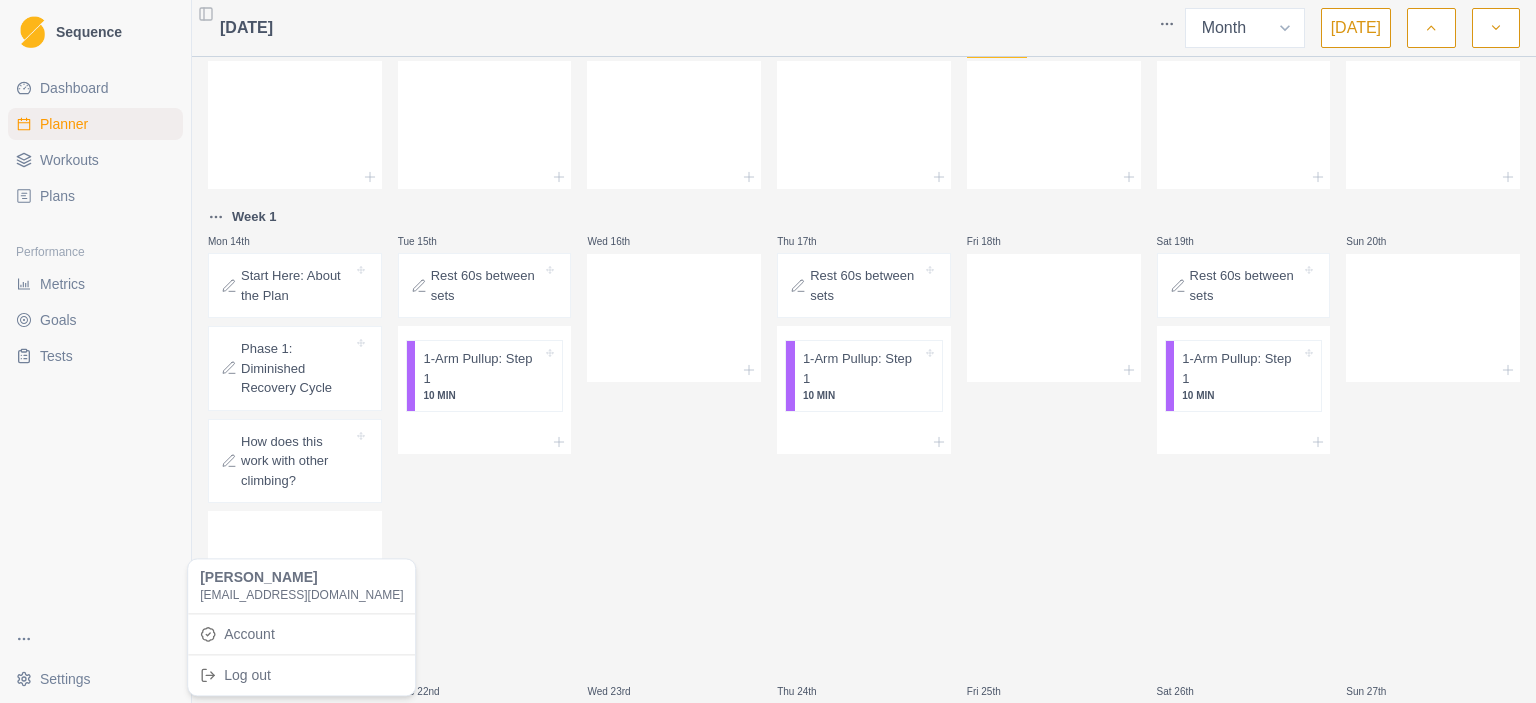 click on "Sequence Dashboard Planner Workouts Plans Performance Metrics Goals Tests Settings Toggle Sidebar [DATE] Week Month [DATE] Mon 30th Tue 1st Wed 2nd Thu 3rd Fri 4th Sat 5th Sun 6th Mon 7th Tue 8th Wed 9th Thu 10th Fri 11th Sat 12th Sun 13th Week 1 Mon 14th Start Here: About the Plan Phase 1: Diminished Recovery Cycle How does this work with other climbing? Tue 15th Rest 60s between sets 1-Arm Pullup: Step 1 10 MIN Wed 16th Thu 17th Rest 60s between sets 1-Arm Pullup: Step 1 10 MIN Fri 18th Sat 19th Rest 60s between sets 1-Arm Pullup: Step 1 10 [PERSON_NAME] 20th Week 2 Mon 21st Tue 22nd Rest 45s between sets 1-Arm Pullup: Step 1 10 MIN Wed 23rd Thu 24th Rest 45s between sets 1-Arm Pullup: Step 1 10 MIN Fri 25th Sat 26th Rest 45s between sets 1-Arm Pullup: Step 1 10 [PERSON_NAME] 27th Week 3 Mon 28th Tue 29th Rest 30s and 15 s 1-Arm Pullup: Step 2 10 MIN Wed 30th Thu 31st Rest 30s and 15s 1-Arm Pullup: Step 2 10 MIN Fri 1st Sat 2nd Rest 30s and 15s 1-Arm Pullup: Step 2 10 [PERSON_NAME] 3rd
1 Account" at bounding box center (768, 351) 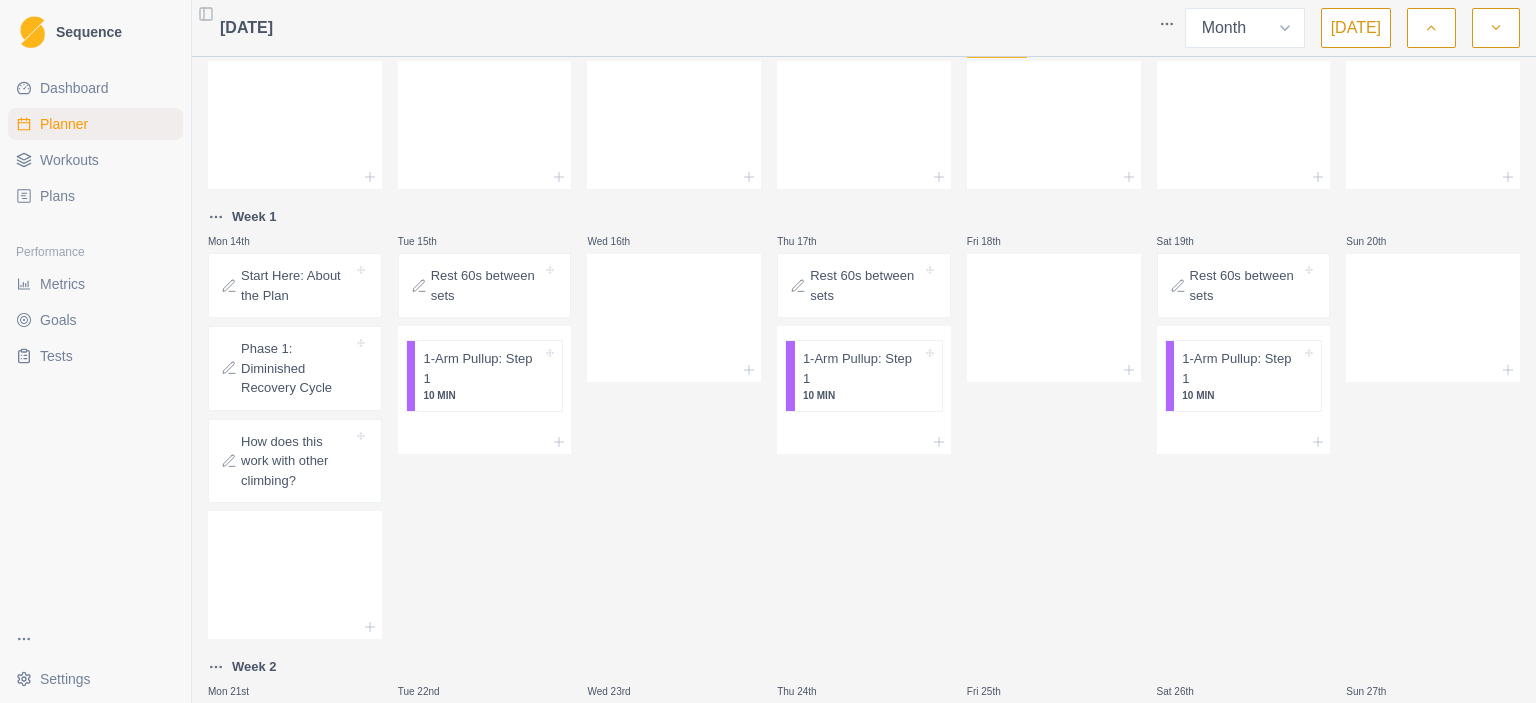 click on "Sequence Dashboard Planner Workouts Plans Performance Metrics Goals Tests Settings Toggle Sidebar [DATE] Week Month [DATE] Mon 30th Tue 1st Wed 2nd Thu 3rd Fri 4th Sat 5th Sun 6th Mon 7th Tue 8th Wed 9th Thu 10th Fri 11th Sat 12th Sun 13th Week 1 Mon 14th Start Here: About the Plan Phase 1: Diminished Recovery Cycle How does this work with other climbing? Tue 15th Rest 60s between sets 1-Arm Pullup: Step 1 10 MIN Wed 16th Thu 17th Rest 60s between sets 1-Arm Pullup: Step 1 10 MIN Fri 18th Sat 19th Rest 60s between sets 1-Arm Pullup: Step 1 10 [PERSON_NAME] 20th Week 2 Mon 21st Tue 22nd Rest 45s between sets 1-Arm Pullup: Step 1 10 MIN Wed 23rd Thu 24th Rest 45s between sets 1-Arm Pullup: Step 1 10 MIN Fri 25th Sat 26th Rest 45s between sets 1-Arm Pullup: Step 1 10 [PERSON_NAME] 27th Week 3 Mon 28th Tue 29th Rest 30s and 15 s 1-Arm Pullup: Step 2 10 MIN Wed 30th Thu 31st Rest 30s and 15s 1-Arm Pullup: Step 2 10 MIN Fri 1st Sat 2nd Rest 30s and 15s 1-Arm Pullup: Step 2 10 [PERSON_NAME] 3rd
1 Extras Extras" at bounding box center [768, 351] 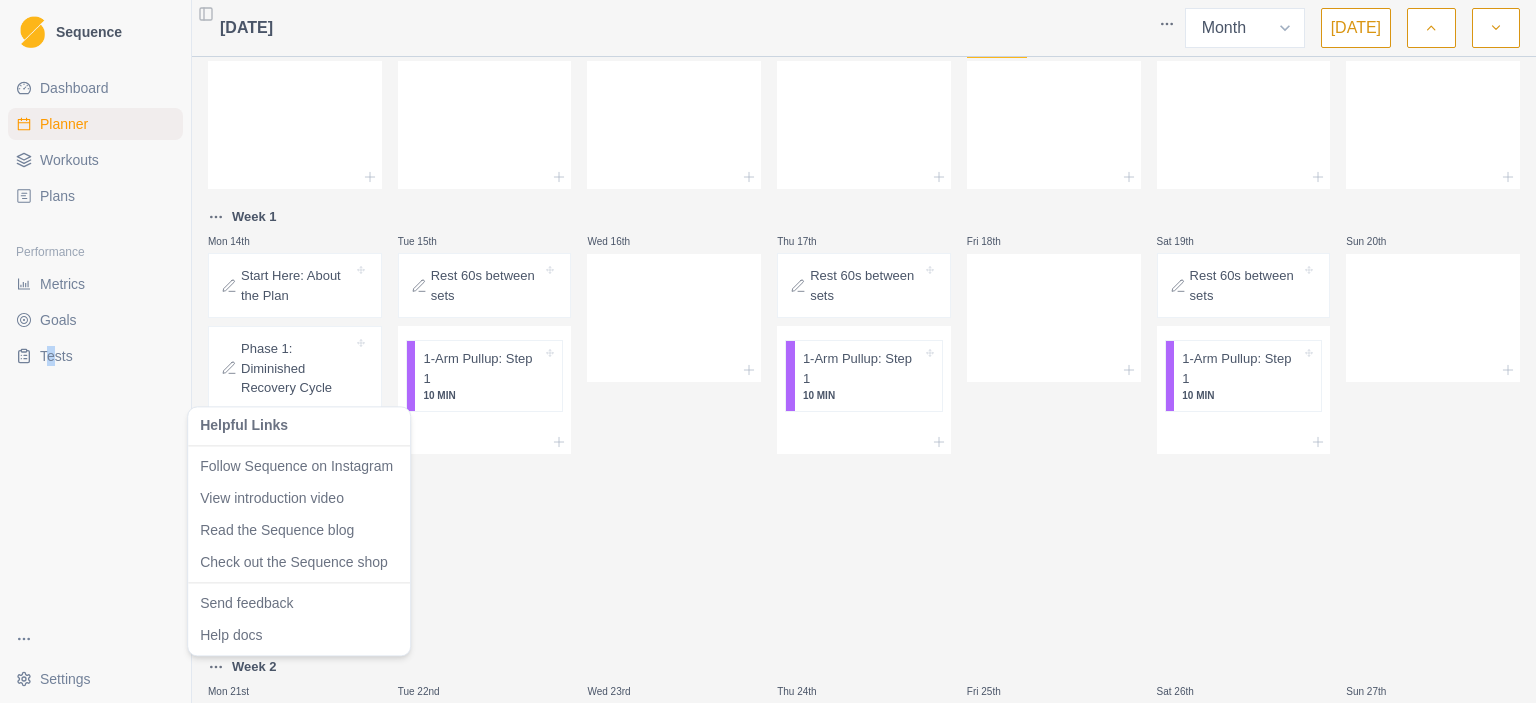 click on "Sequence Dashboard Planner Workouts Plans Performance Metrics Goals Tests Settings Toggle Sidebar [DATE] Week Month [DATE] Mon 30th Tue 1st Wed 2nd Thu 3rd Fri 4th Sat 5th Sun 6th Mon 7th Tue 8th Wed 9th Thu 10th Fri 11th Sat 12th Sun 13th Week 1 Mon 14th Start Here: About the Plan Phase 1: Diminished Recovery Cycle How does this work with other climbing? Tue 15th Rest 60s between sets 1-Arm Pullup: Step 1 10 MIN Wed 16th Thu 17th Rest 60s between sets 1-Arm Pullup: Step 1 10 MIN Fri 18th Sat 19th Rest 60s between sets 1-Arm Pullup: Step 1 10 [PERSON_NAME] 20th Week 2 Mon 21st Tue 22nd Rest 45s between sets 1-Arm Pullup: Step 1 10 MIN Wed 23rd Thu 24th Rest 45s between sets 1-Arm Pullup: Step 1 10 MIN Fri 25th Sat 26th Rest 45s between sets 1-Arm Pullup: Step 1 10 [PERSON_NAME] 27th Week 3 Mon 28th Tue 29th Rest 30s and 15 s 1-Arm Pullup: Step 2 10 MIN Wed 30th Thu 31st Rest 30s and 15s 1-Arm Pullup: Step 2 10 MIN Fri 1st Sat 2nd Rest 30s and 15s 1-Arm Pullup: Step 2 10 [PERSON_NAME] 3rd
1 Helpful Links" at bounding box center [768, 351] 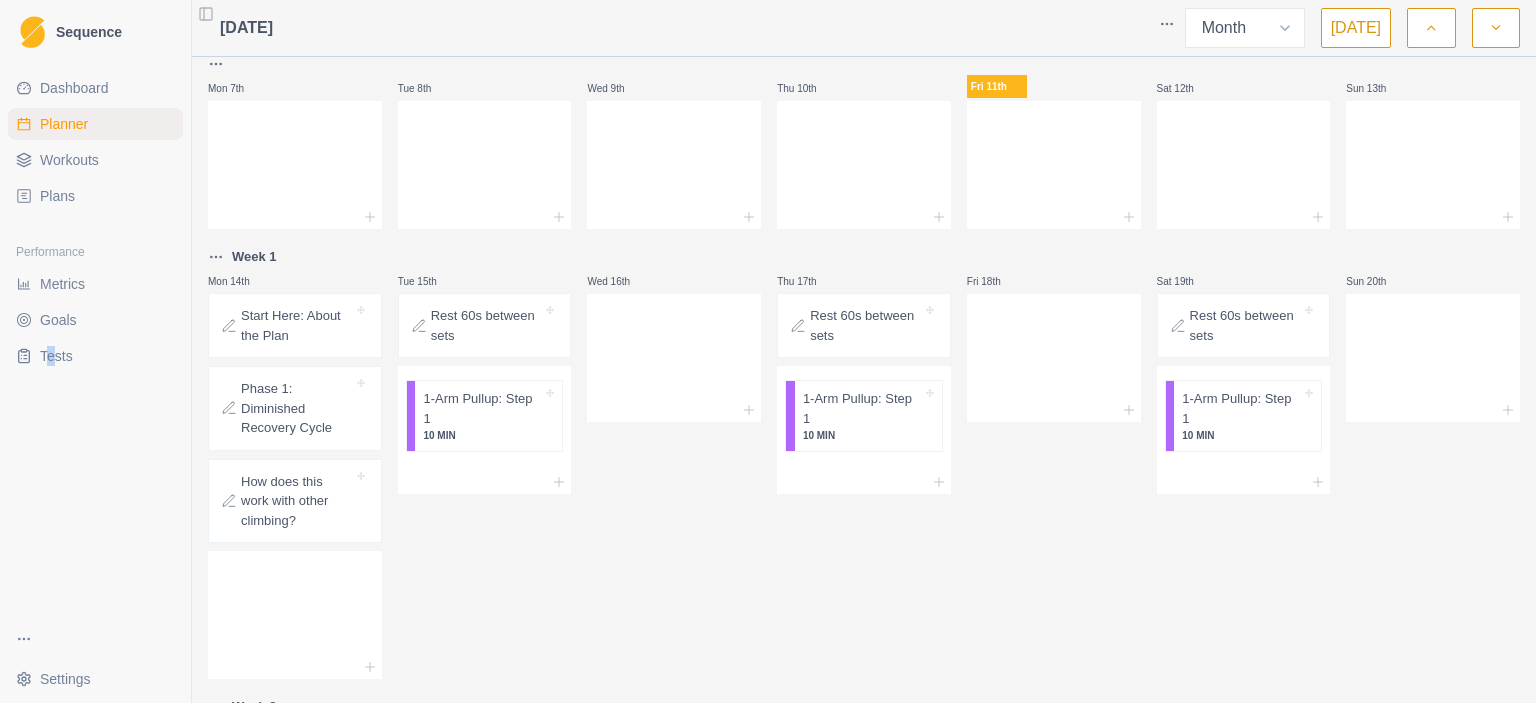 scroll, scrollTop: 147, scrollLeft: 0, axis: vertical 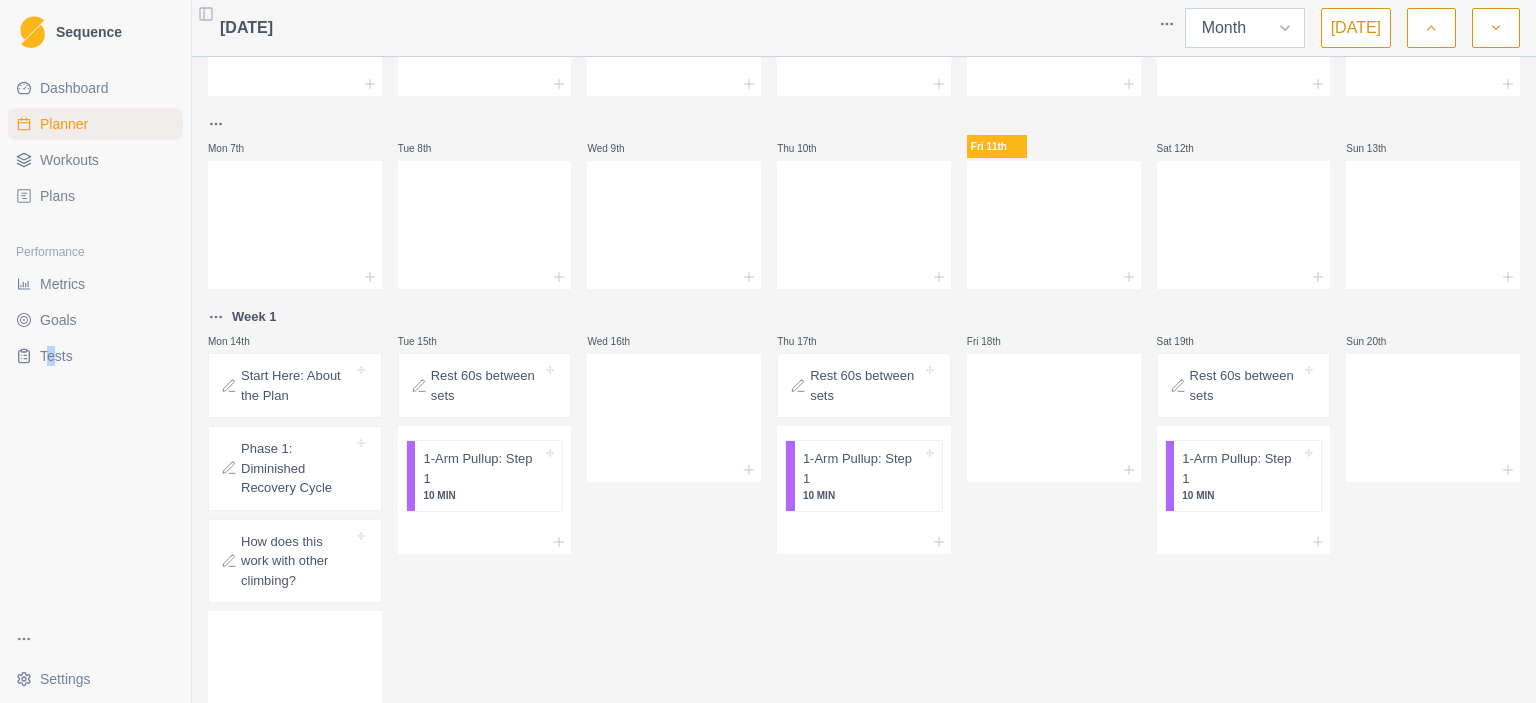 click on "Week Month" at bounding box center (1245, 28) 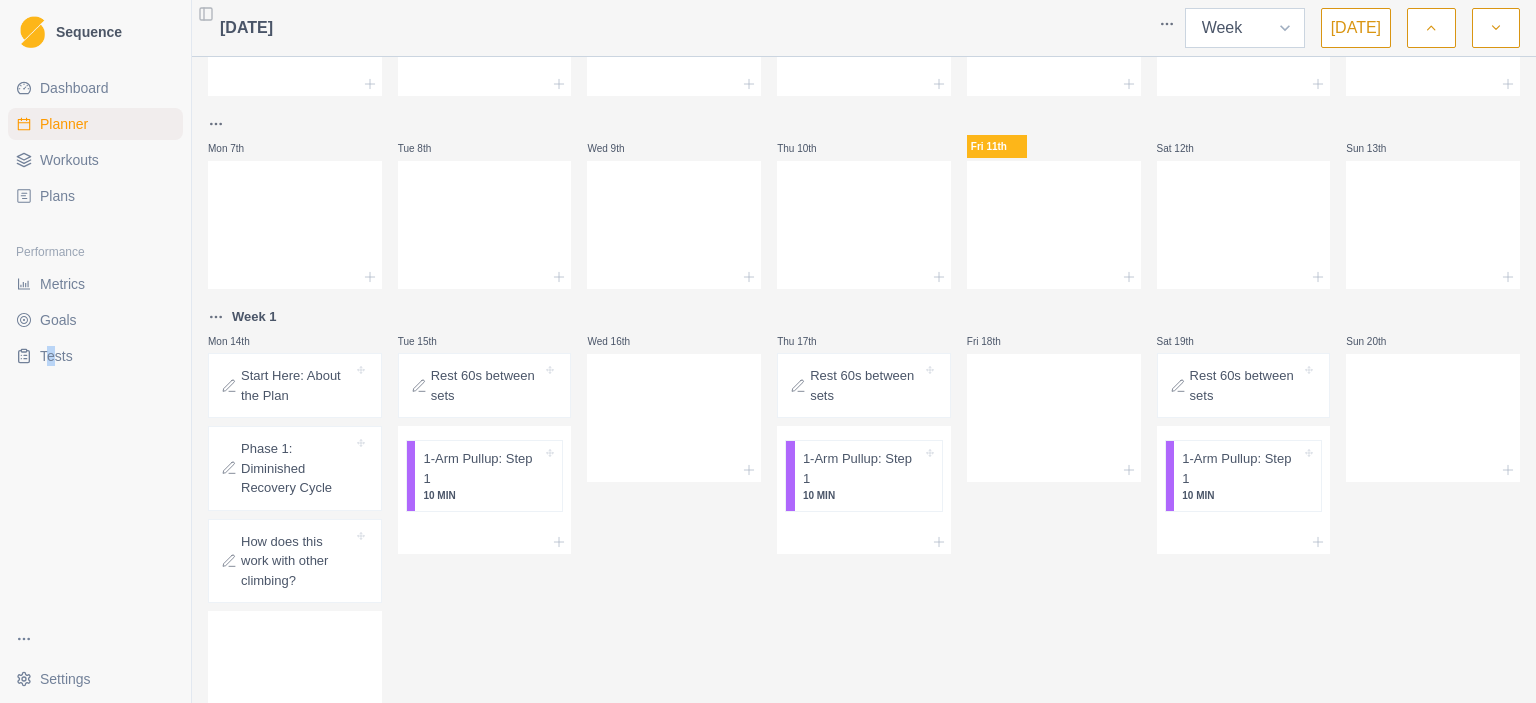 click on "Week Month" at bounding box center [1245, 28] 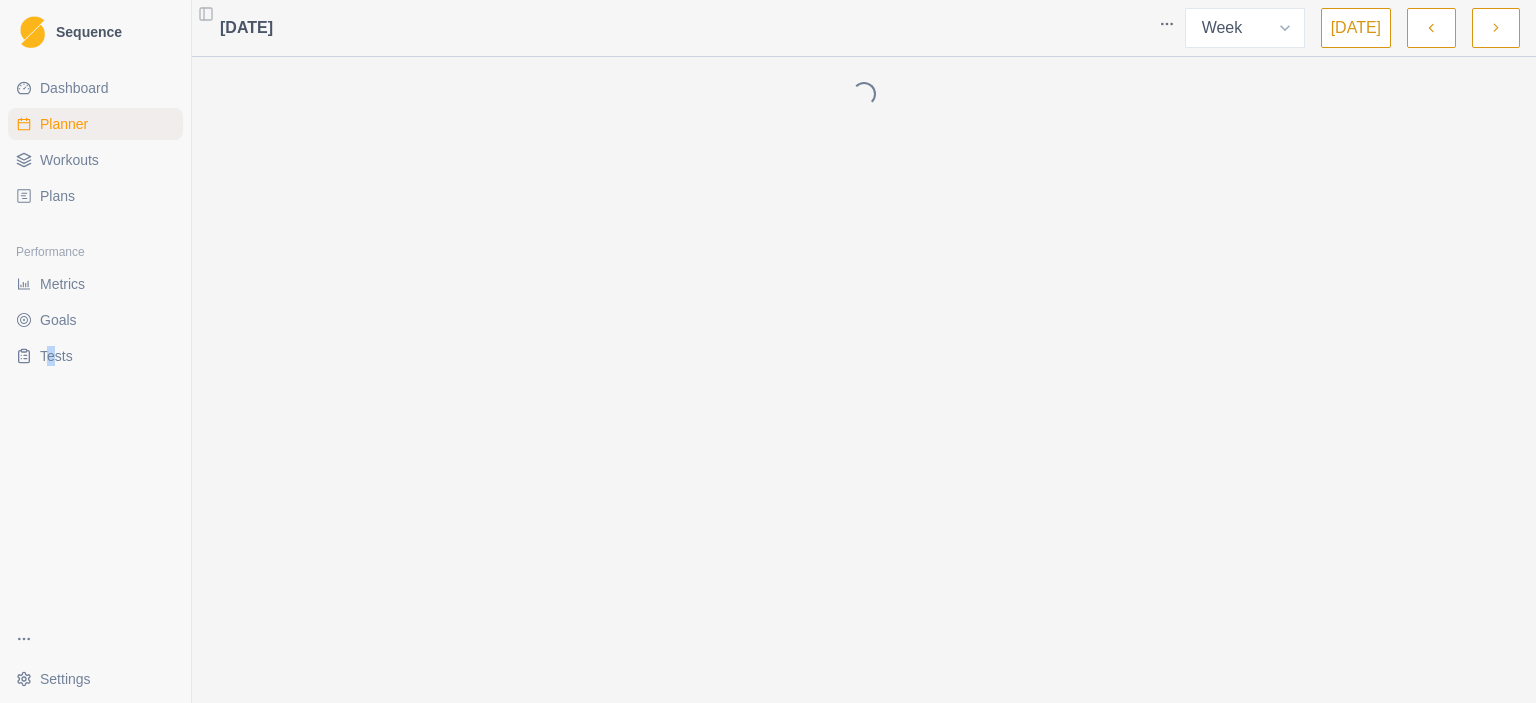 scroll, scrollTop: 0, scrollLeft: 0, axis: both 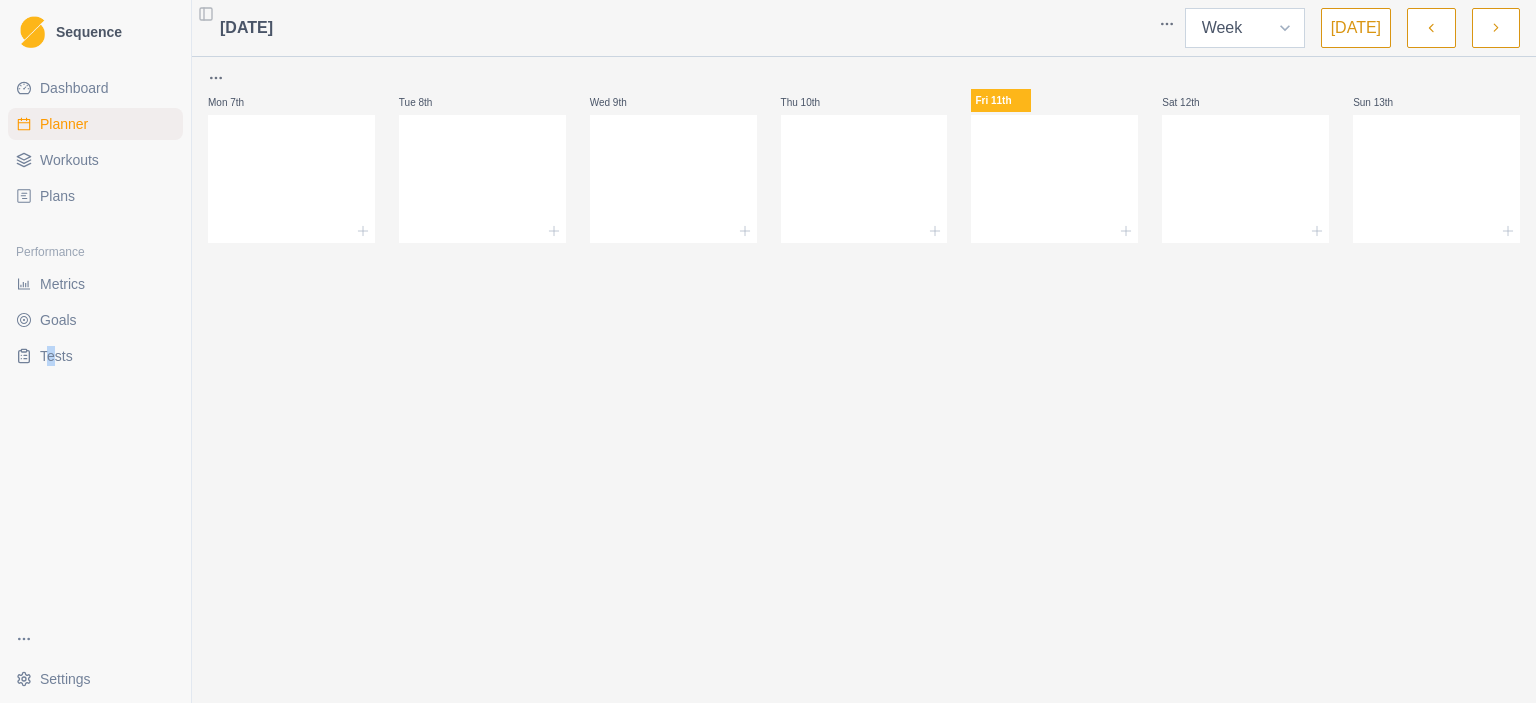 click on "Week Month" at bounding box center (1245, 28) 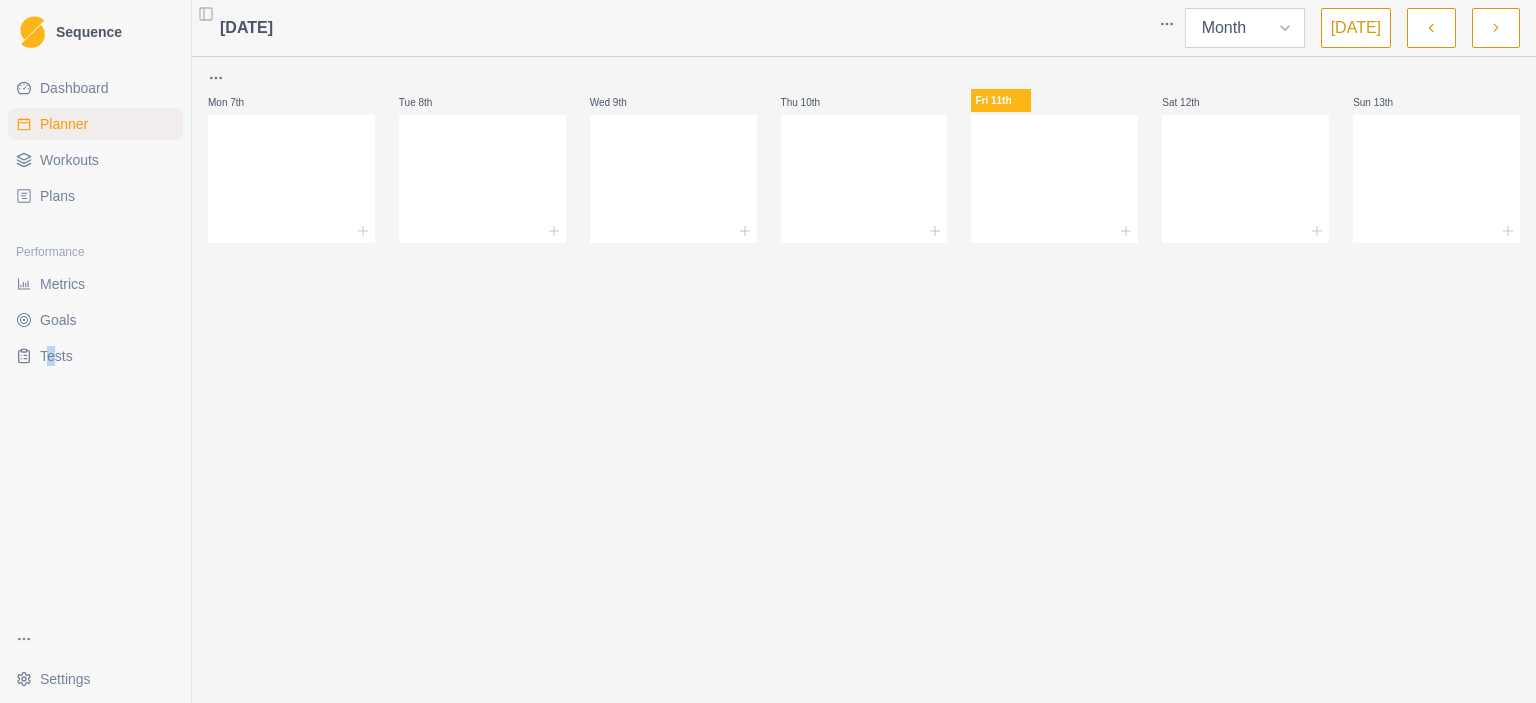 click on "Week Month" at bounding box center [1245, 28] 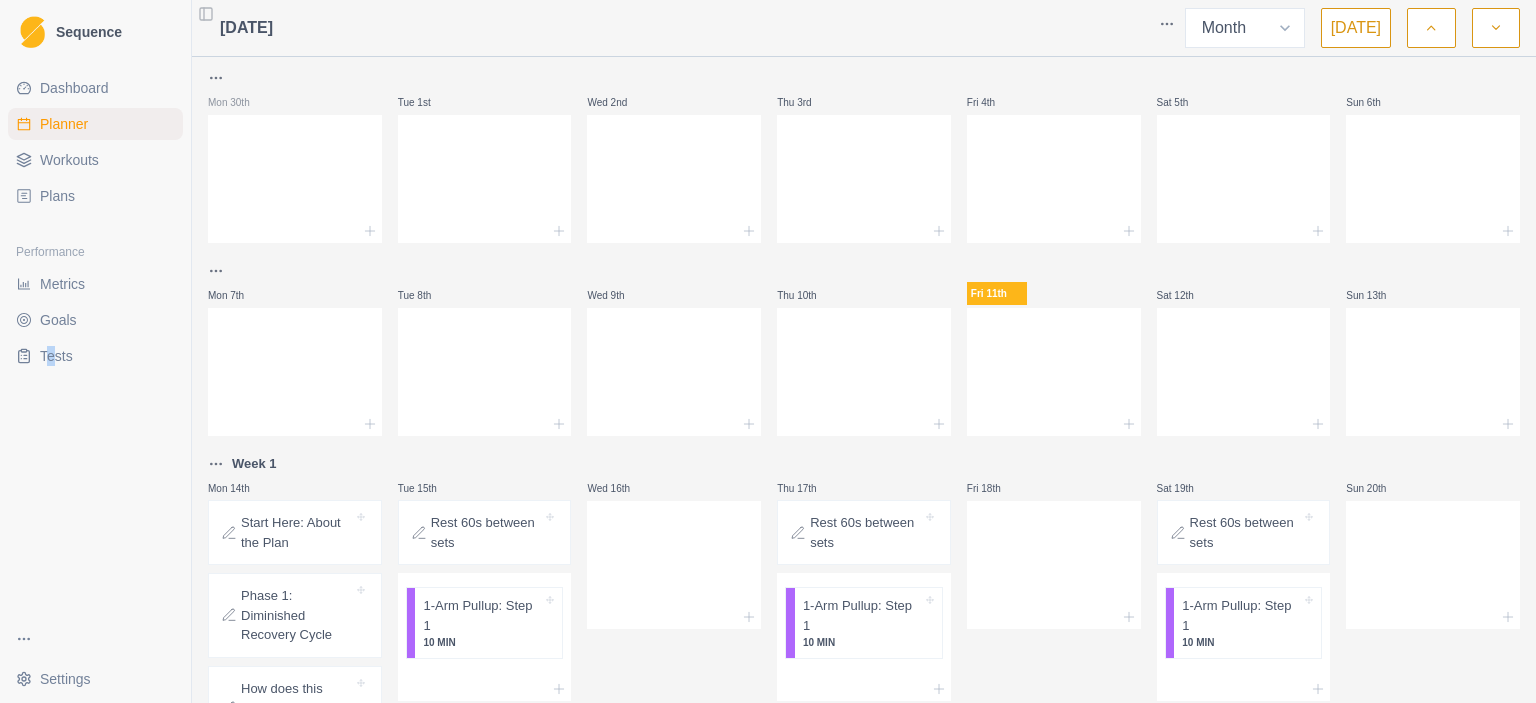 click on "[DATE]" at bounding box center [1356, 28] 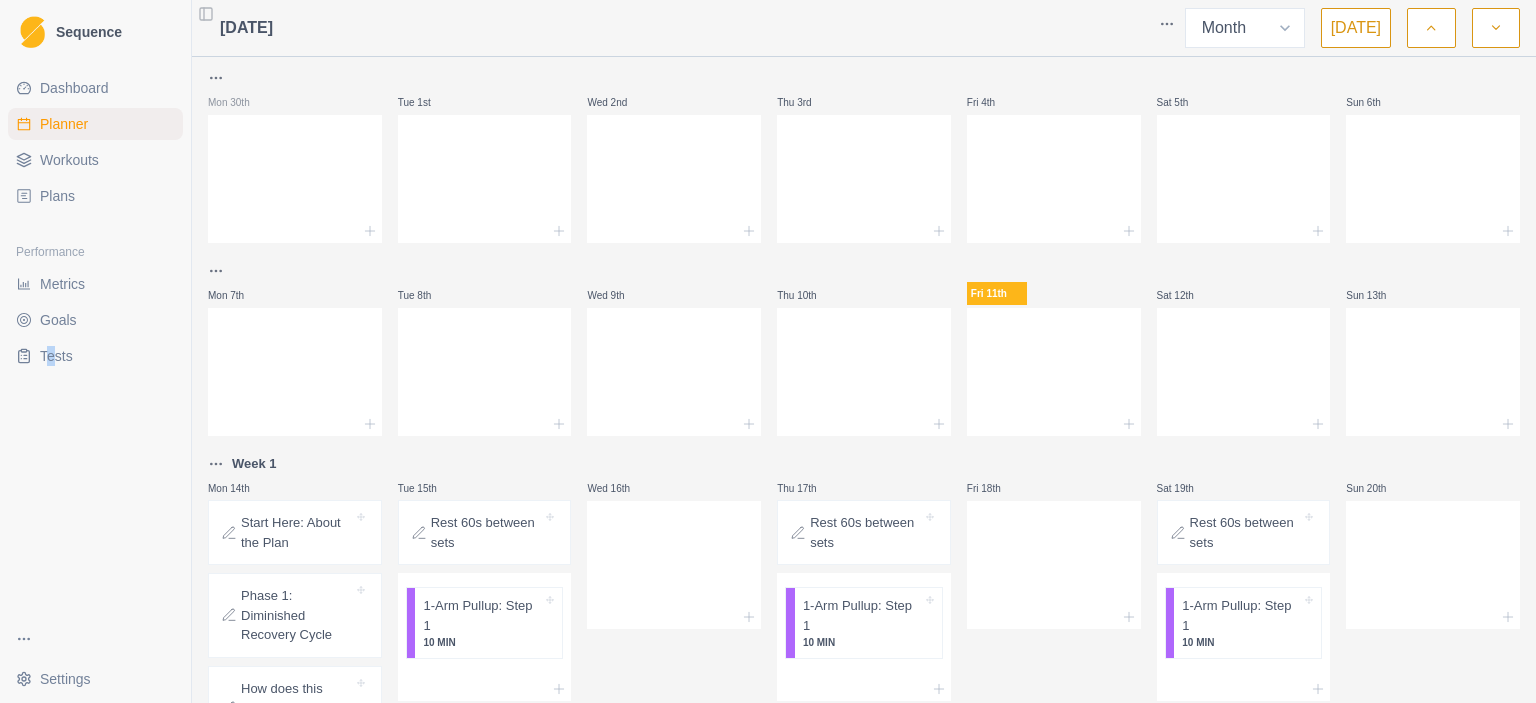 click on "[DATE]" at bounding box center [1356, 28] 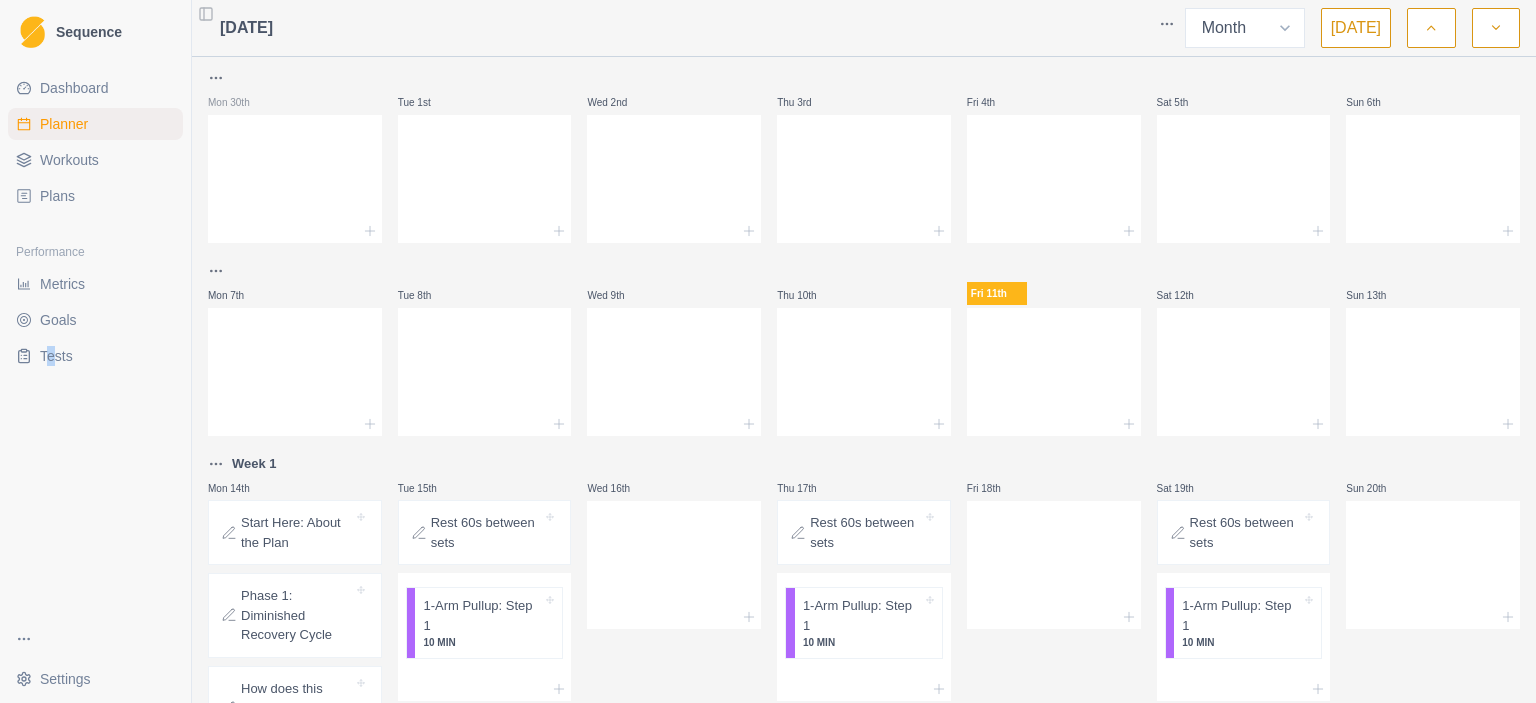 click at bounding box center (1496, 28) 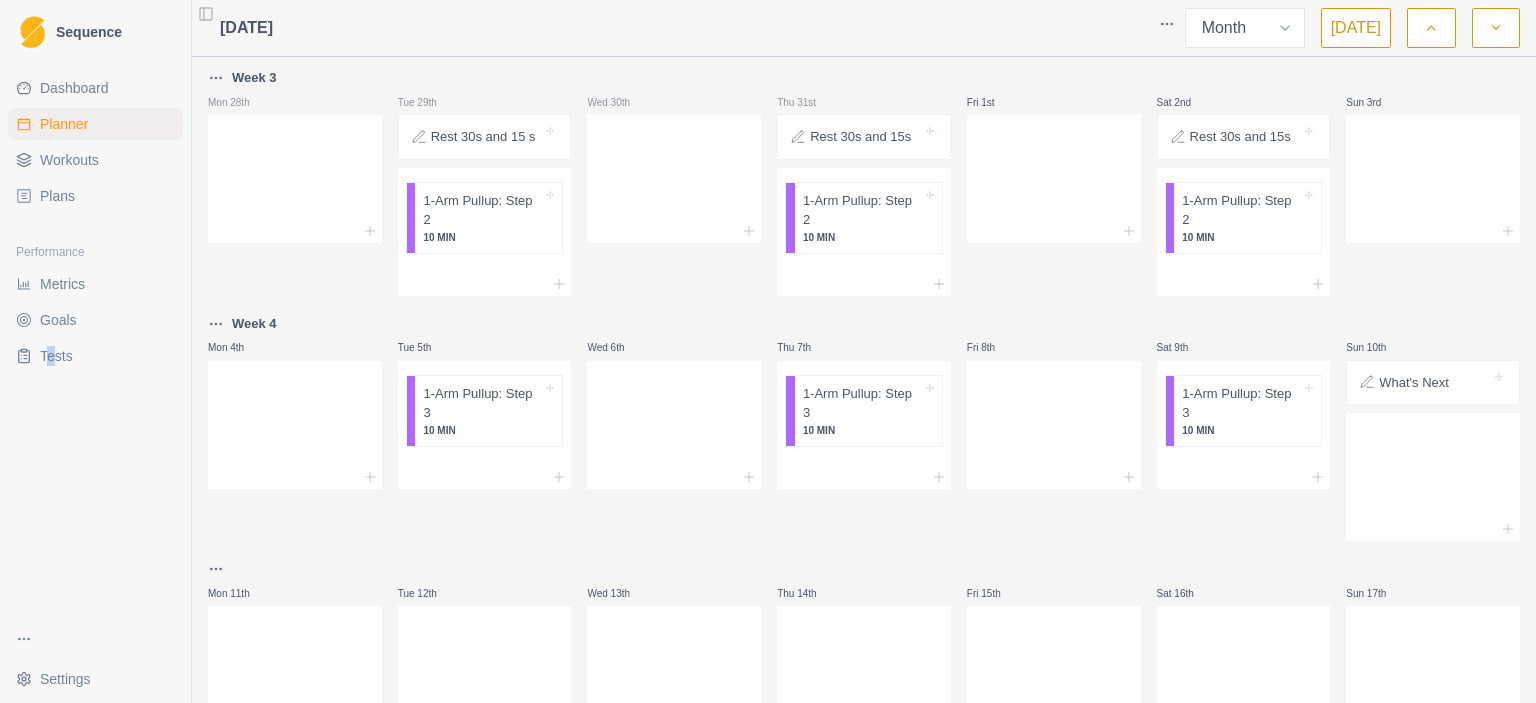 click at bounding box center [1431, 28] 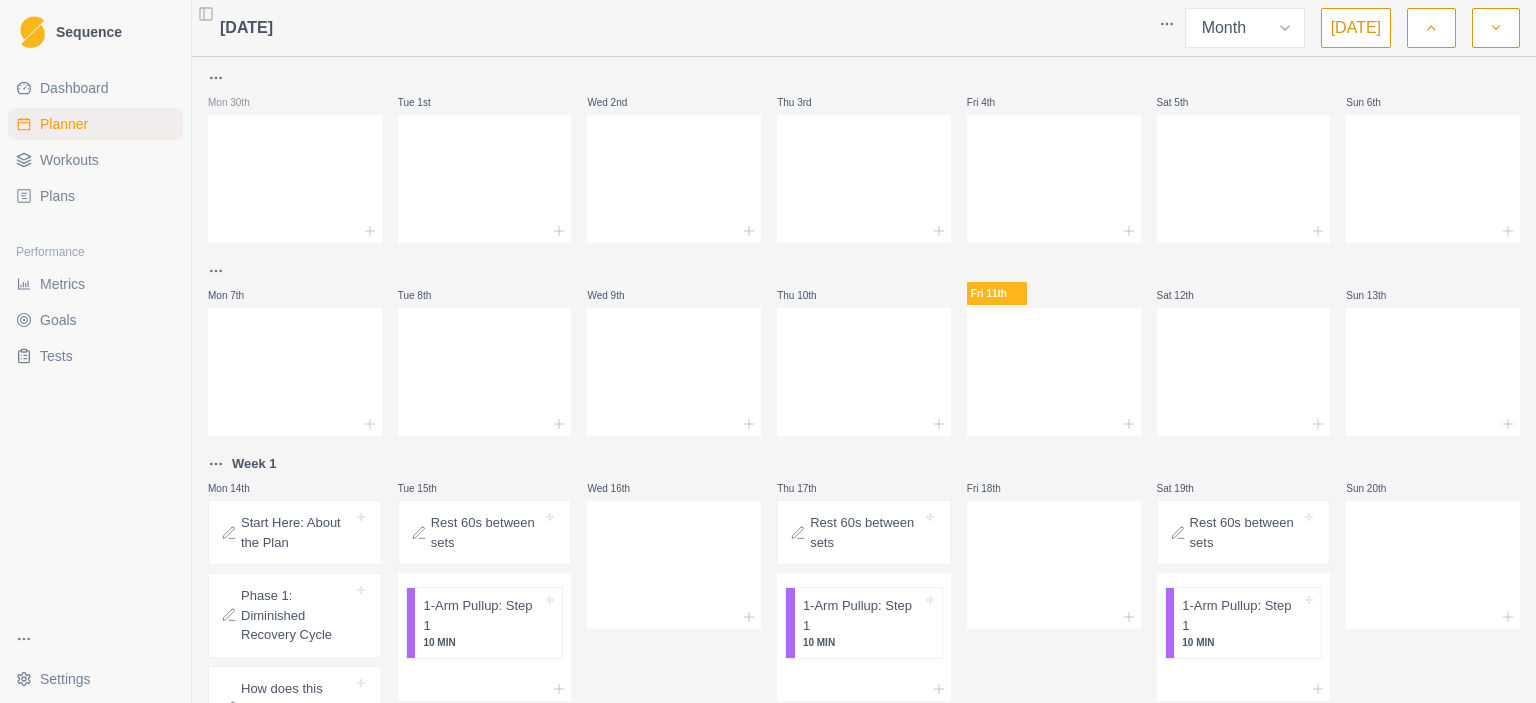 click on "Dashboard Planner Workouts Plans Performance Metrics Goals Tests" at bounding box center (95, 339) 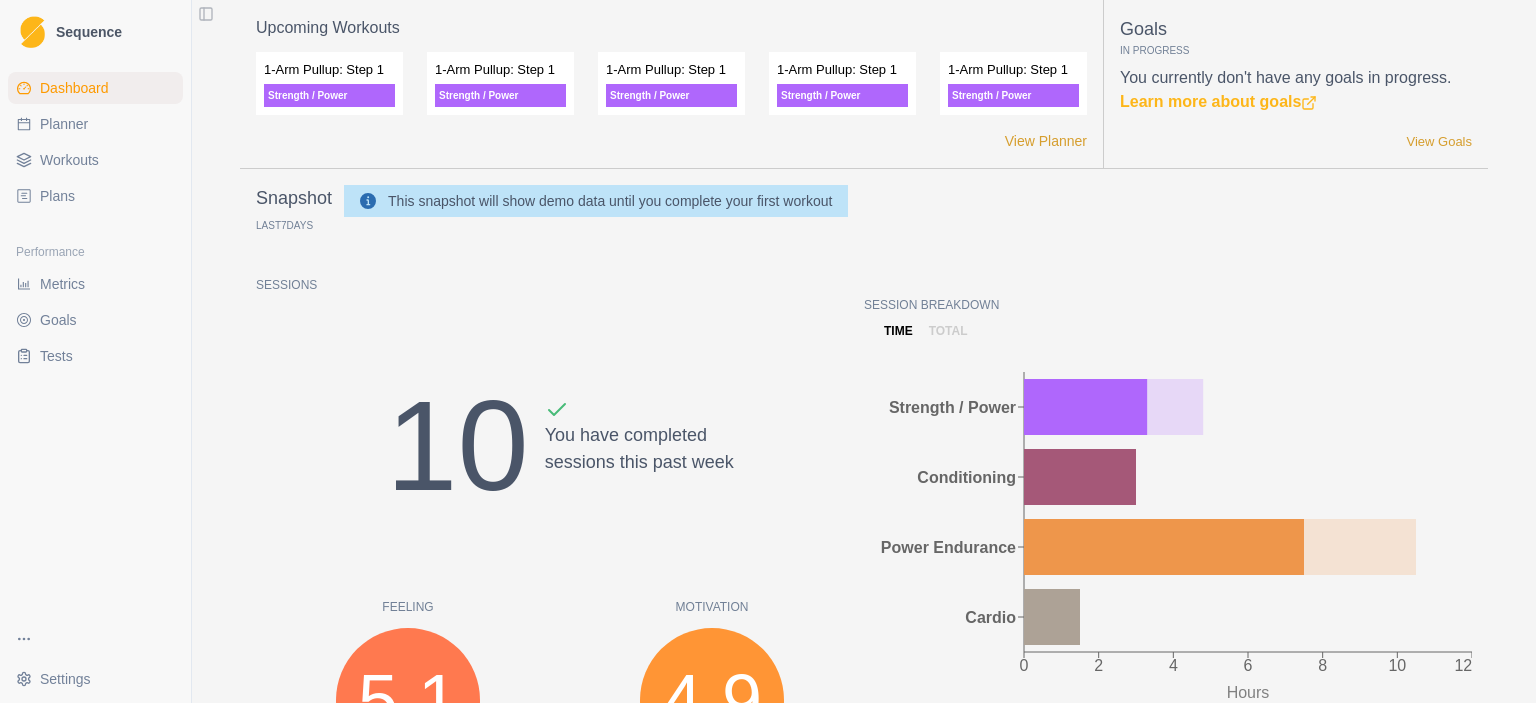 click on "Planner" at bounding box center [64, 124] 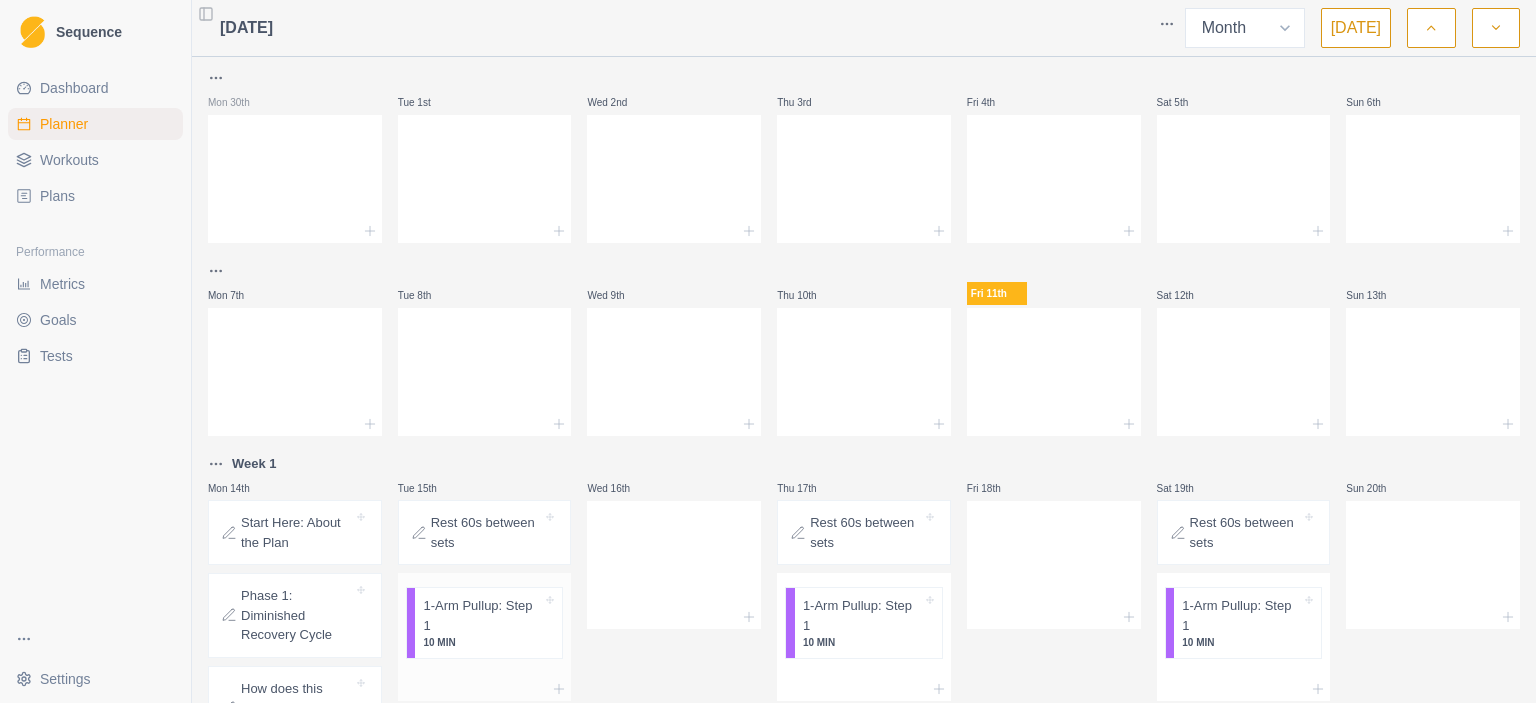 click on "10 MIN" at bounding box center [482, 642] 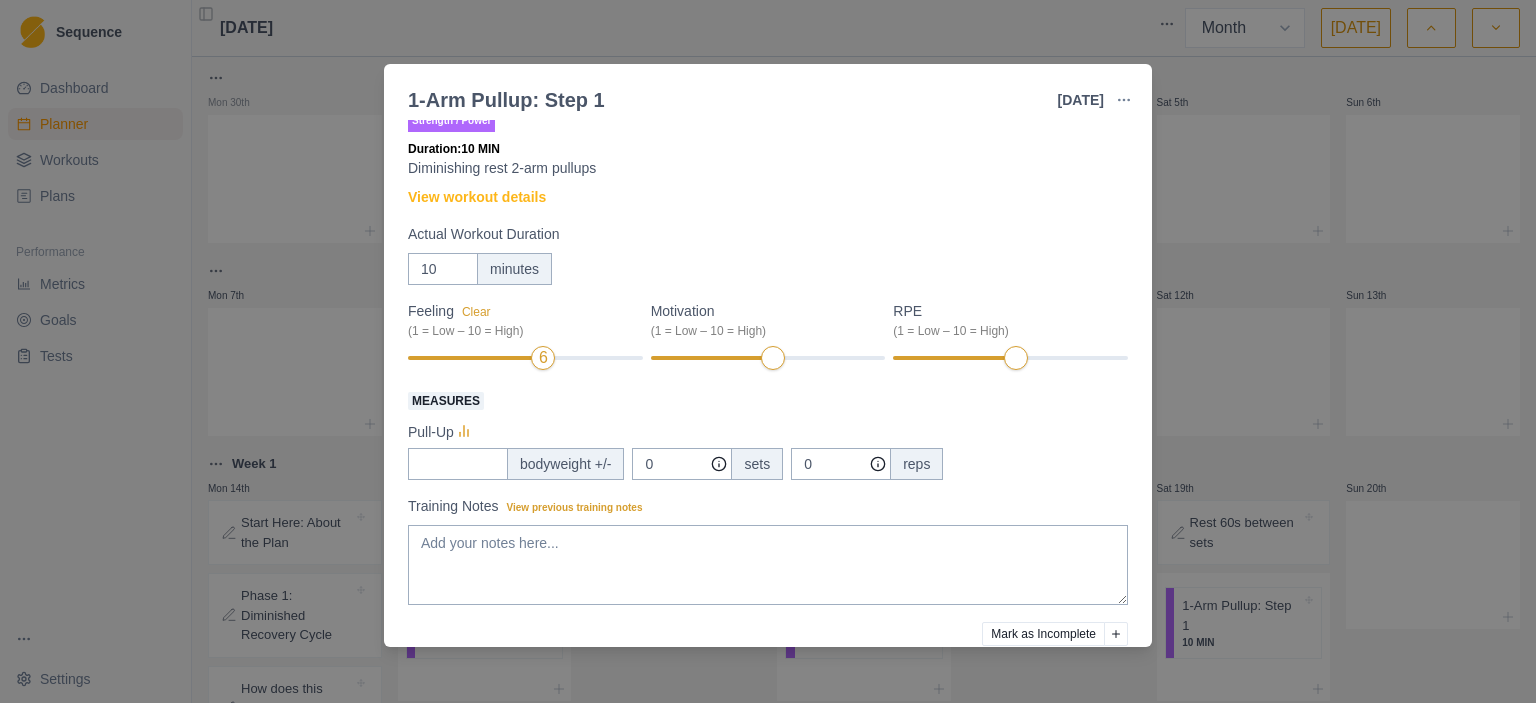 scroll, scrollTop: 0, scrollLeft: 0, axis: both 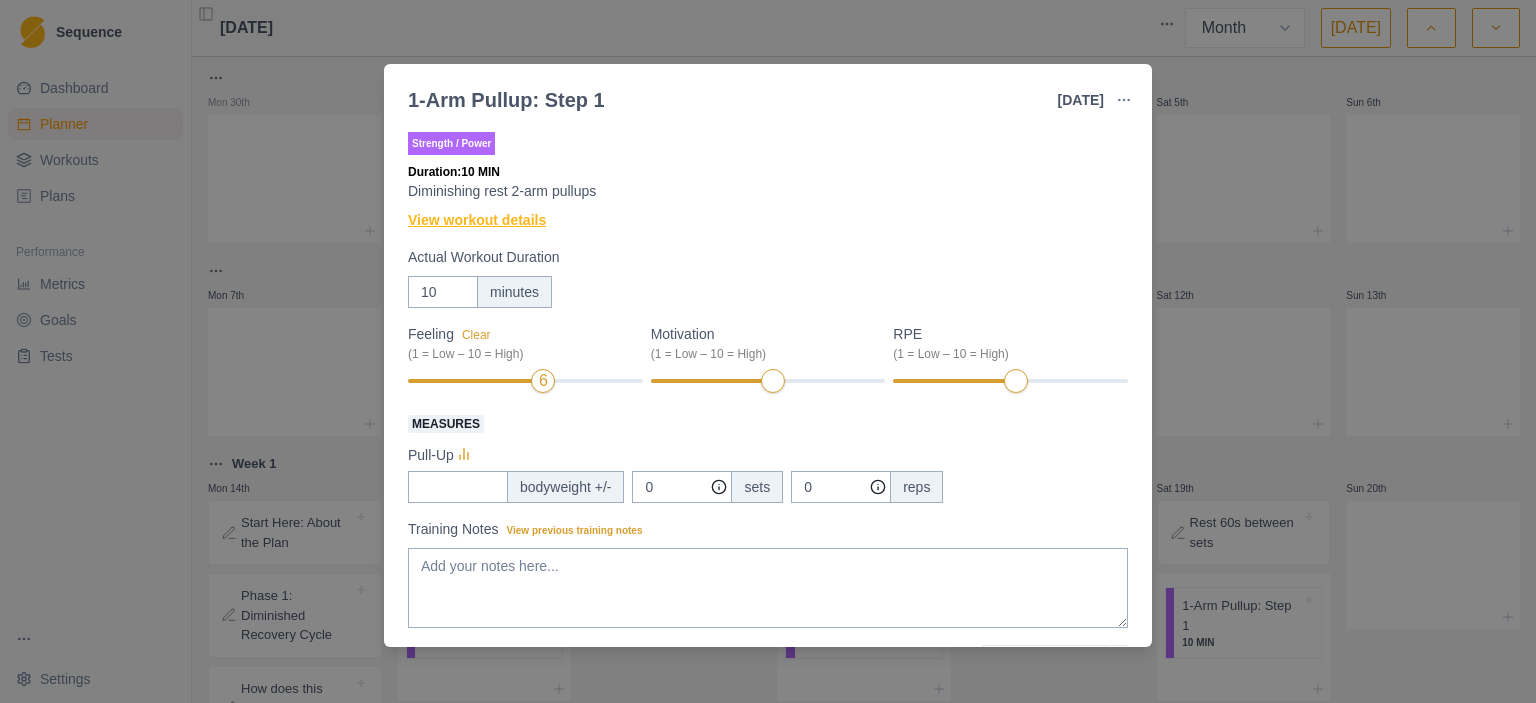 click on "View workout details" at bounding box center (477, 220) 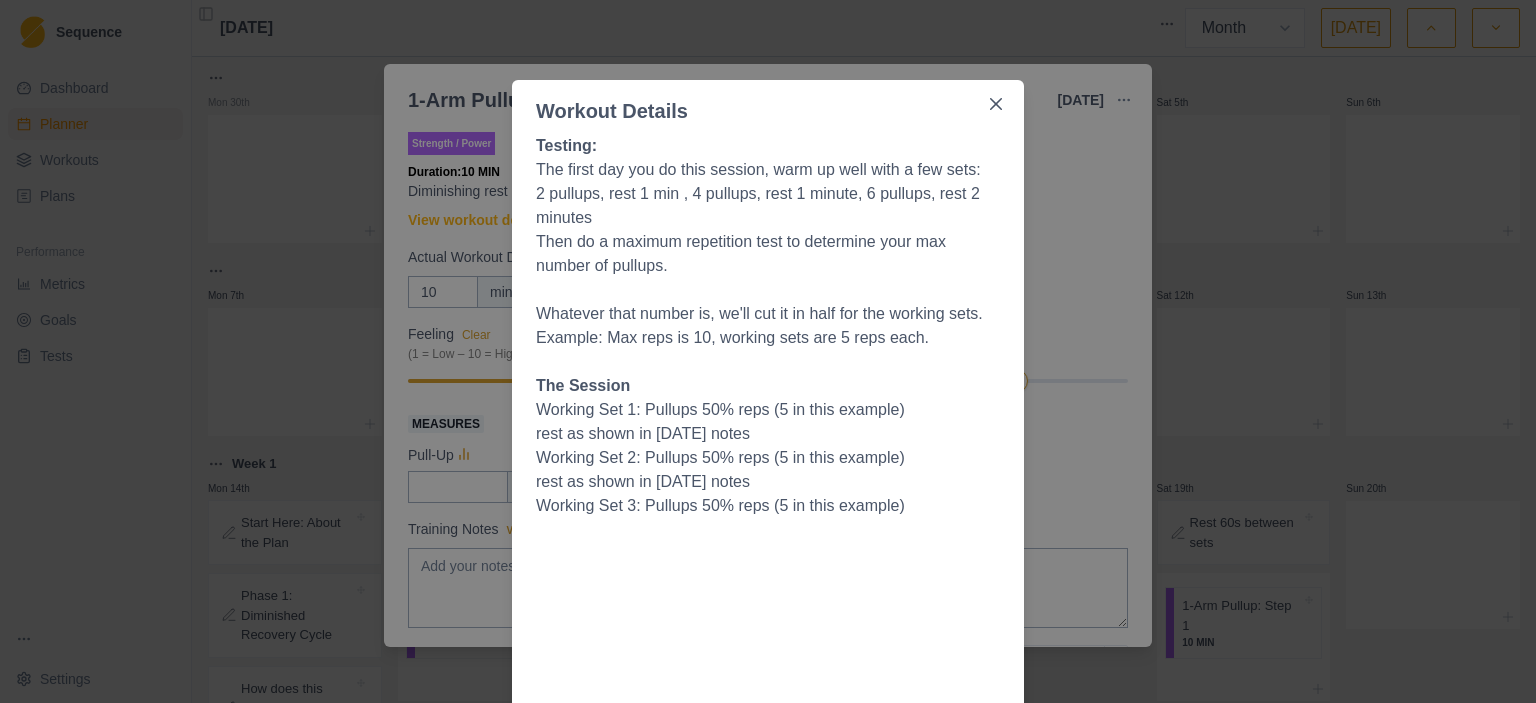 scroll, scrollTop: 0, scrollLeft: 0, axis: both 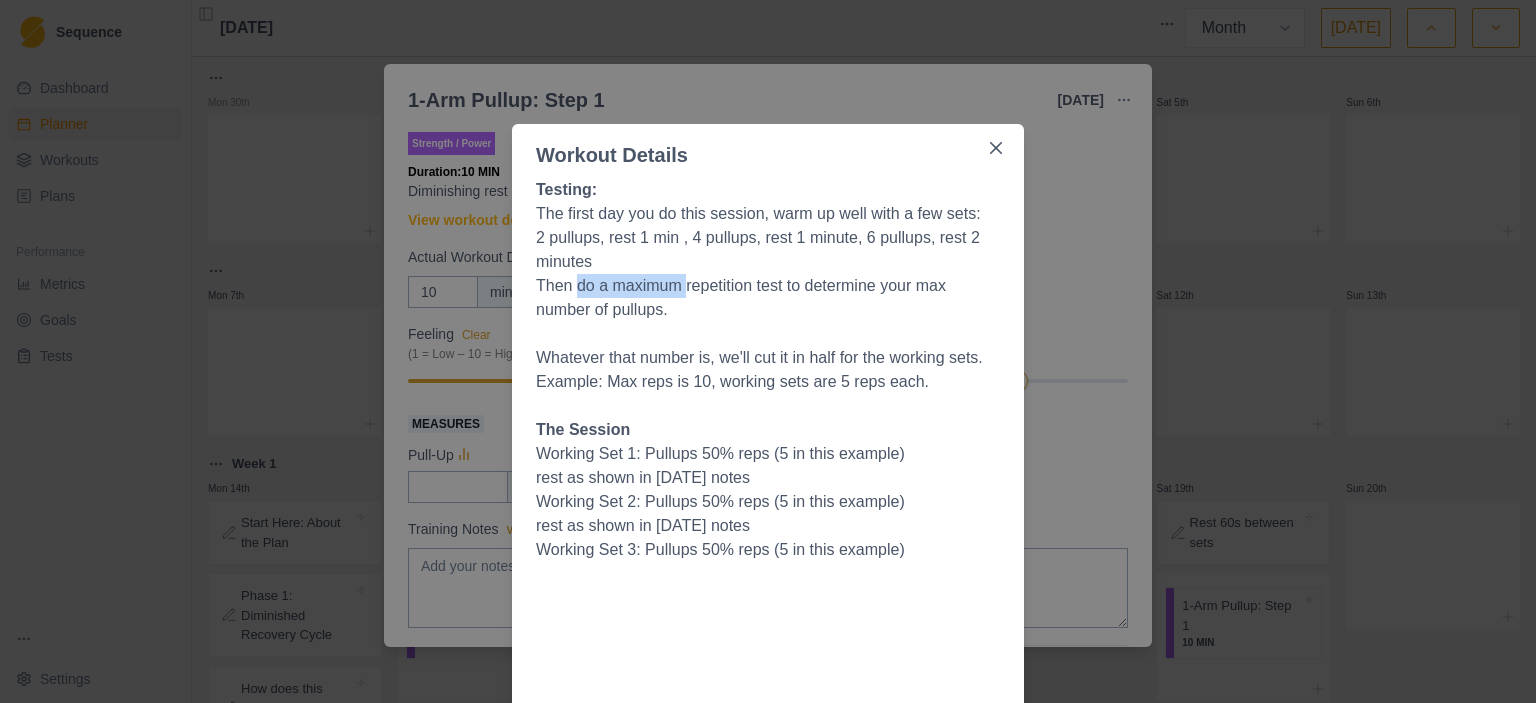 drag, startPoint x: 569, startPoint y: 286, endPoint x: 677, endPoint y: 282, distance: 108.07405 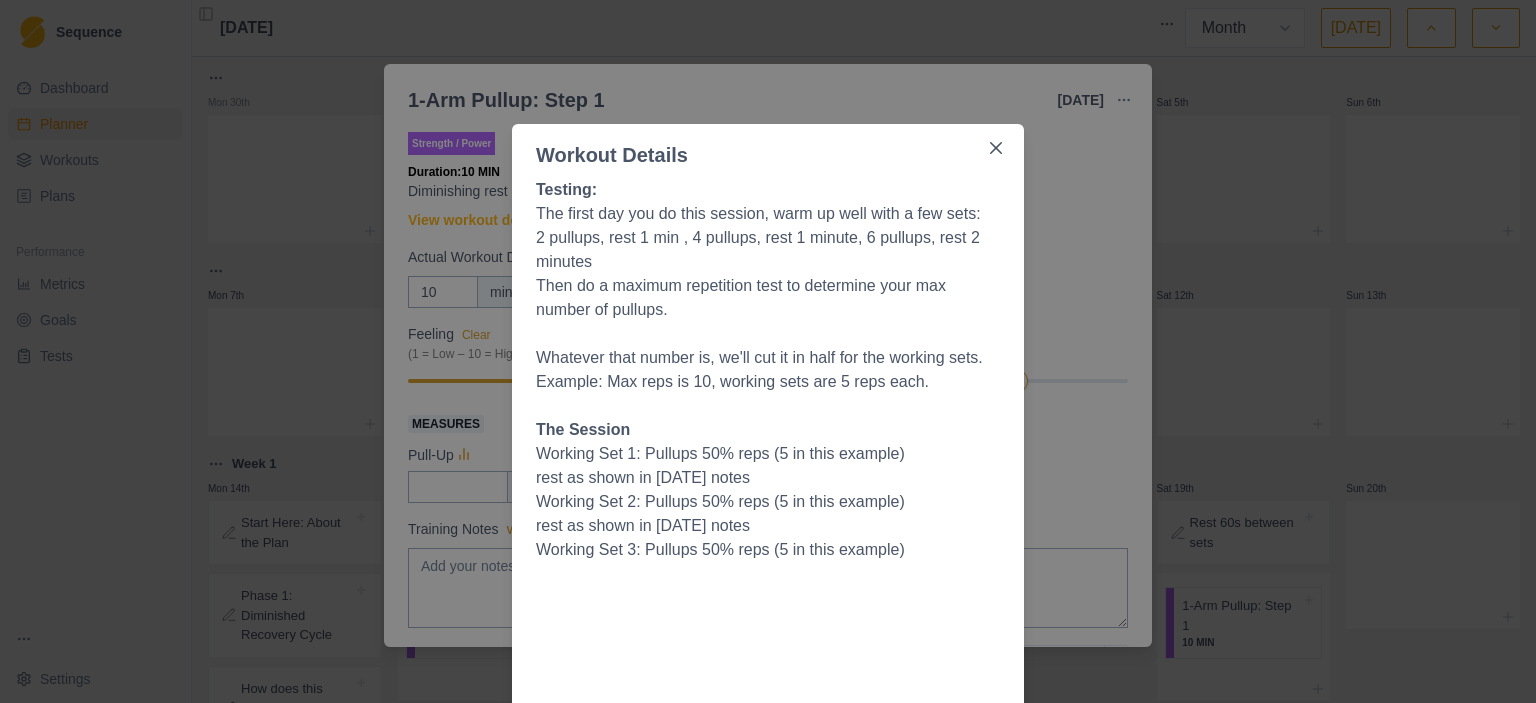 click on "Then do a maximum repetition test to determine your max number of pullups." at bounding box center (768, 298) 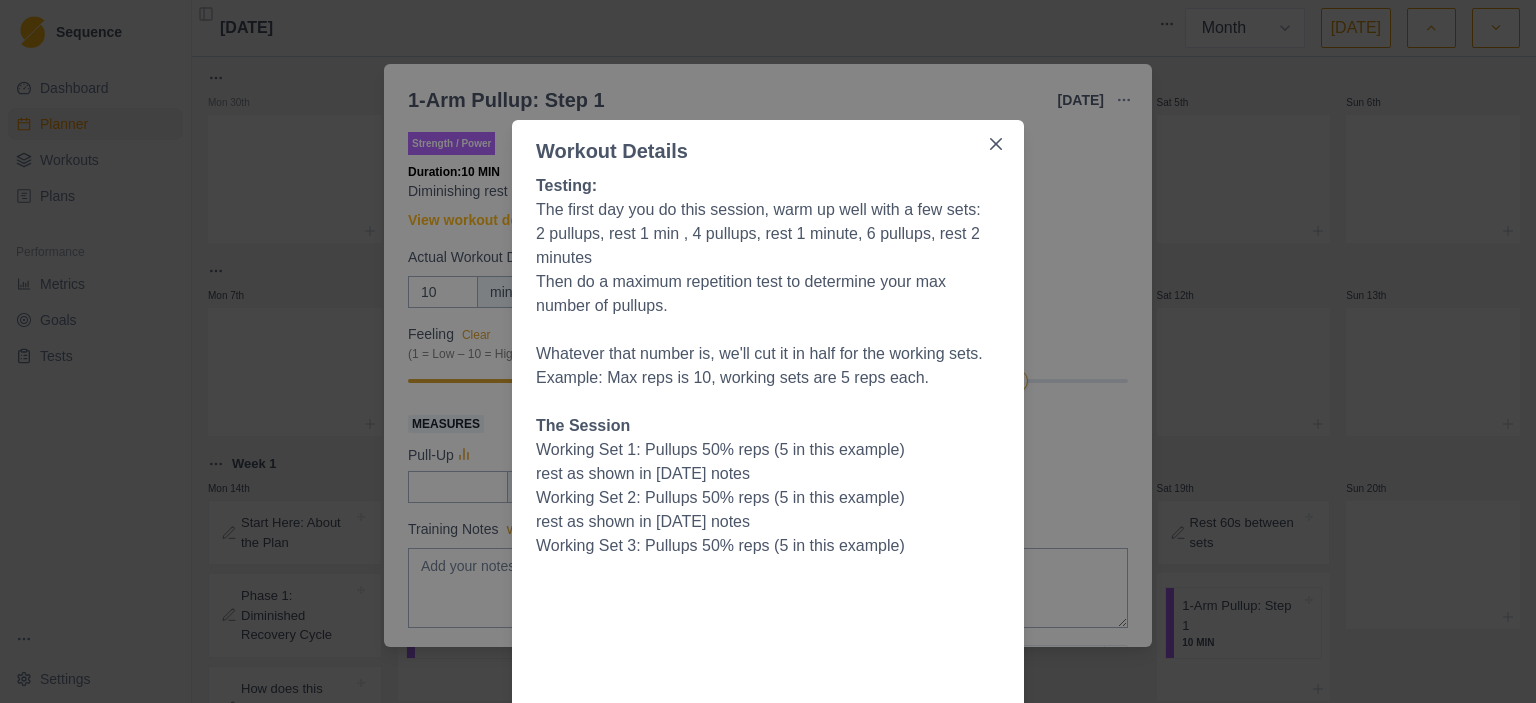 scroll, scrollTop: 0, scrollLeft: 0, axis: both 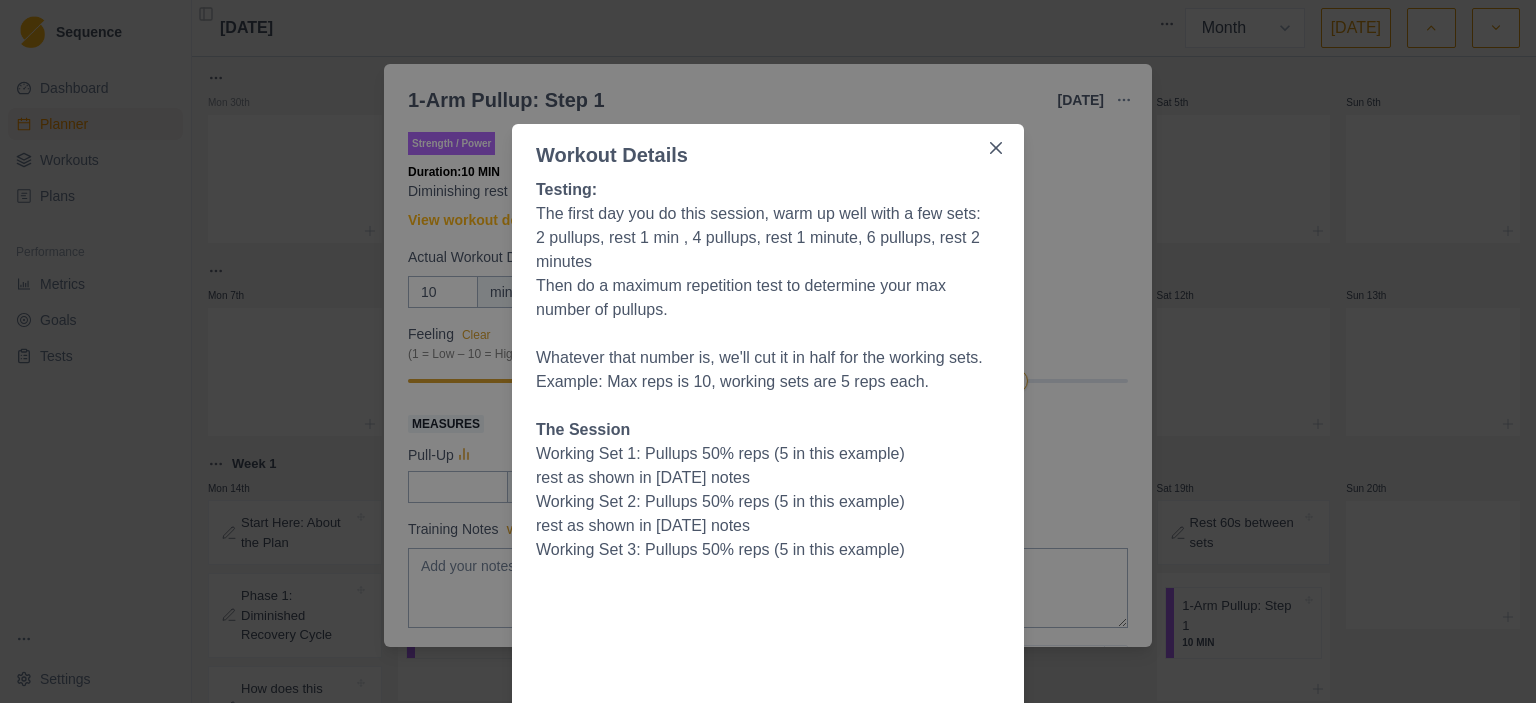 click on "Workout Details Testing: The first day you do this session, warm up well with a few sets: 2 pullups, rest 1 min , 4 pullups, rest 1 minute, 6 pullups, rest 2 minutes Then do a maximum repetition test to determine your max number of pullups. Whatever that number is, we'll cut it in half for the working sets. Example: Max reps is 10, working sets are 5 reps each. The Session Working Set 1: Pullups 50% reps (5 in this example) rest as shown in [DATE] notes Working Set 2: Pullups 50% reps (5 in this example) rest as shown in [DATE] notes Working Set 3: Pullups 50% reps (5 in this example)" at bounding box center [768, 351] 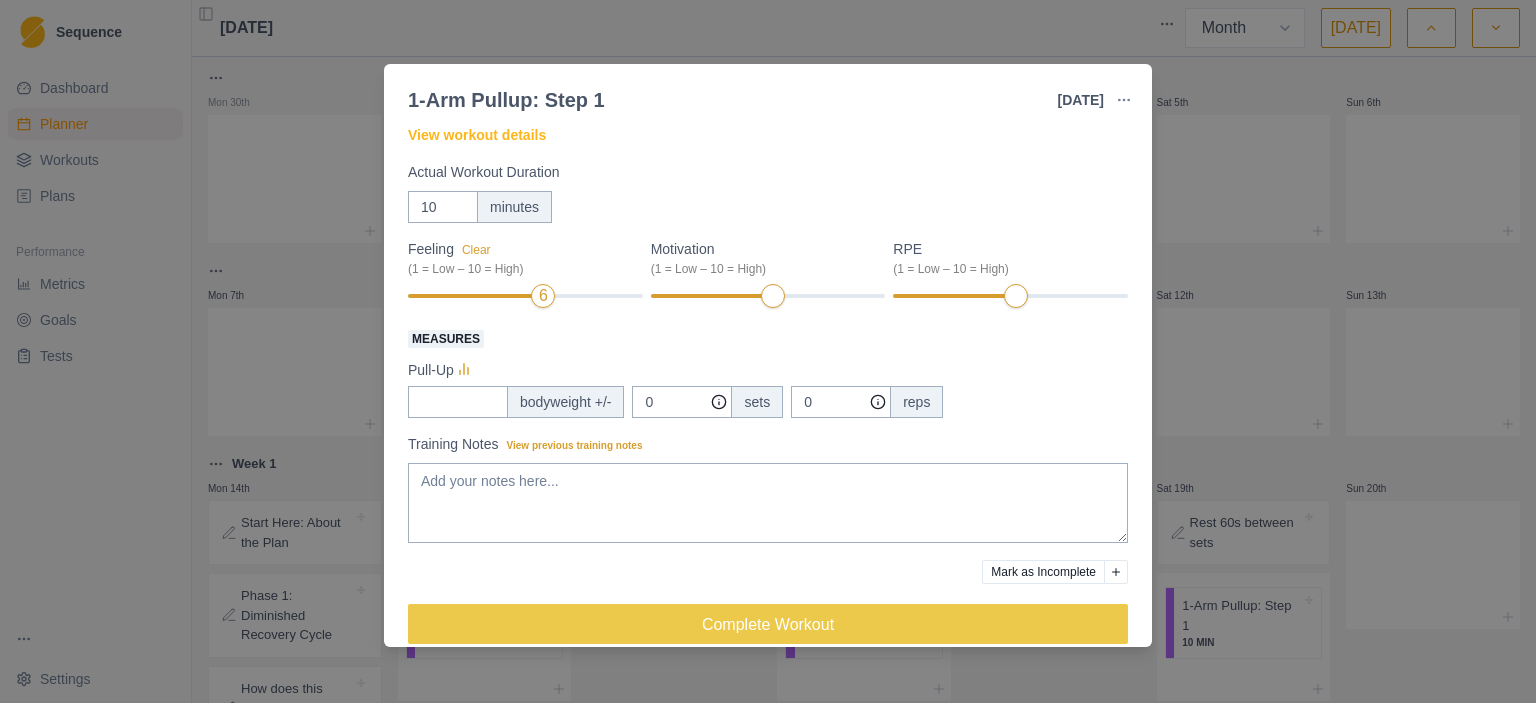 scroll, scrollTop: 111, scrollLeft: 0, axis: vertical 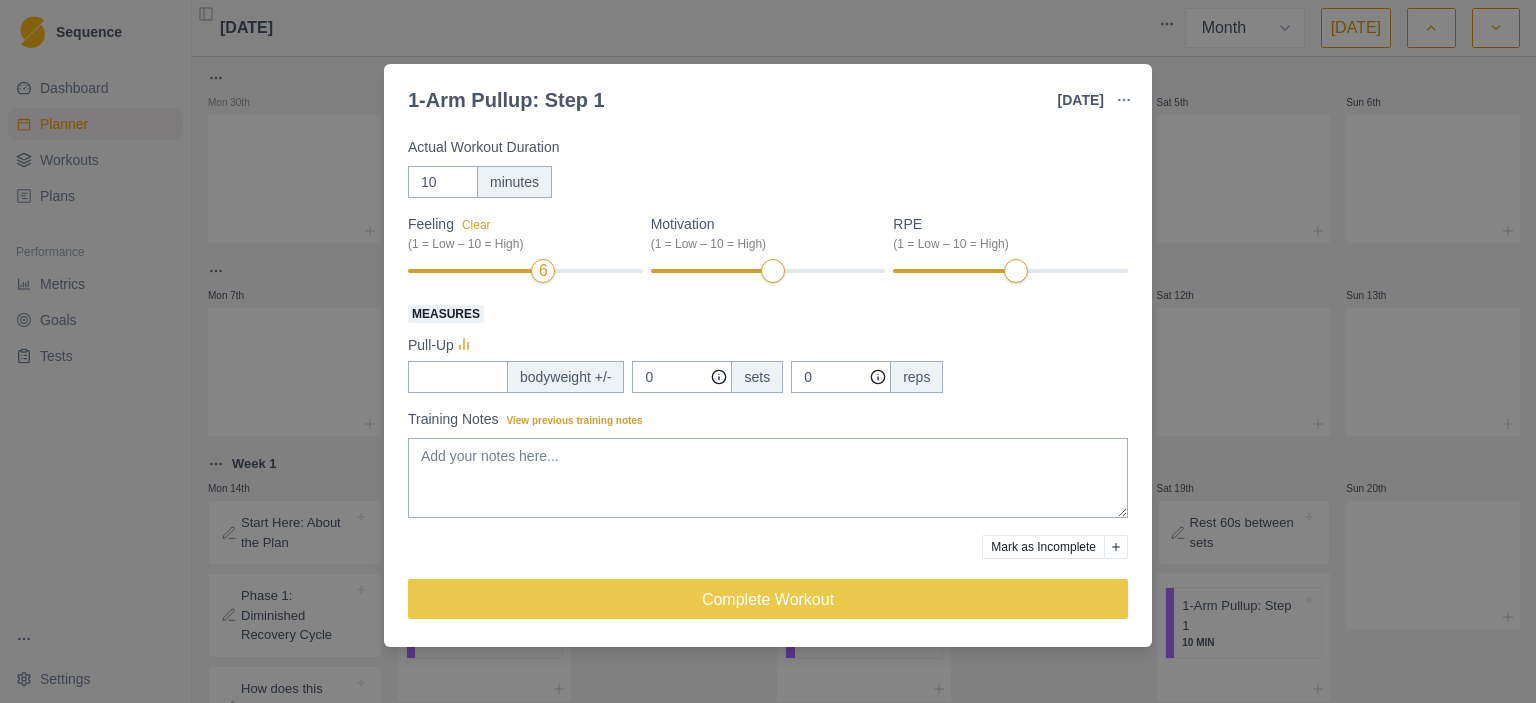 click on "1-Arm Pullup: Step 1 [DATE] Link To Goal View Workout Metrics Edit Original Workout Reschedule Workout Remove From Schedule Strength / Power Duration:  10 MIN Diminishing rest 2-arm pullups View workout details Actual Workout Duration 10 minutes Feeling Clear (1 = Low – 10 = High) 6 Motivation (1 = Low – 10 = High) RPE (1 = Low – 10 = High) Measures Pull-Up bodyweight +/- 0 sets 0 reps Training Notes View previous training notes Mark as Incomplete Complete Workout" at bounding box center [768, 351] 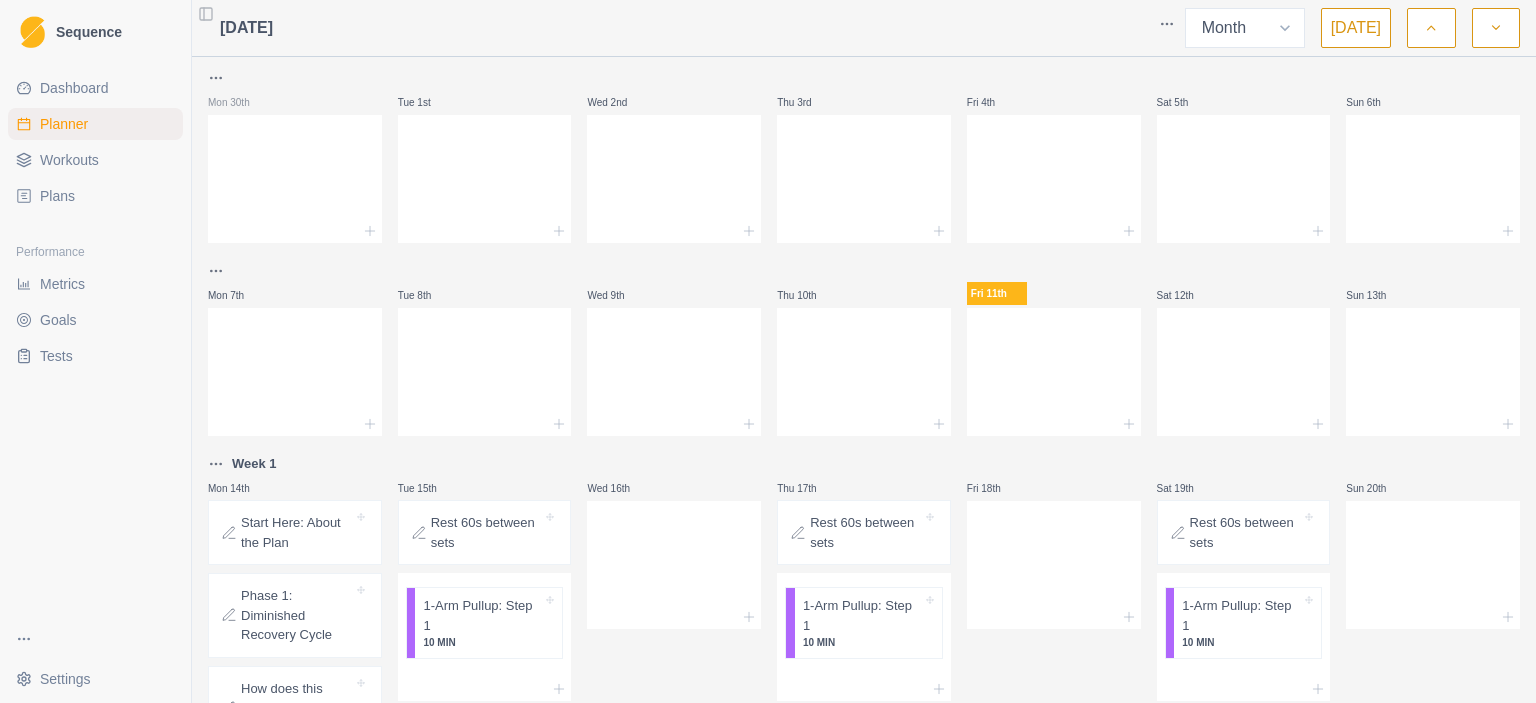 click on "Rest 60s between sets" at bounding box center [487, 532] 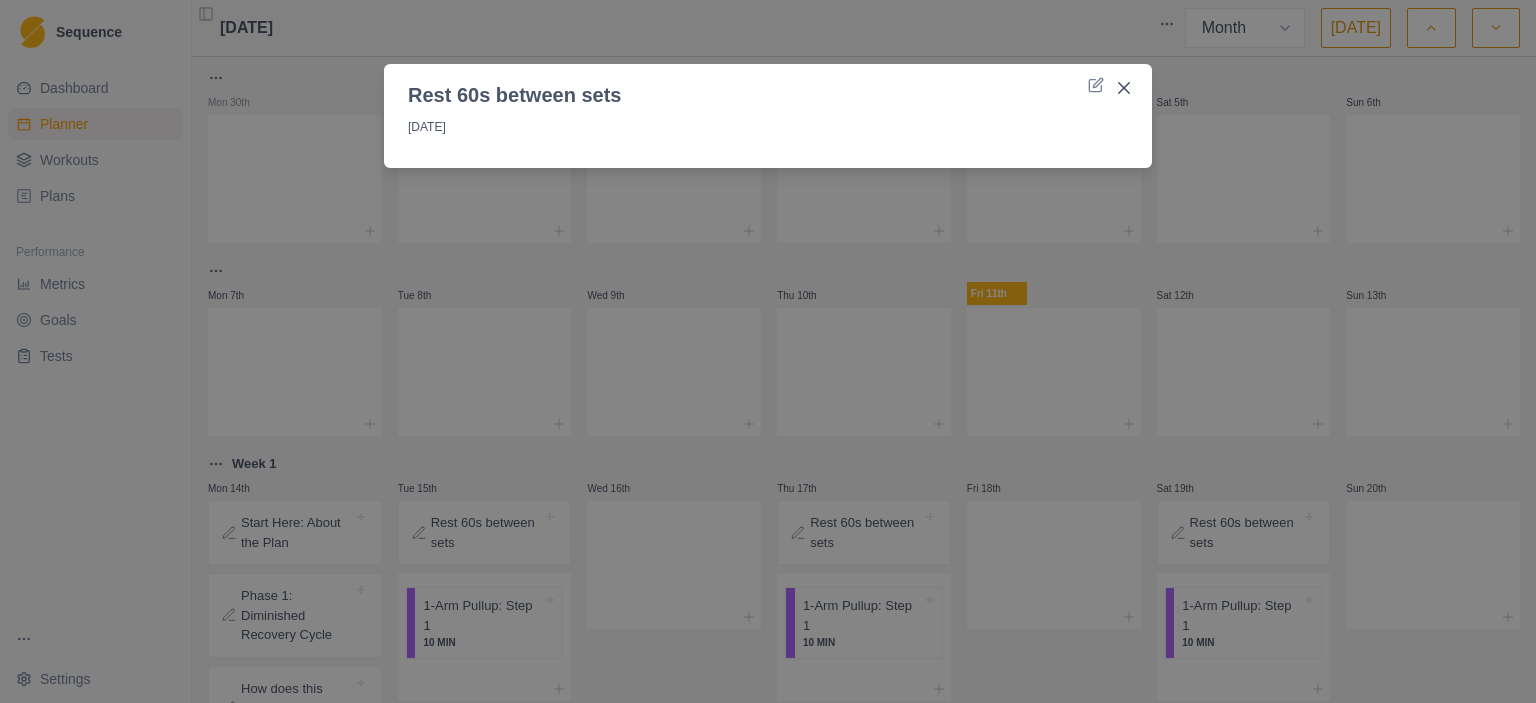 click 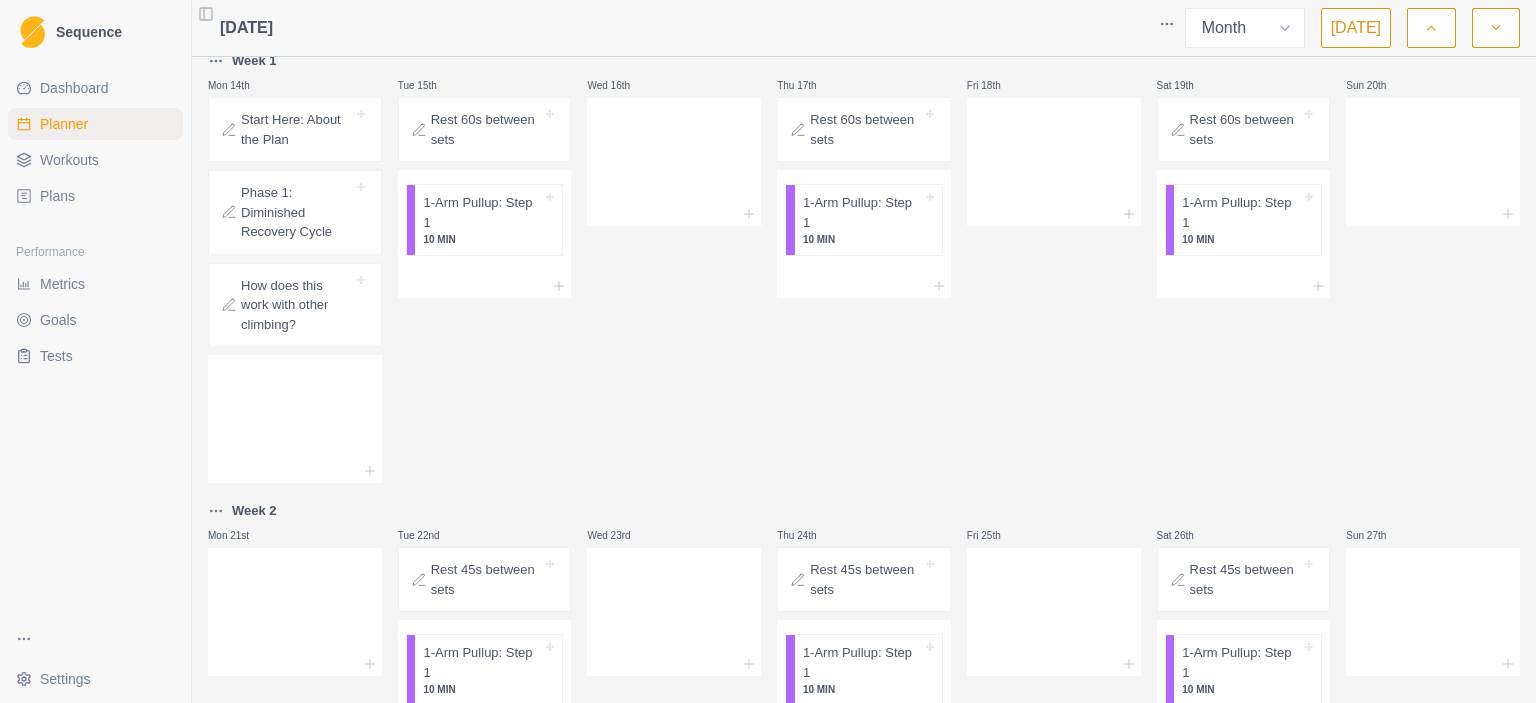 scroll, scrollTop: 347, scrollLeft: 0, axis: vertical 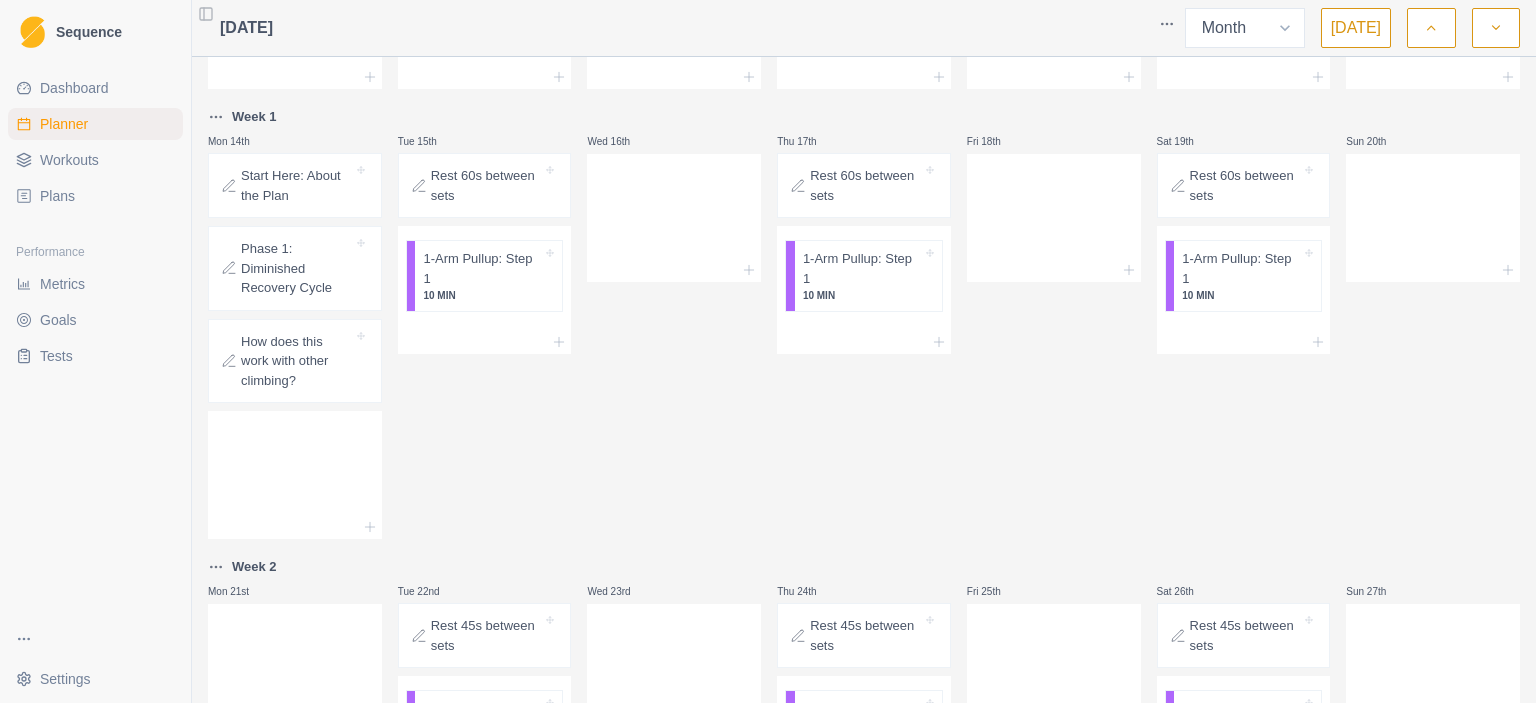 click on "Plans" at bounding box center [57, 196] 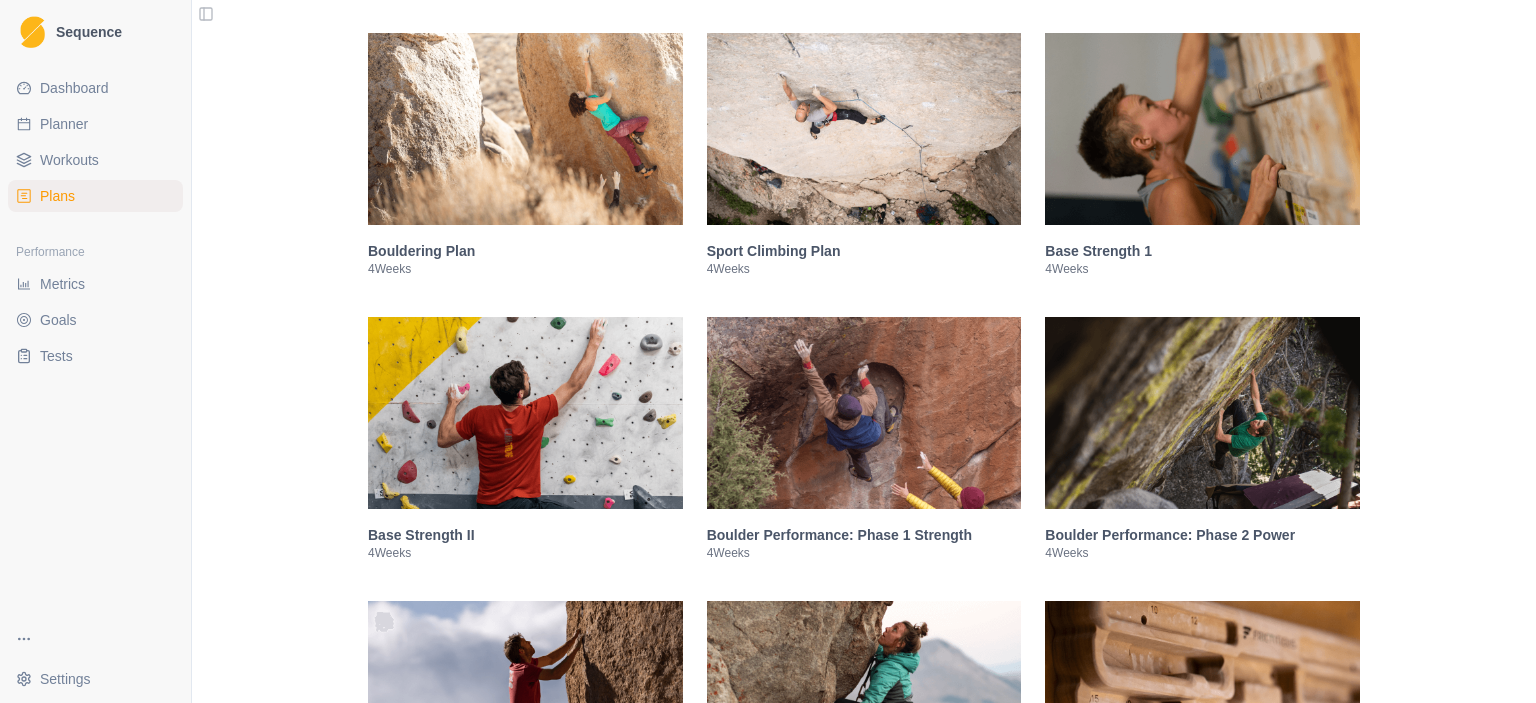 scroll, scrollTop: 400, scrollLeft: 0, axis: vertical 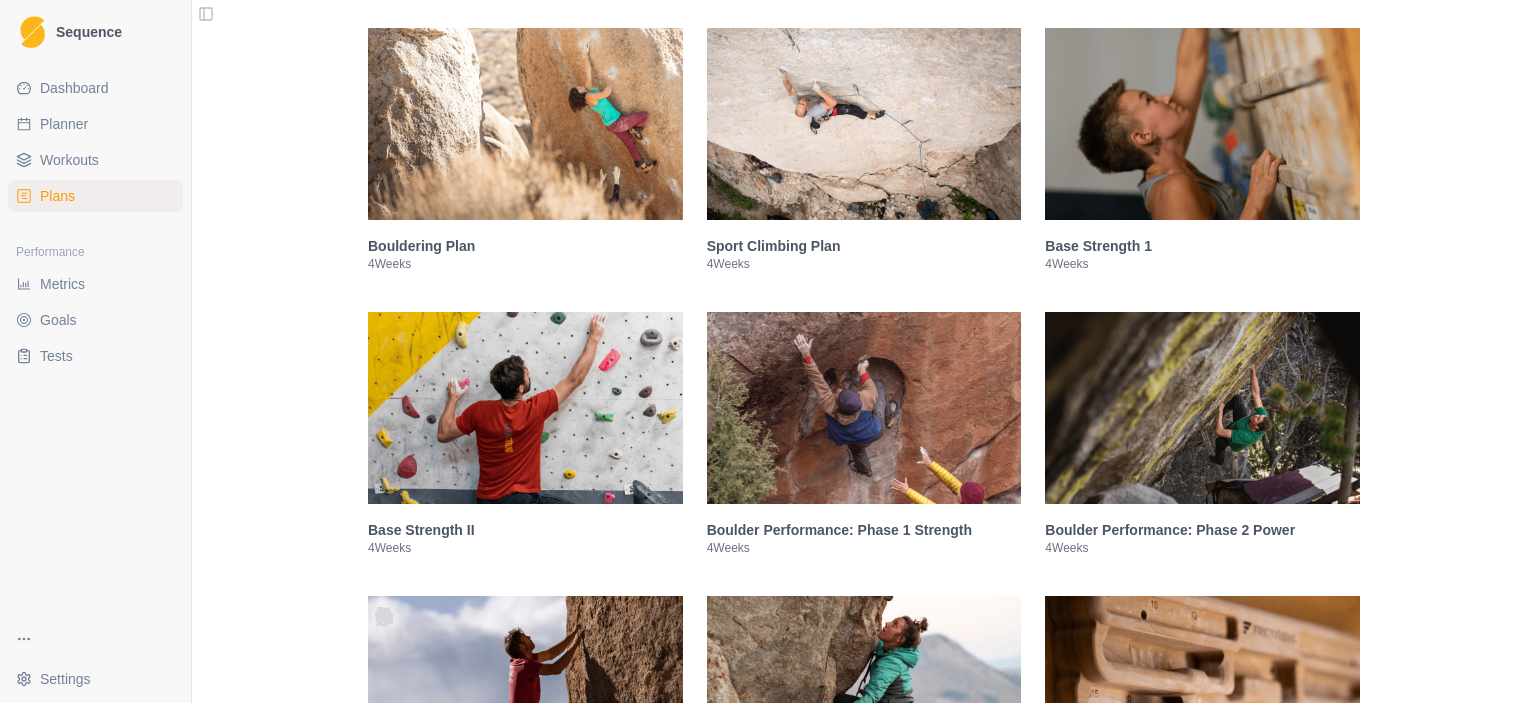click at bounding box center [525, 124] 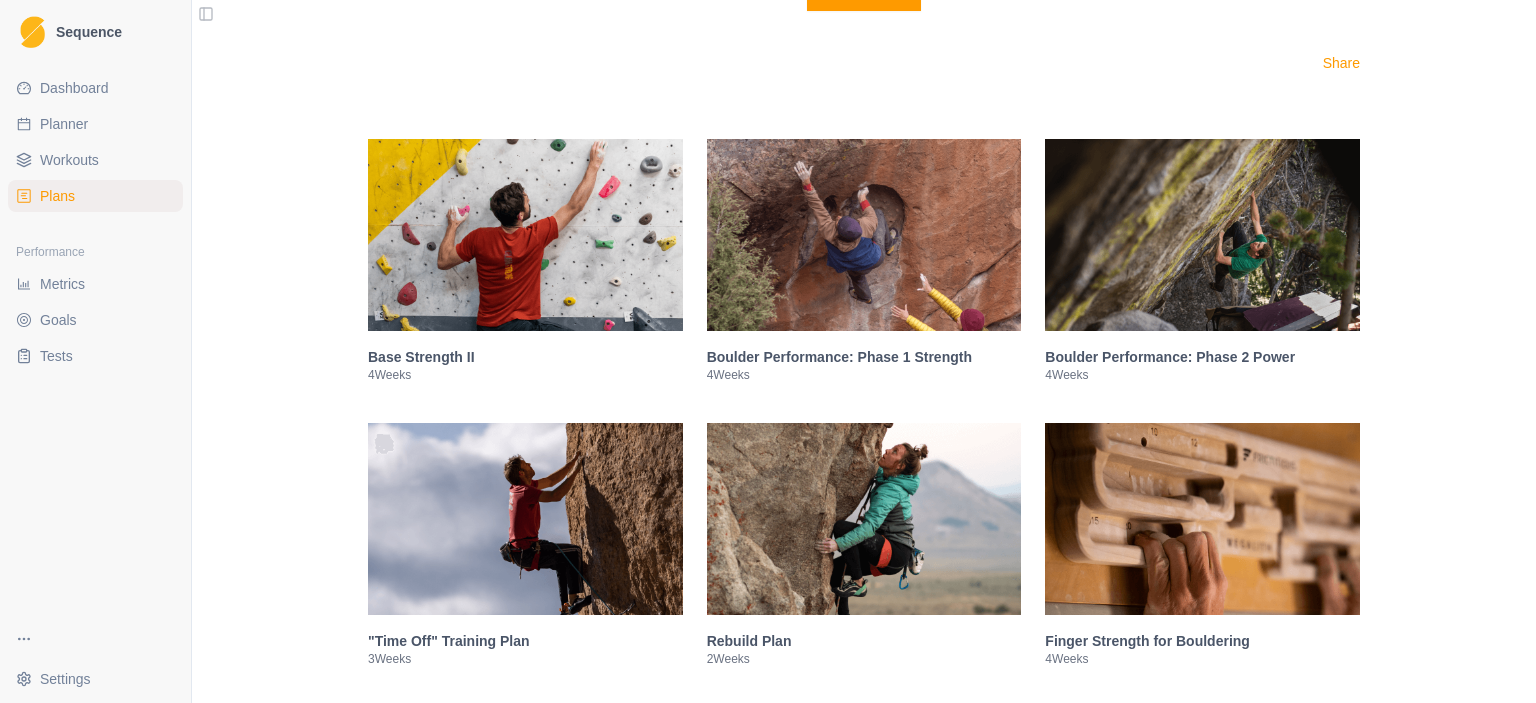 scroll, scrollTop: 2612, scrollLeft: 0, axis: vertical 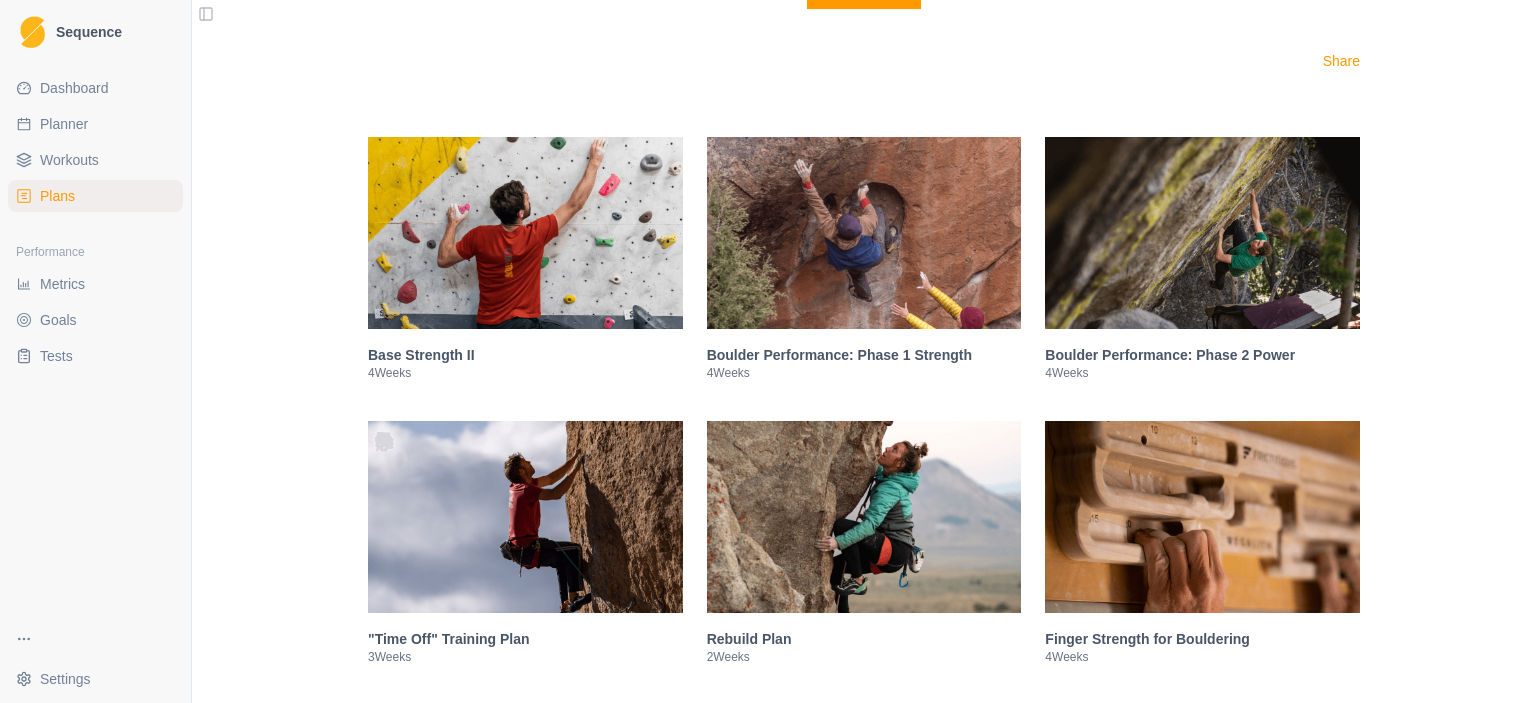click on "Boulder Performance: Phase 1 Strength" at bounding box center (864, 355) 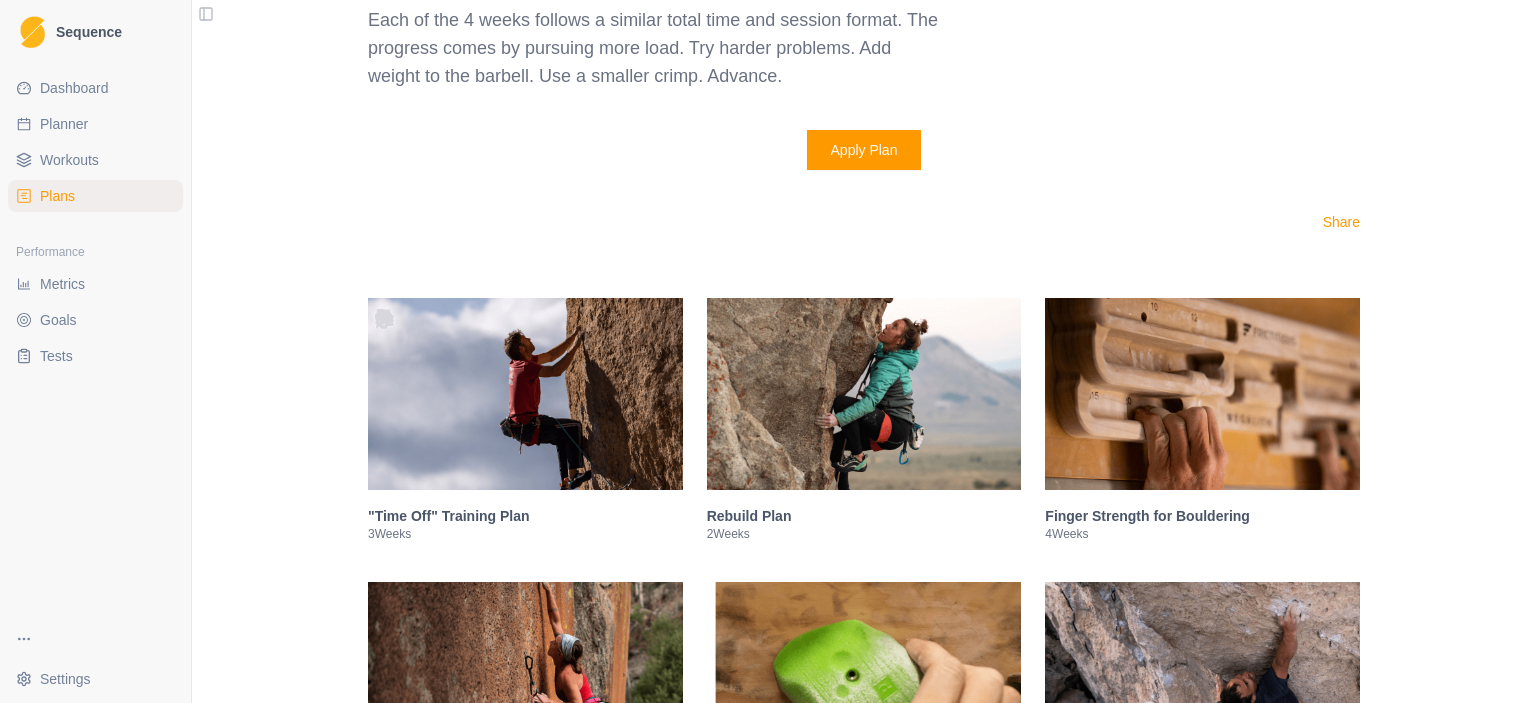 scroll, scrollTop: 2696, scrollLeft: 0, axis: vertical 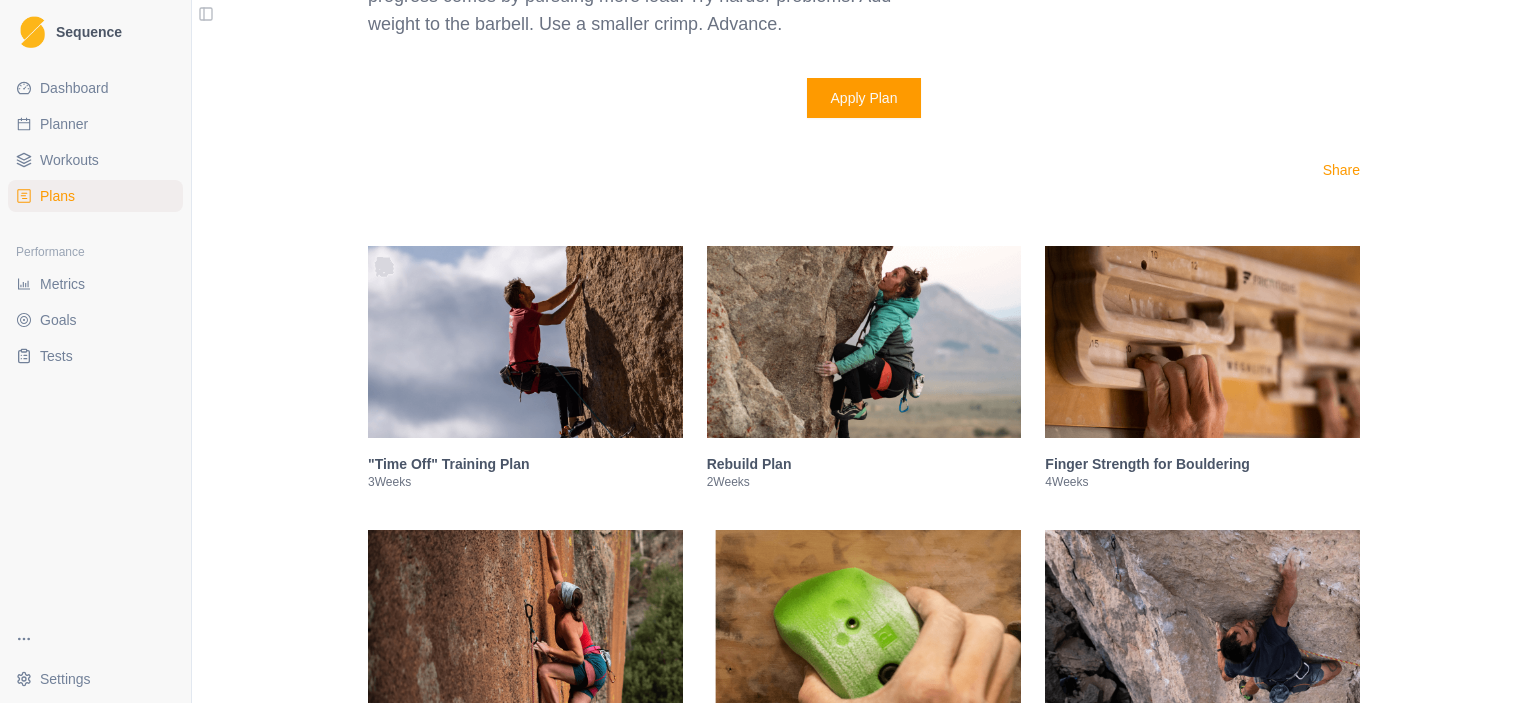 click on "Finger Strength for Bouldering" at bounding box center (1202, 464) 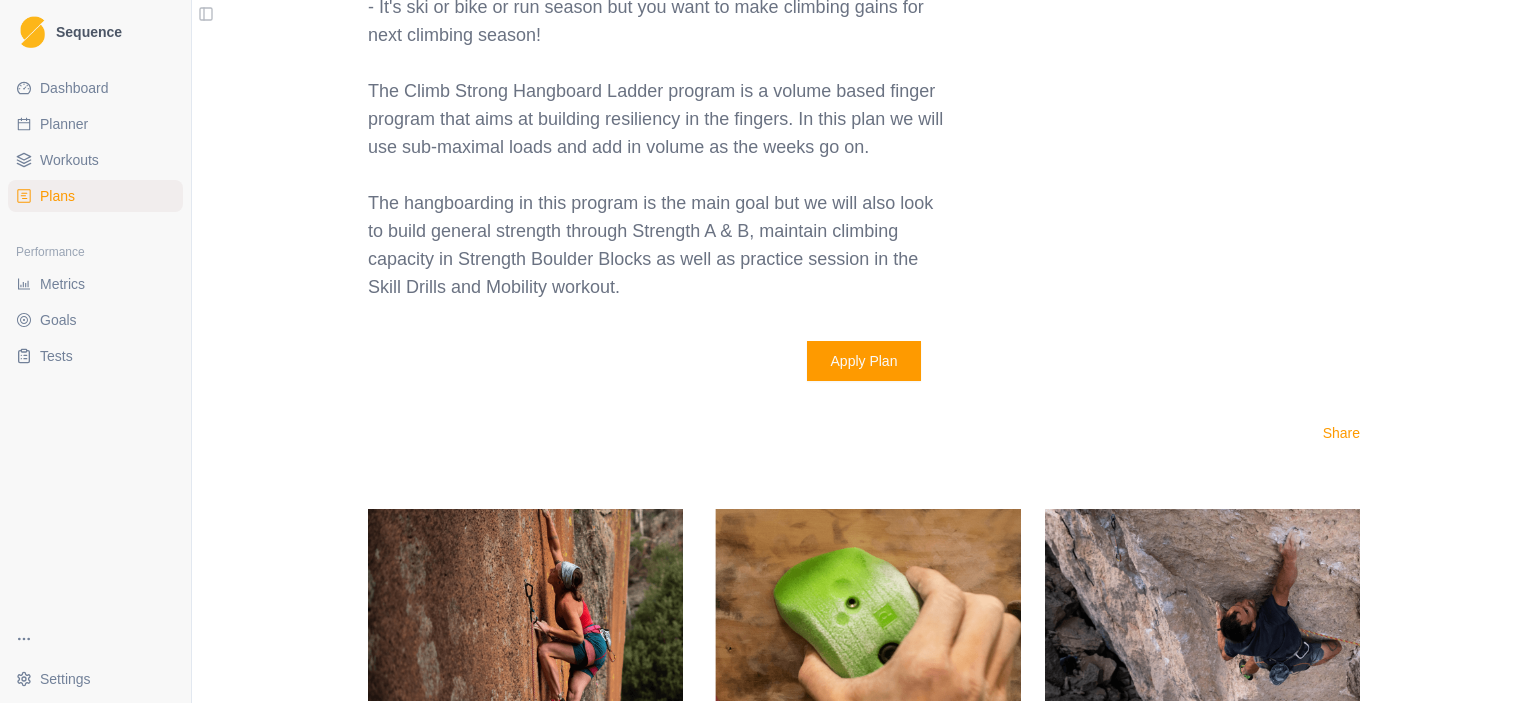 scroll, scrollTop: 2880, scrollLeft: 0, axis: vertical 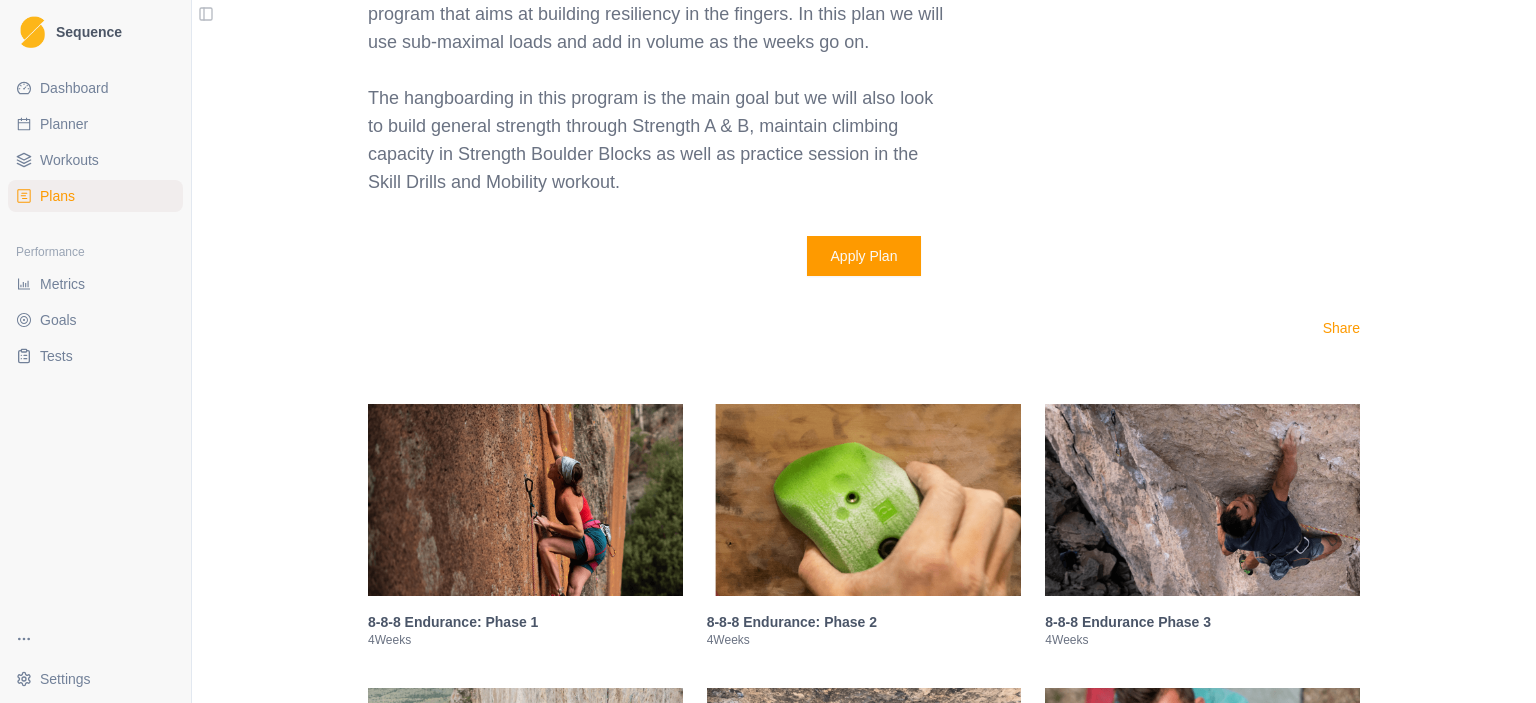 click at bounding box center [525, 500] 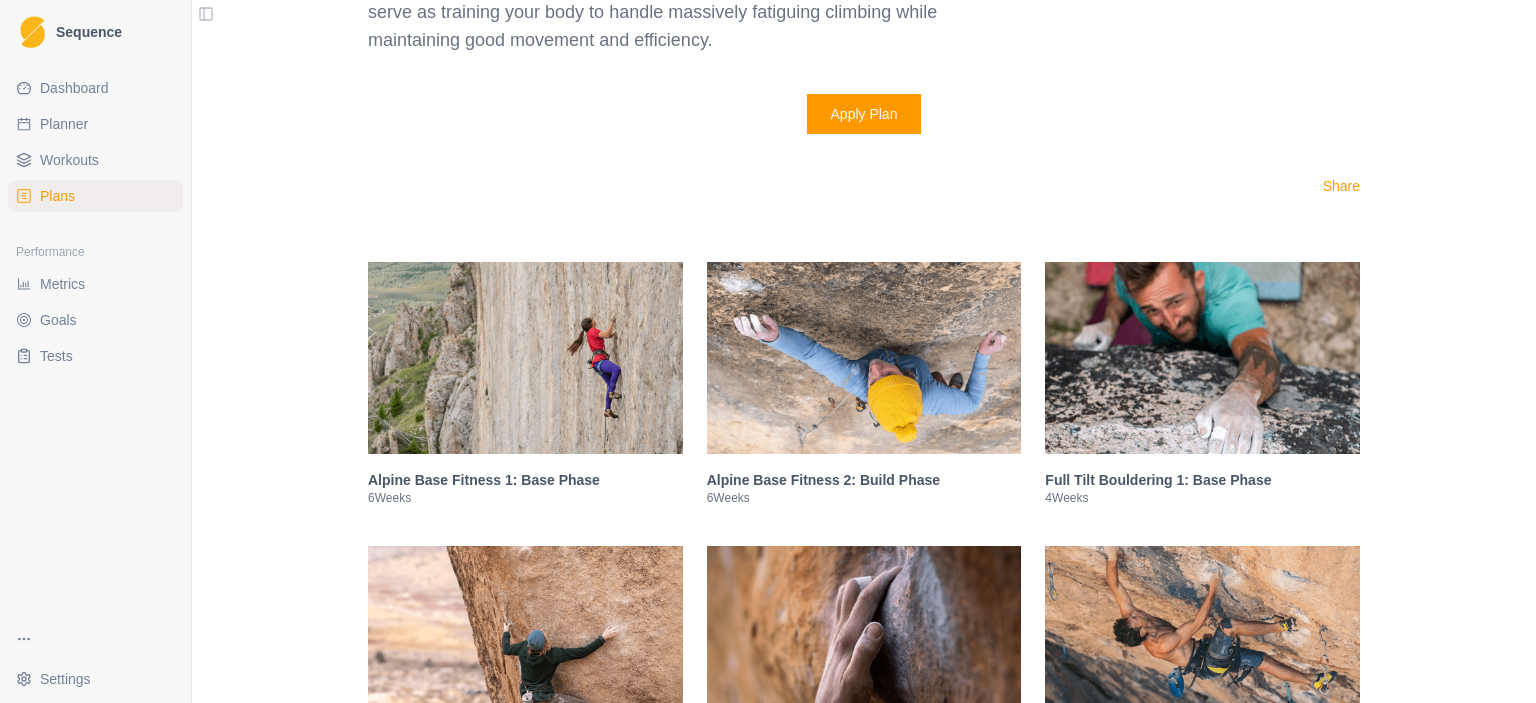scroll, scrollTop: 3164, scrollLeft: 0, axis: vertical 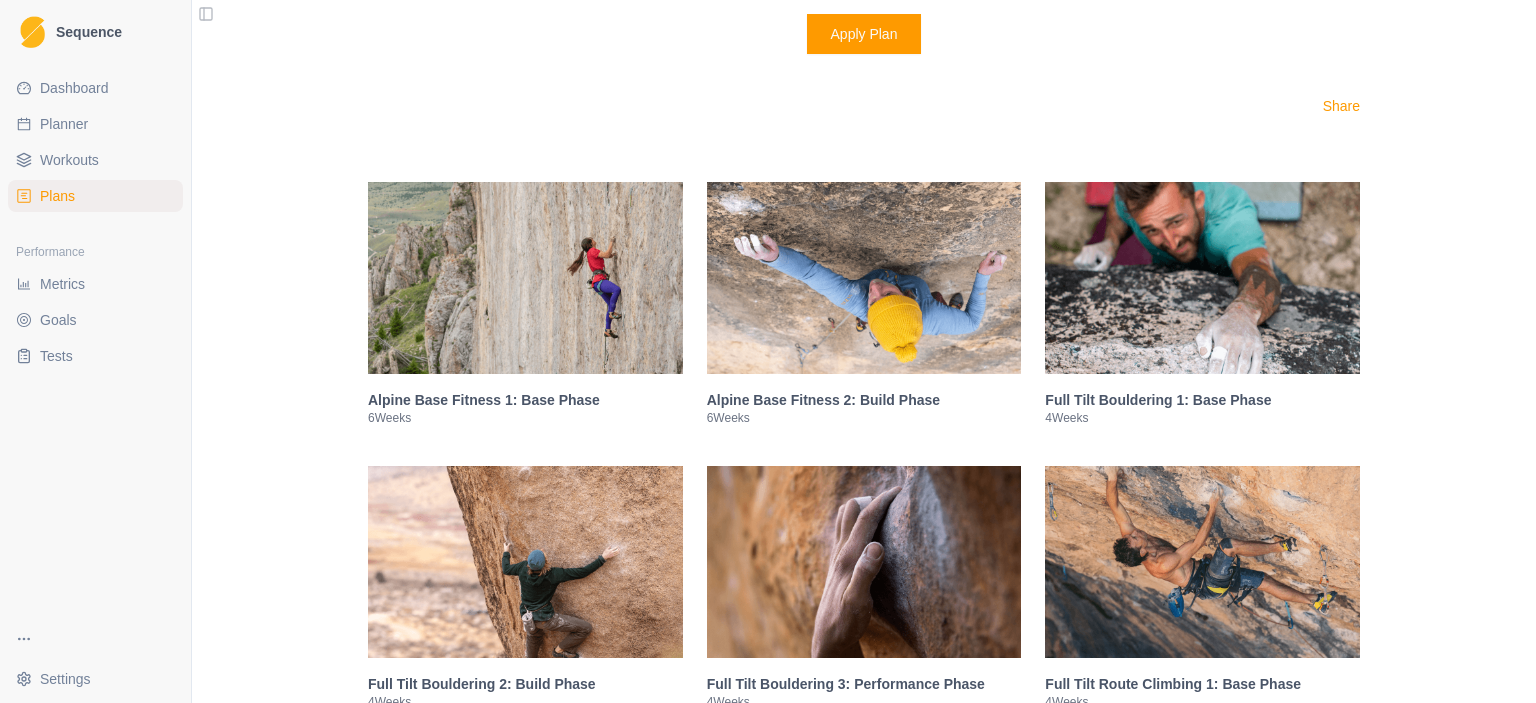 click at bounding box center (525, 278) 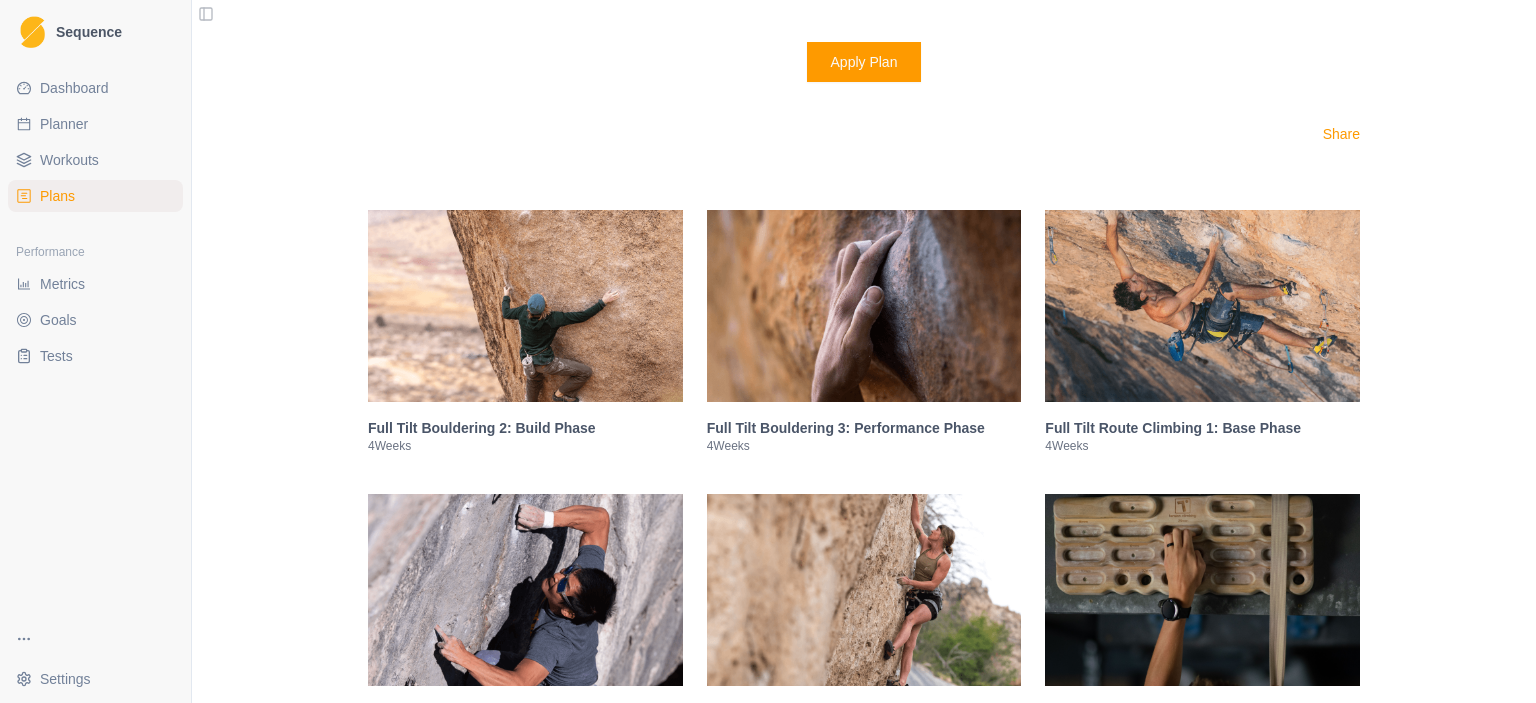 scroll, scrollTop: 3348, scrollLeft: 0, axis: vertical 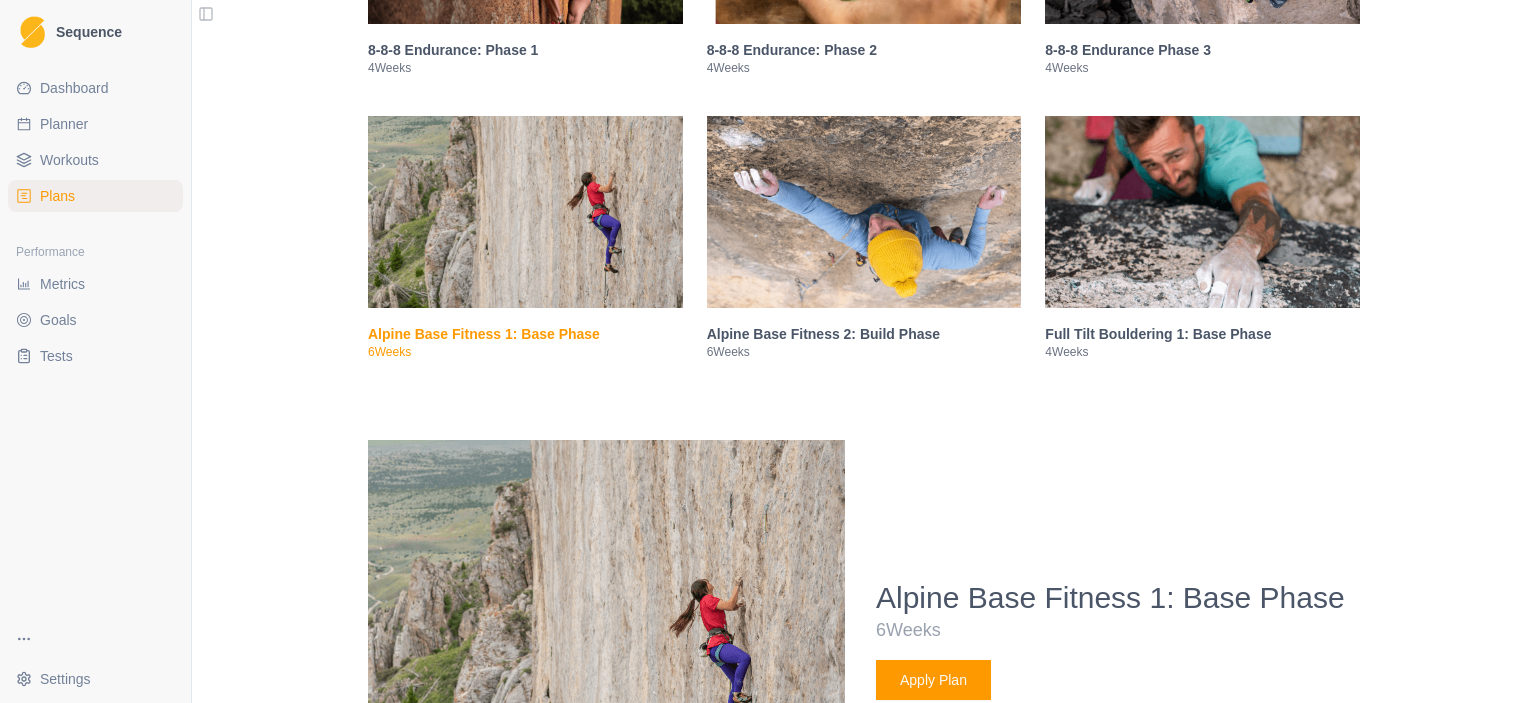 click at bounding box center [1202, 212] 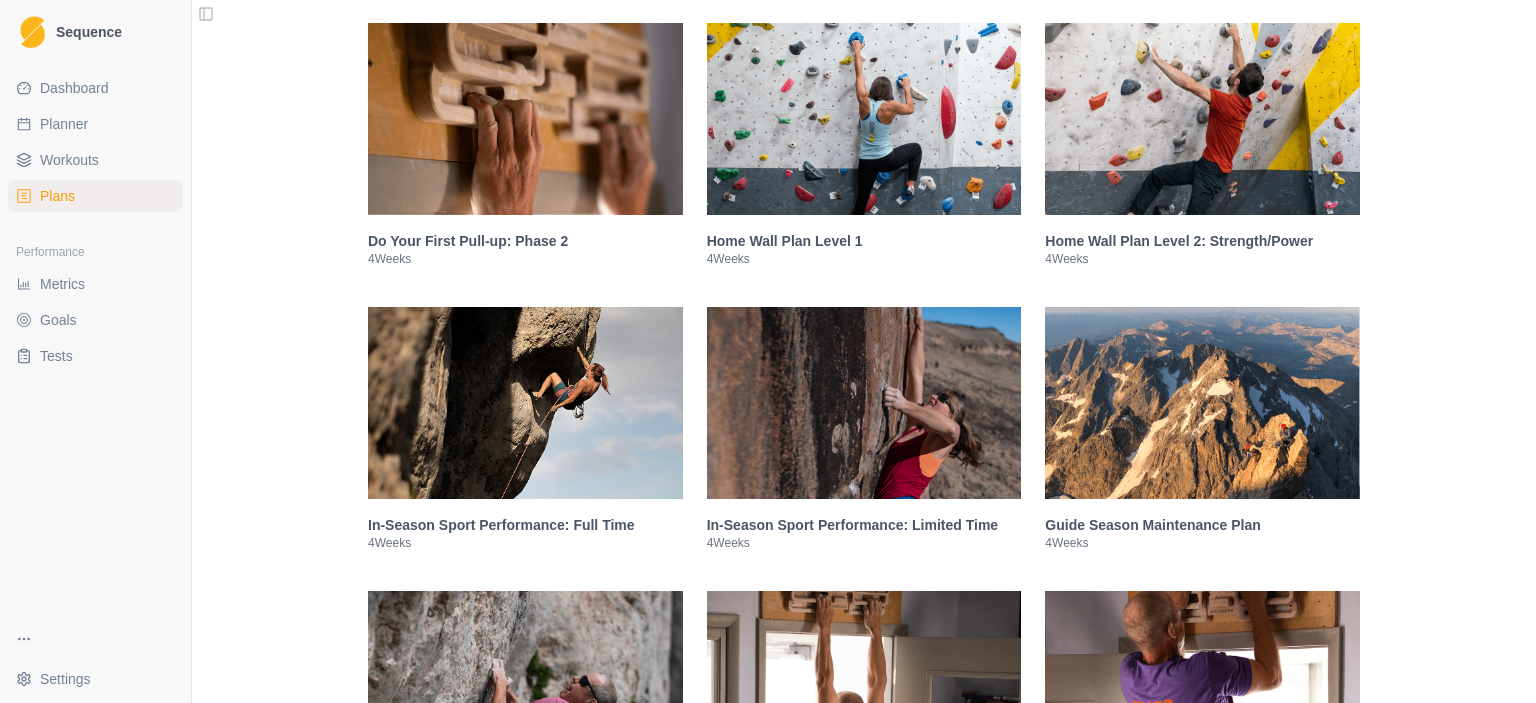 scroll, scrollTop: 4148, scrollLeft: 0, axis: vertical 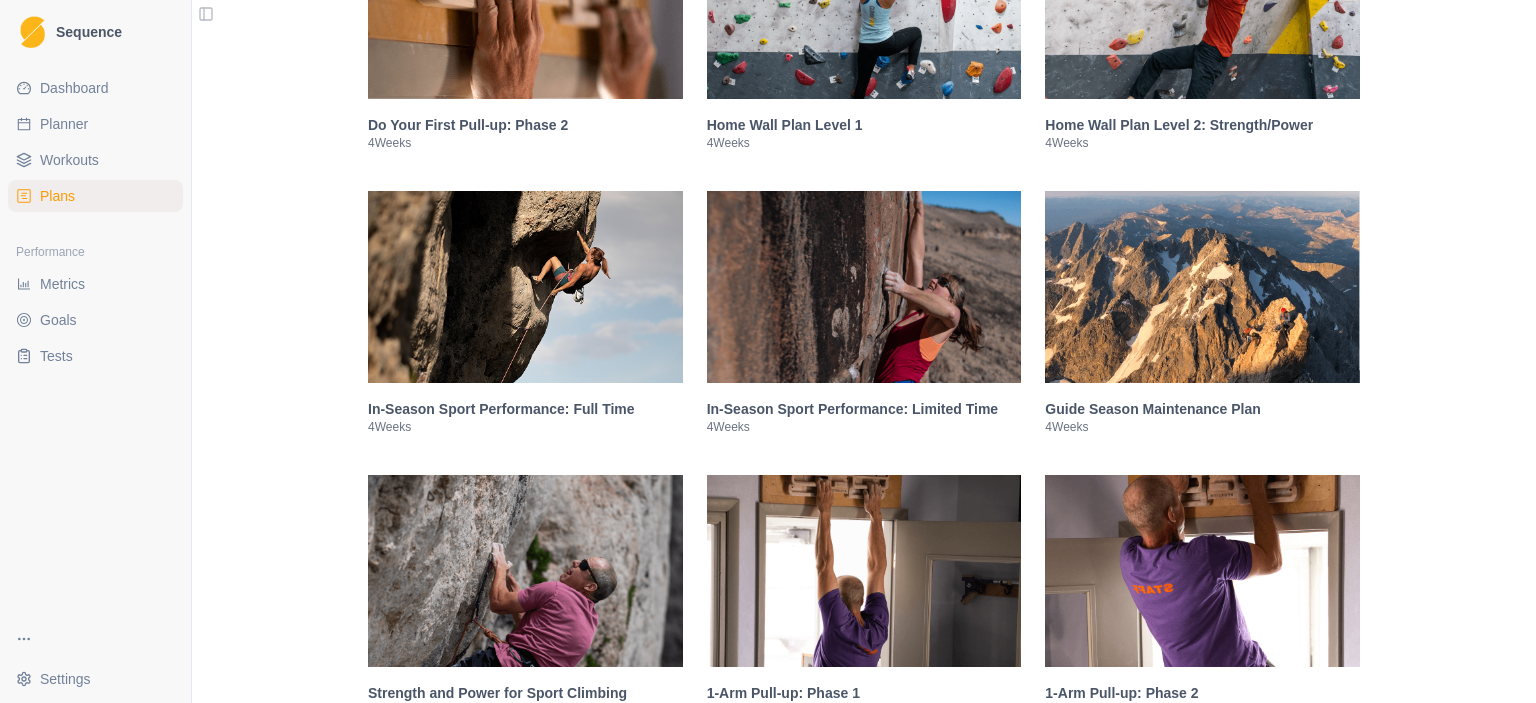 click on "In-Season Sport Performance: Full Time" at bounding box center [525, 409] 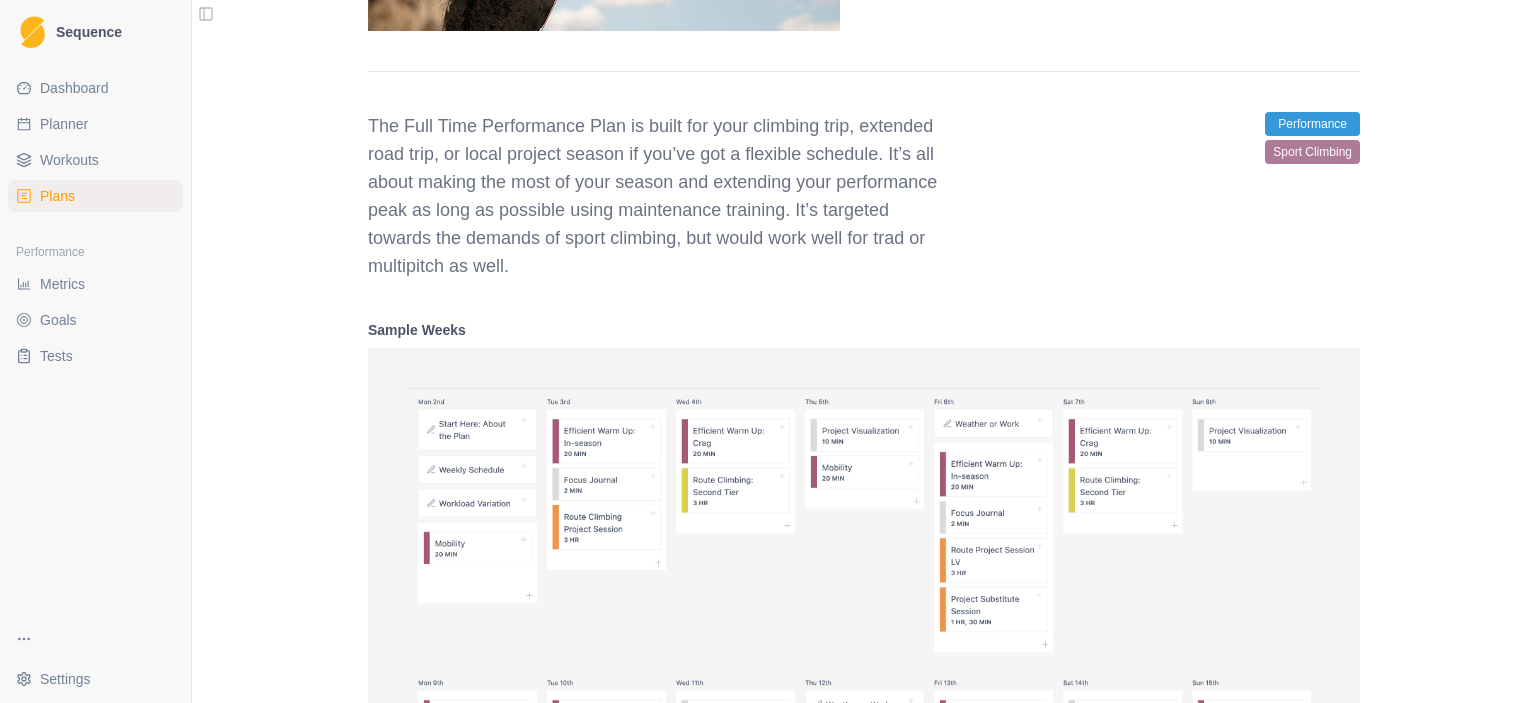 scroll, scrollTop: 3484, scrollLeft: 0, axis: vertical 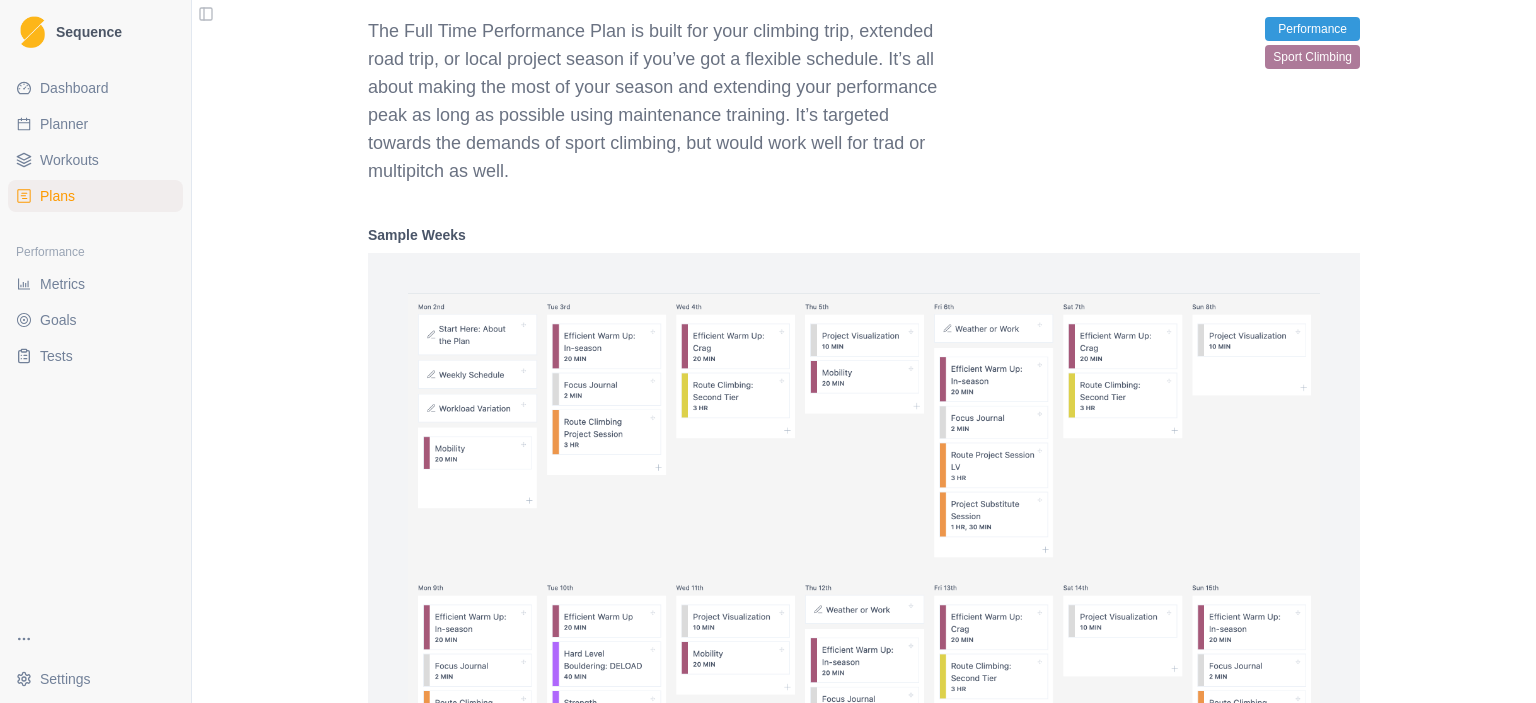 select on "month" 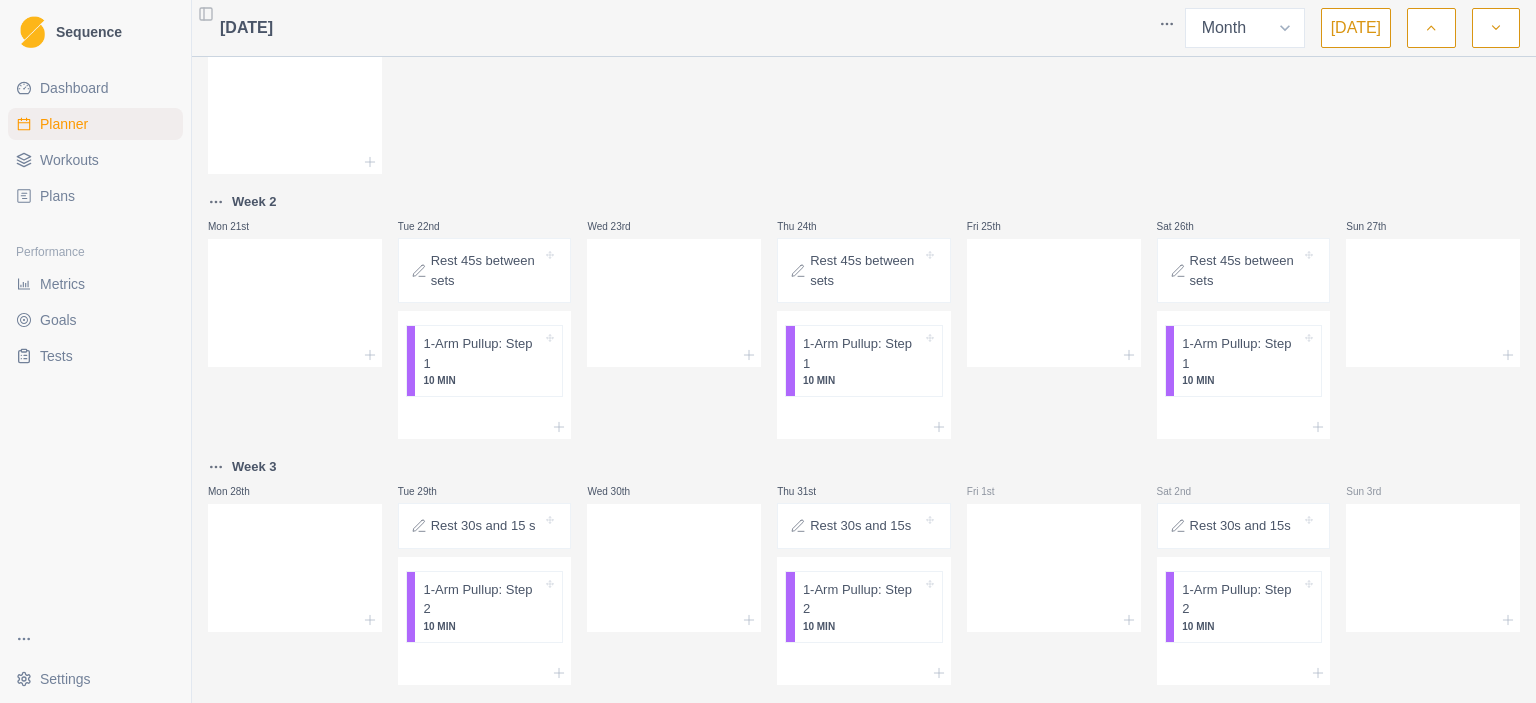 scroll, scrollTop: 747, scrollLeft: 0, axis: vertical 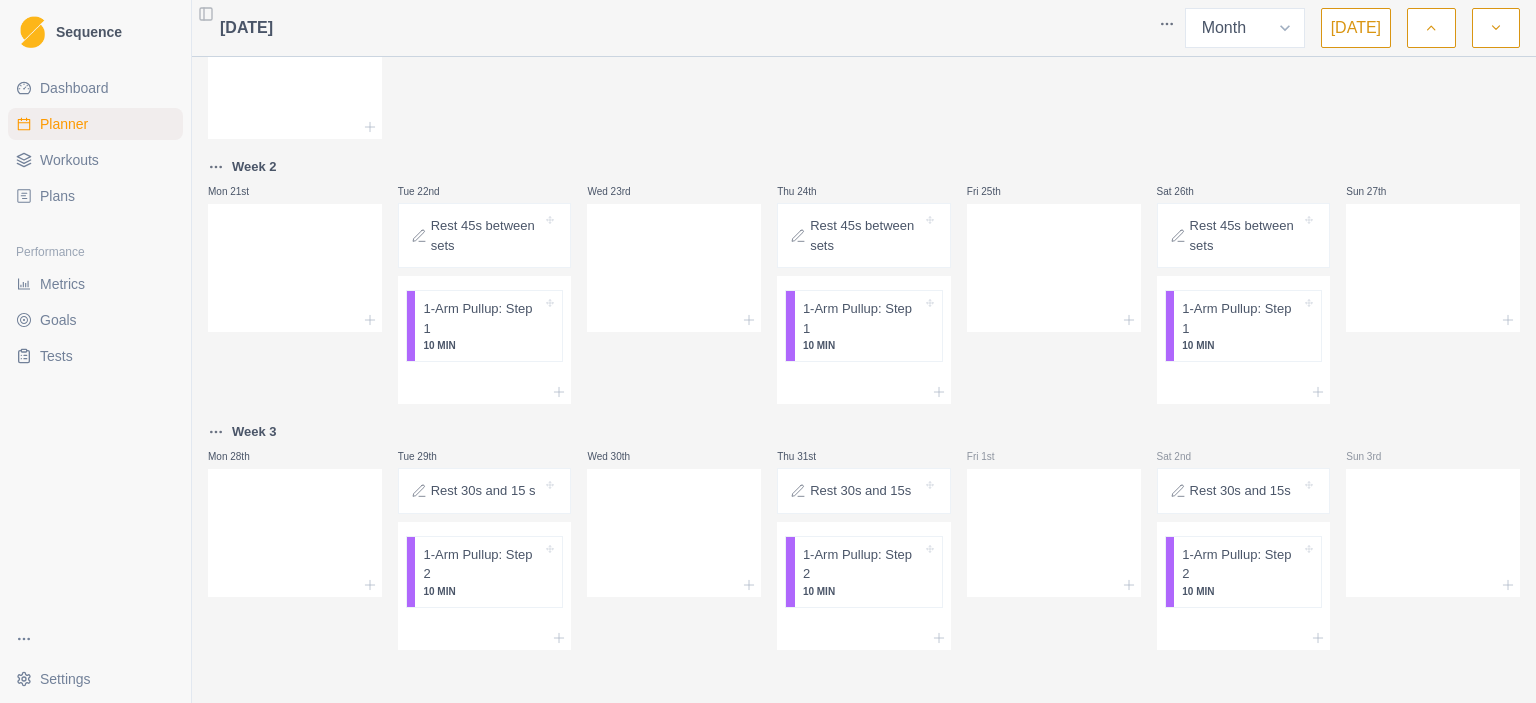 click on "Workouts" at bounding box center (69, 160) 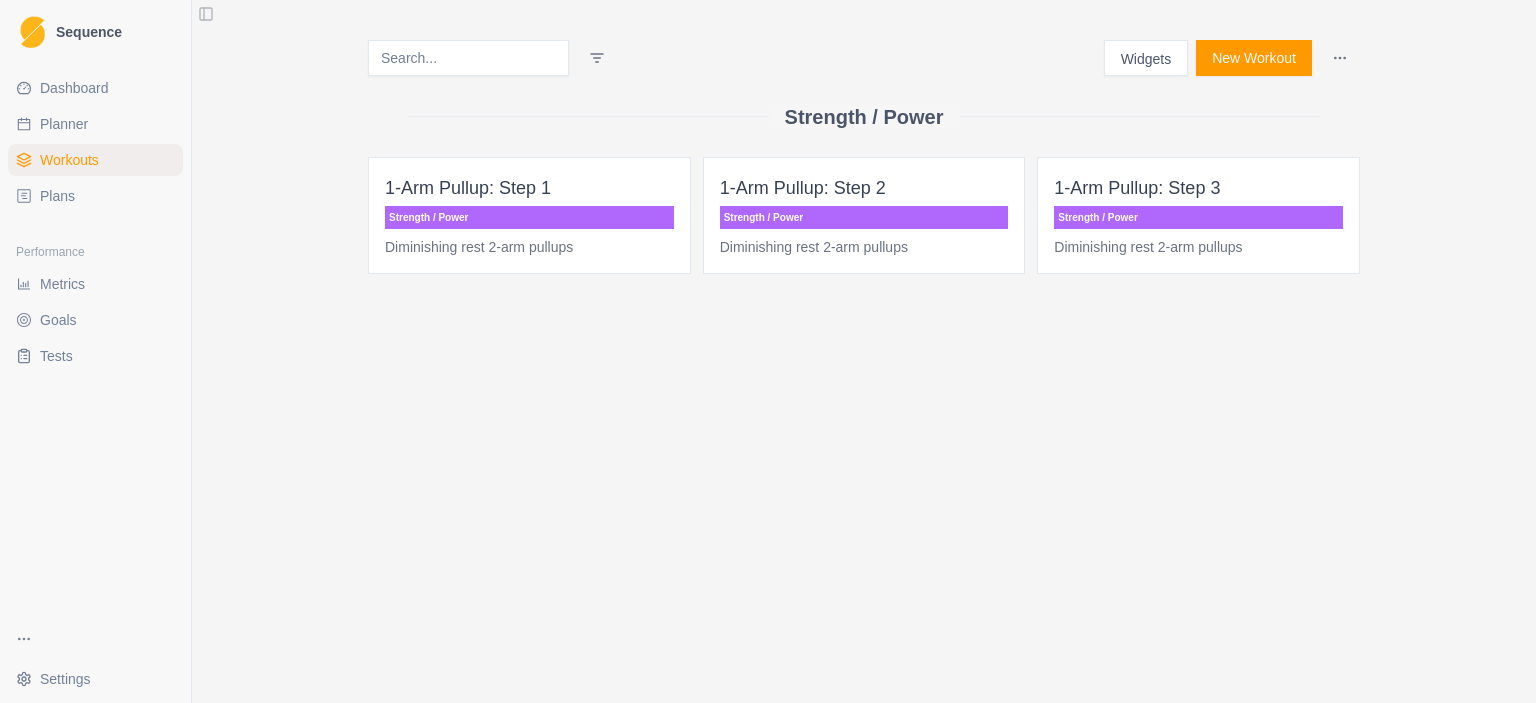 scroll, scrollTop: 0, scrollLeft: 0, axis: both 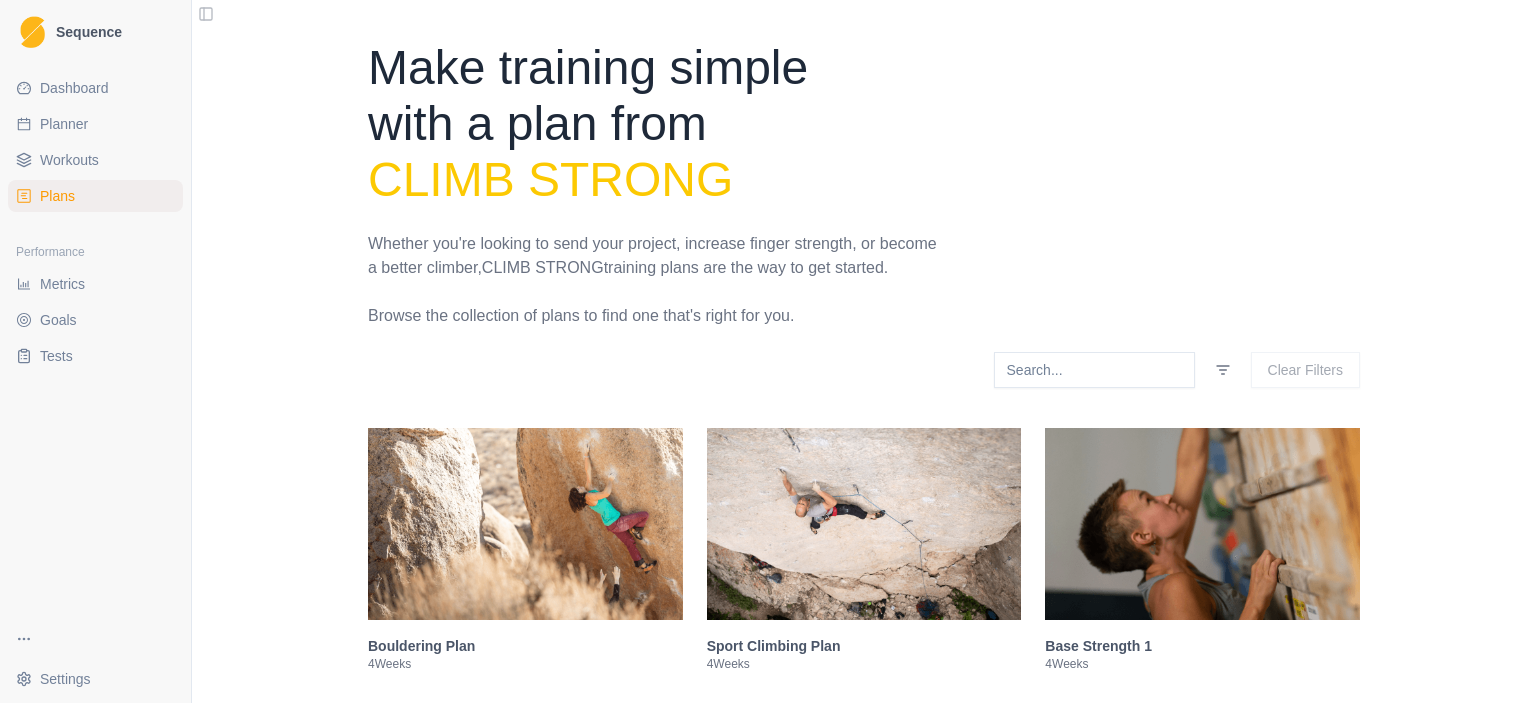 click at bounding box center [1094, 370] 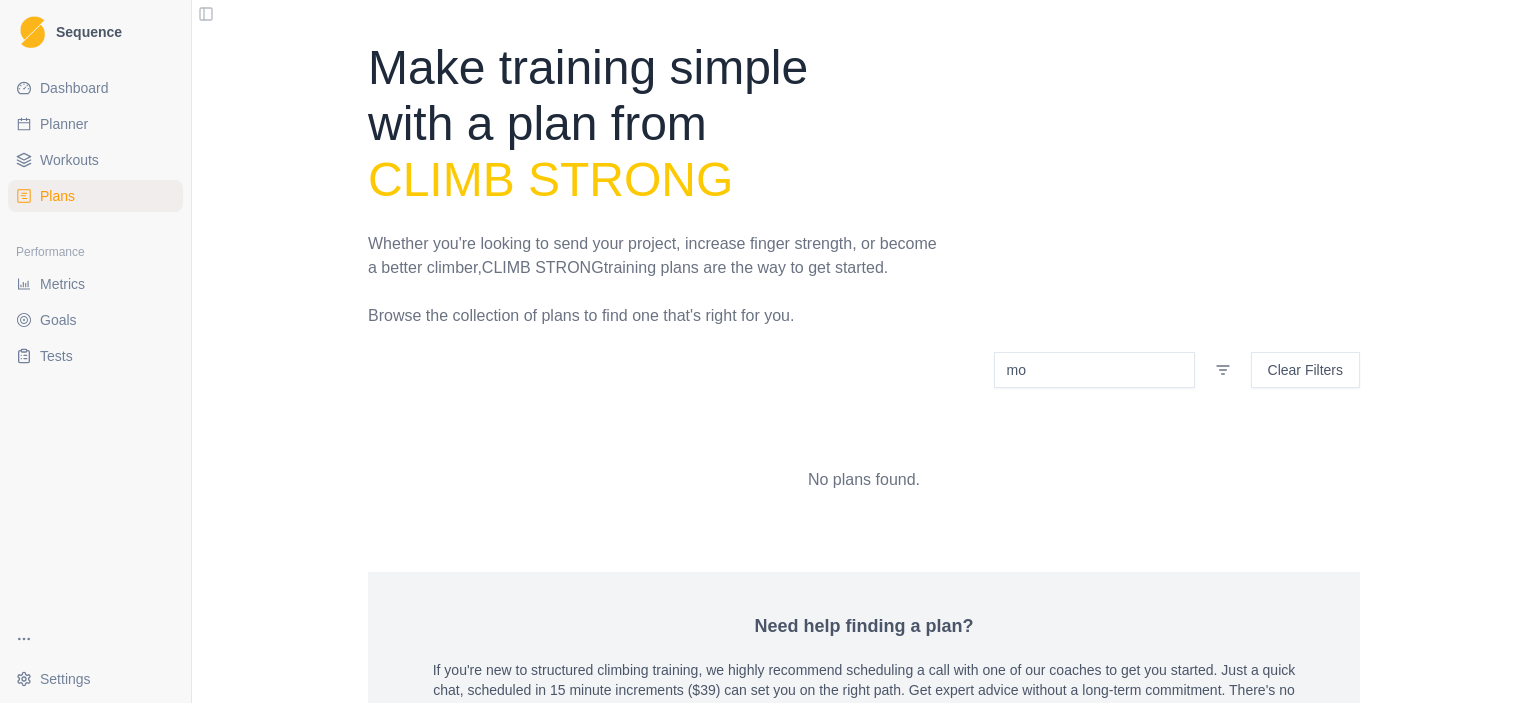 type on "m" 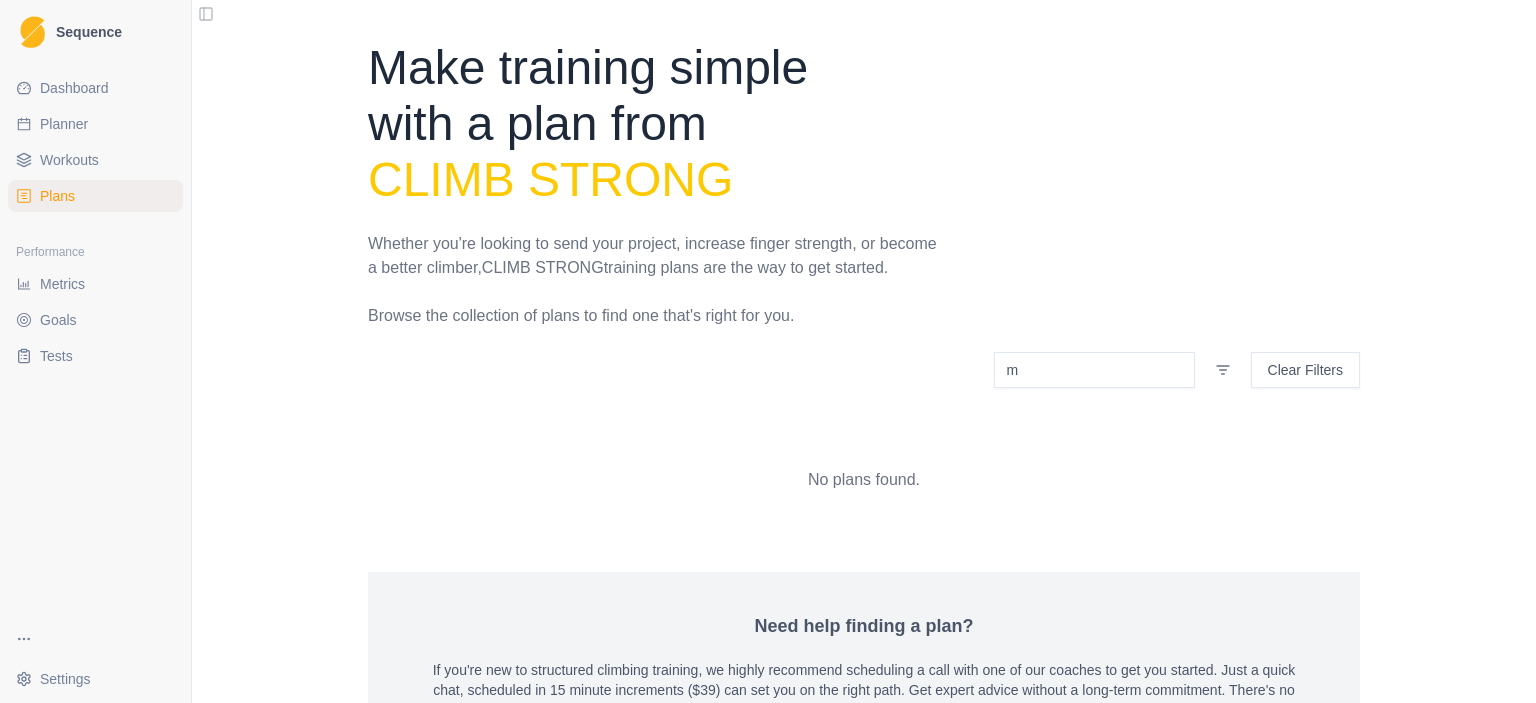 type 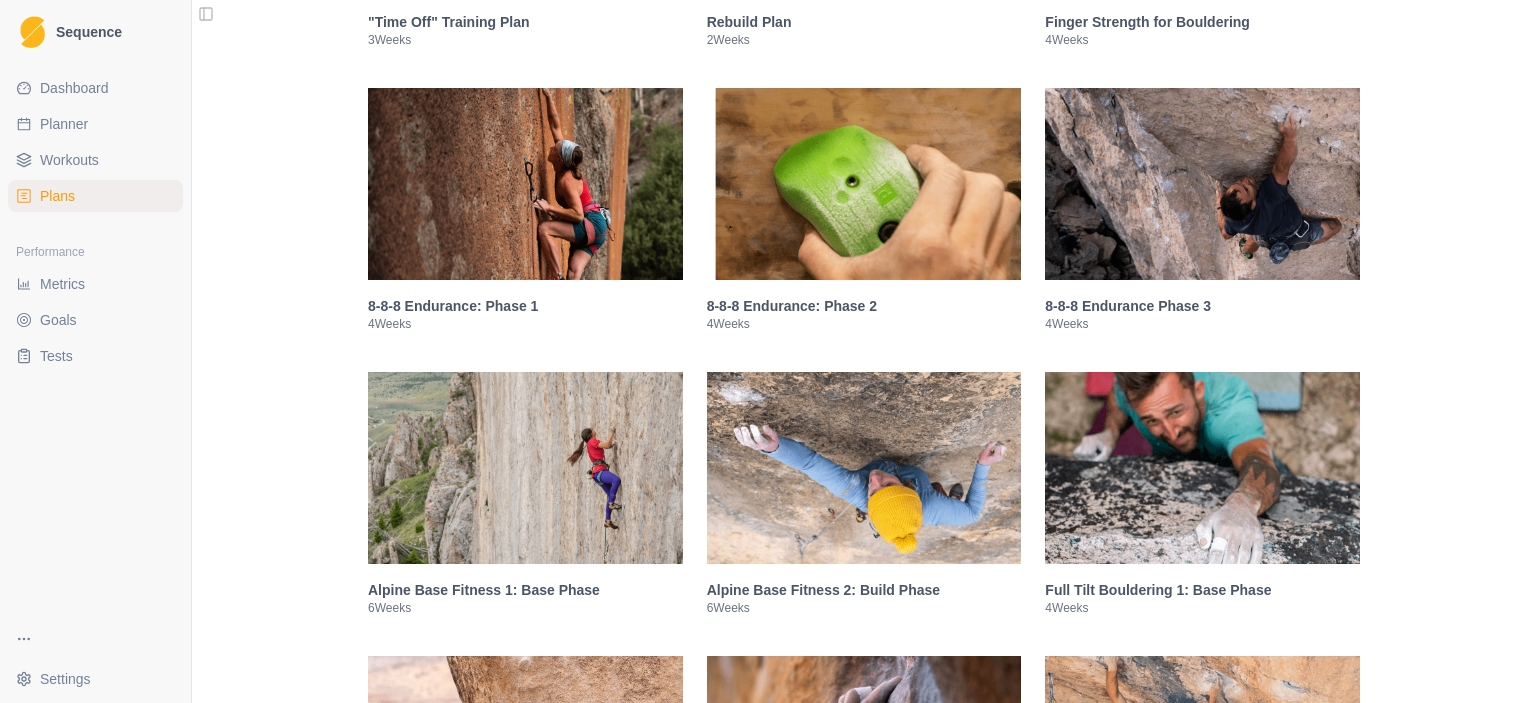 scroll, scrollTop: 0, scrollLeft: 0, axis: both 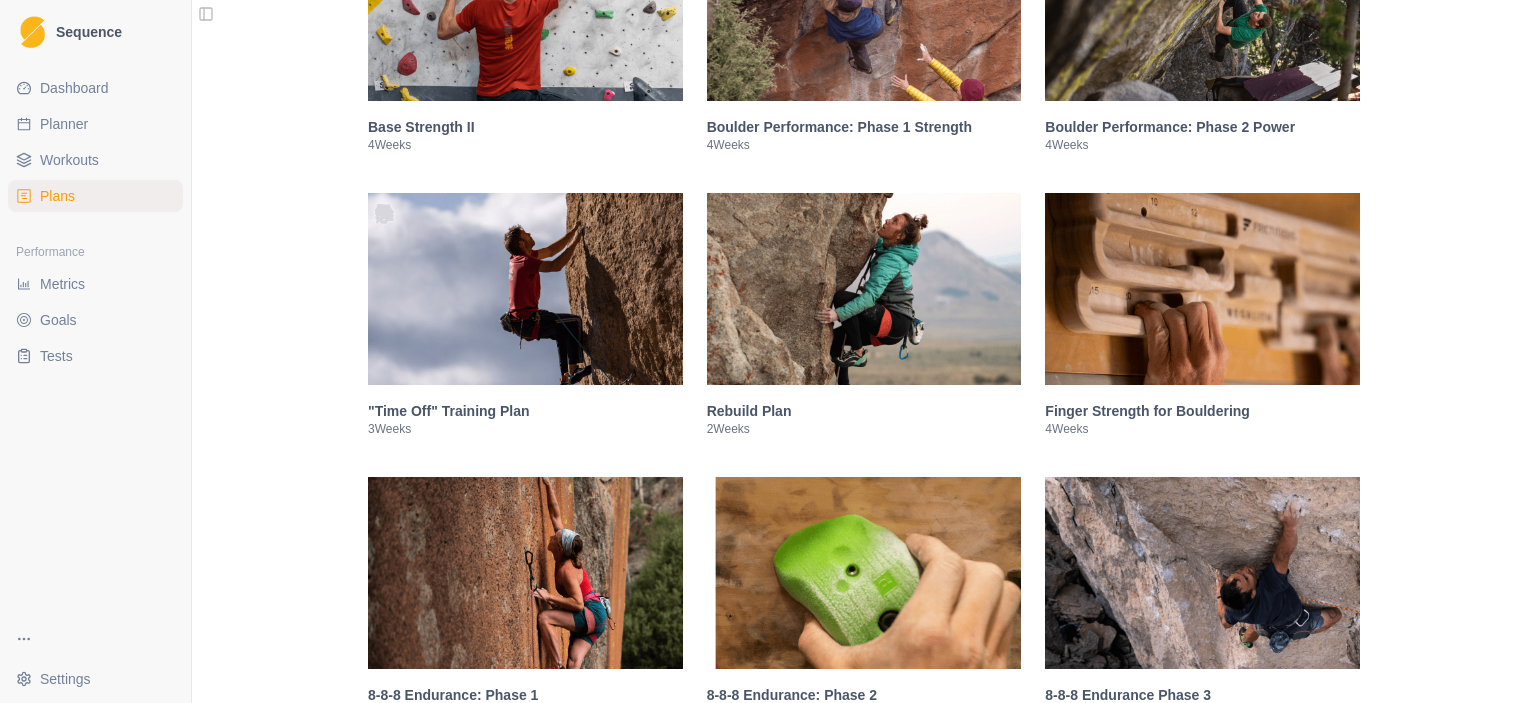 click on "2  Weeks" at bounding box center (864, 429) 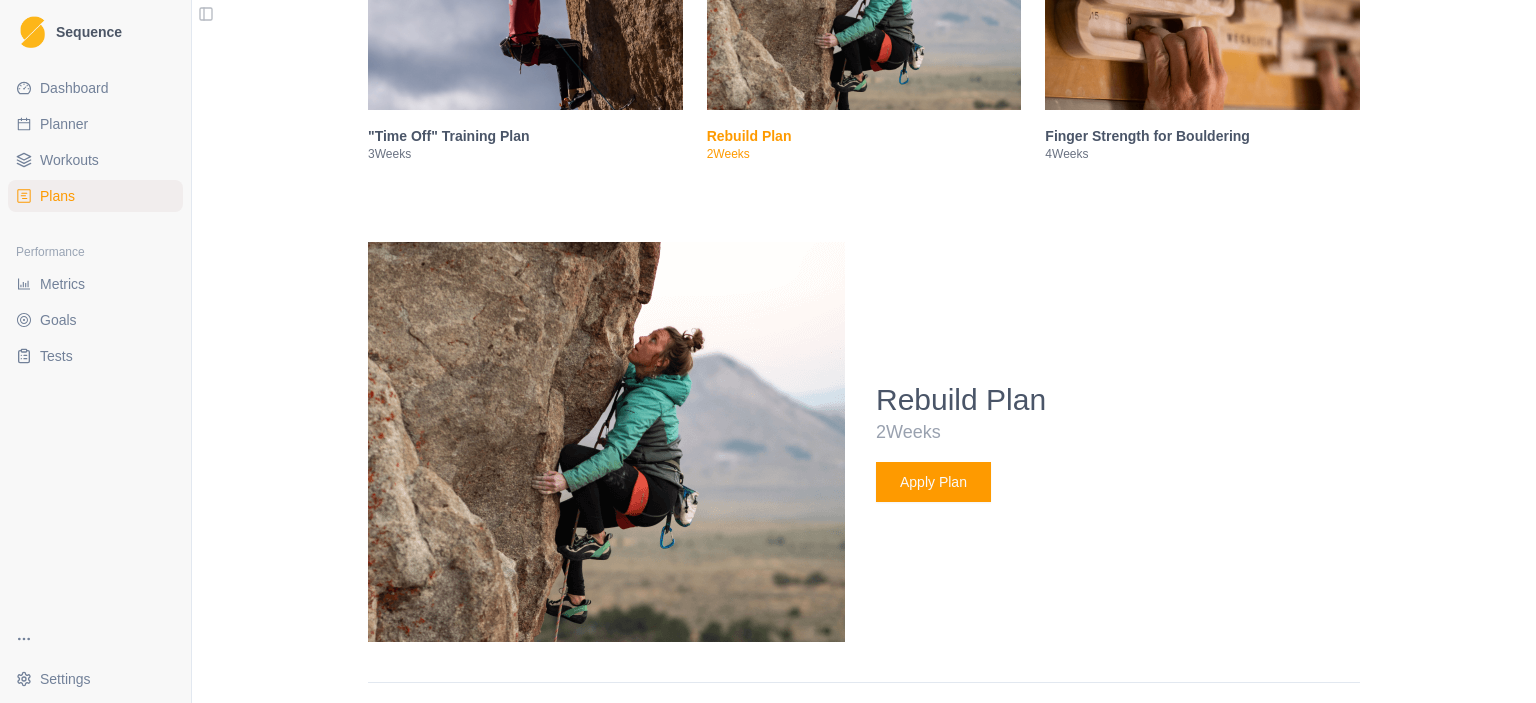 scroll, scrollTop: 680, scrollLeft: 0, axis: vertical 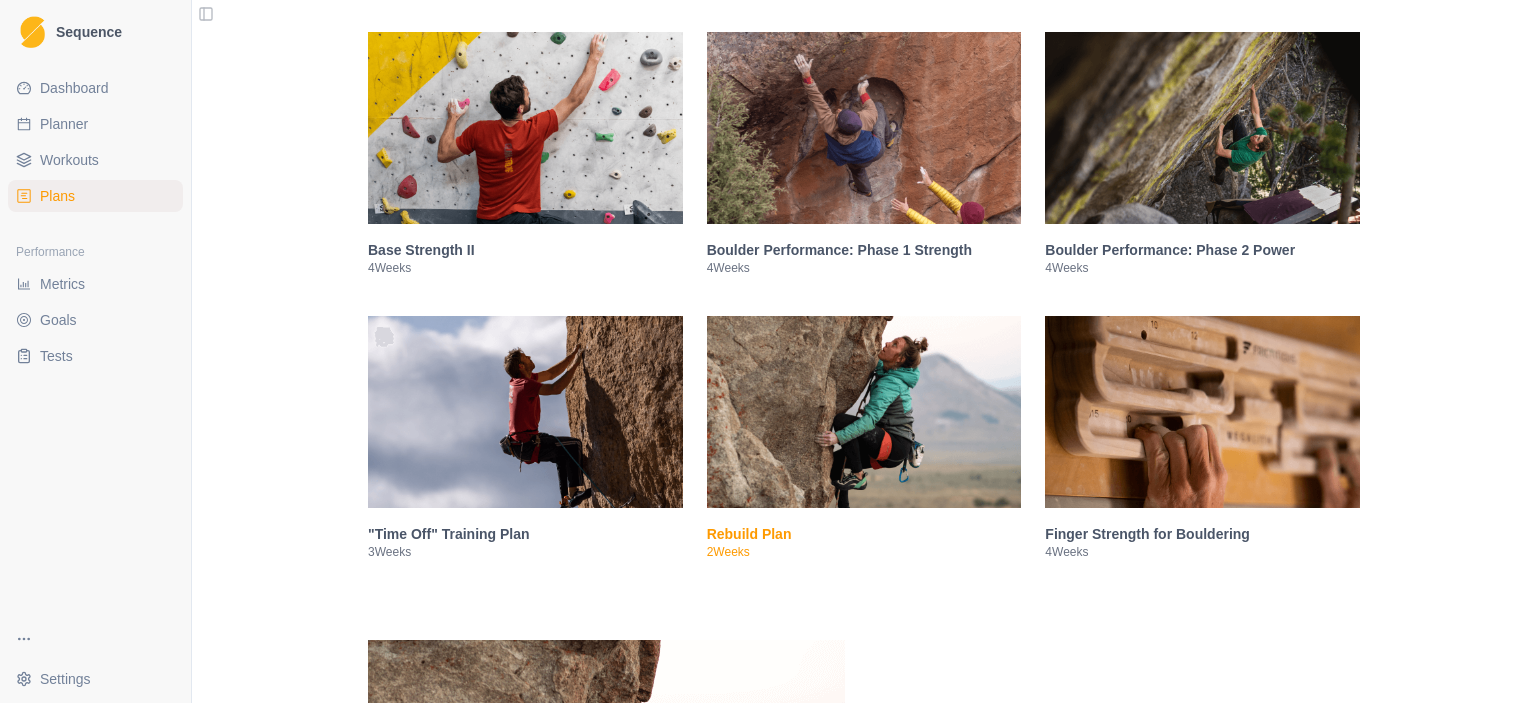 click at bounding box center [1202, 412] 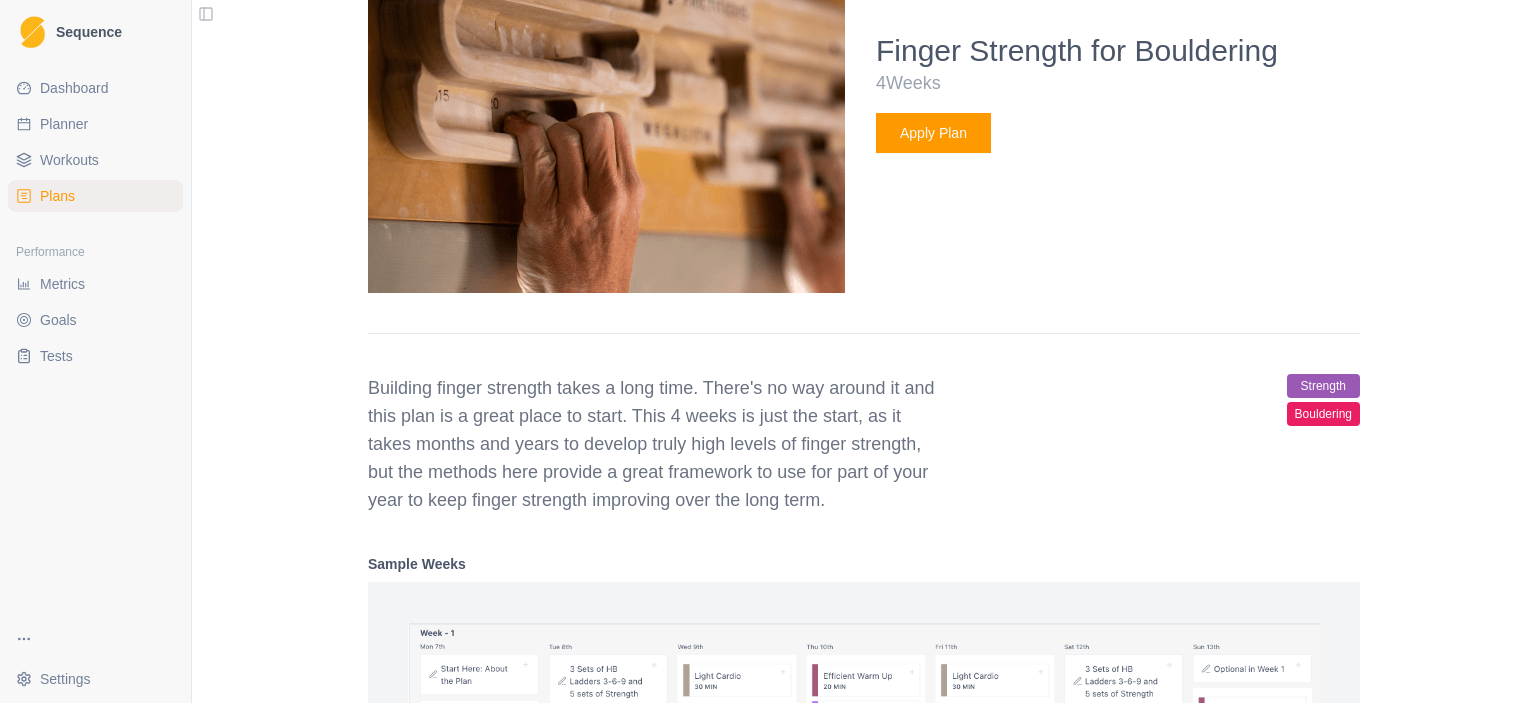 scroll, scrollTop: 1380, scrollLeft: 0, axis: vertical 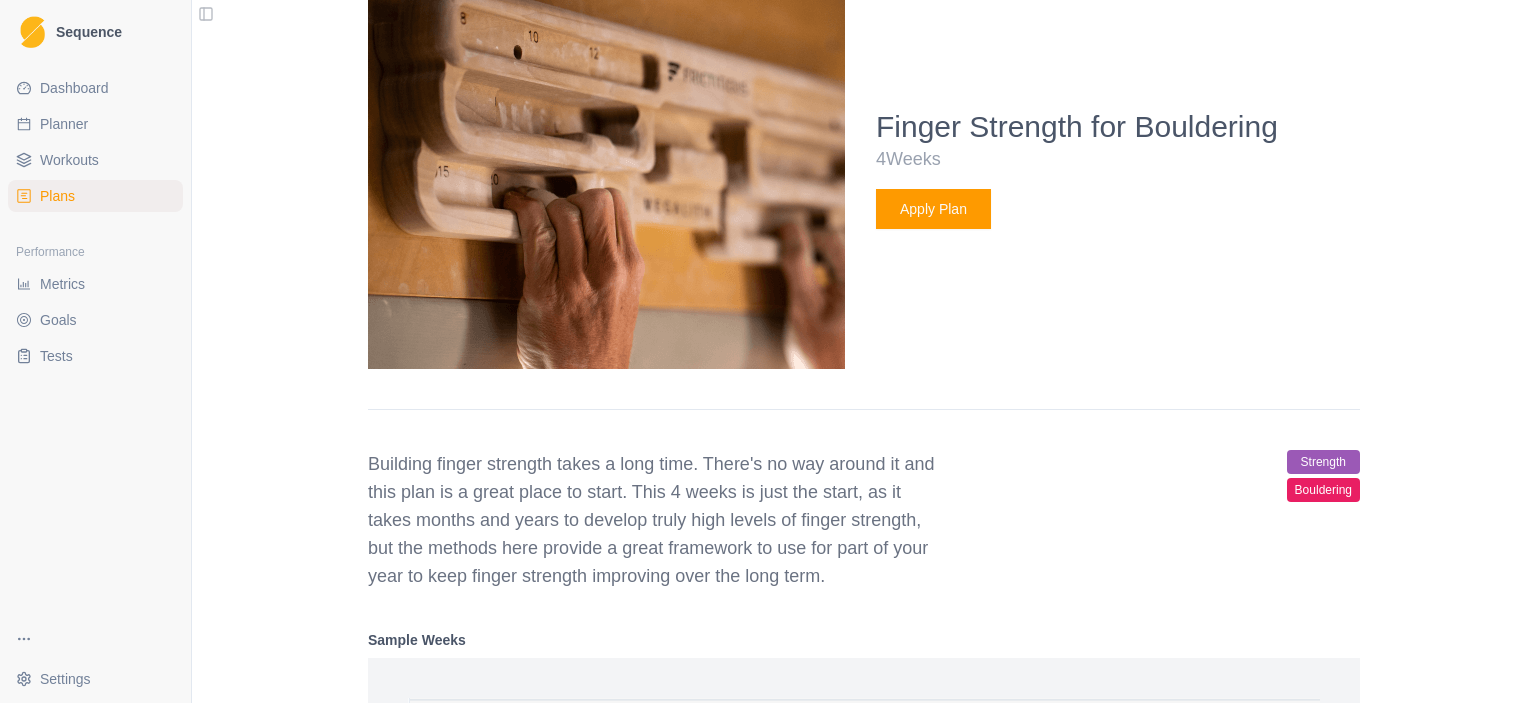 click on "Apply Plan" at bounding box center (933, 209) 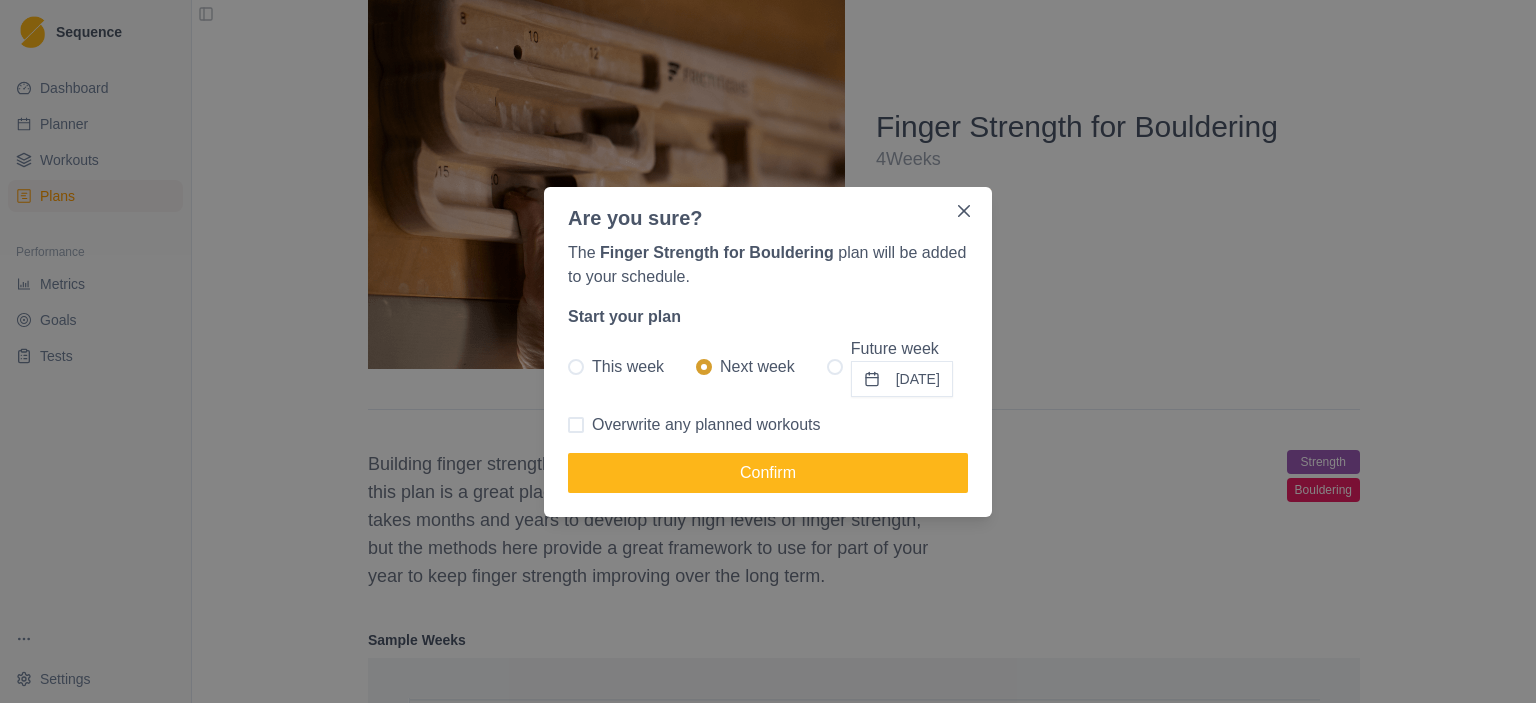 click on "Future week [DATE]" at bounding box center [890, 367] 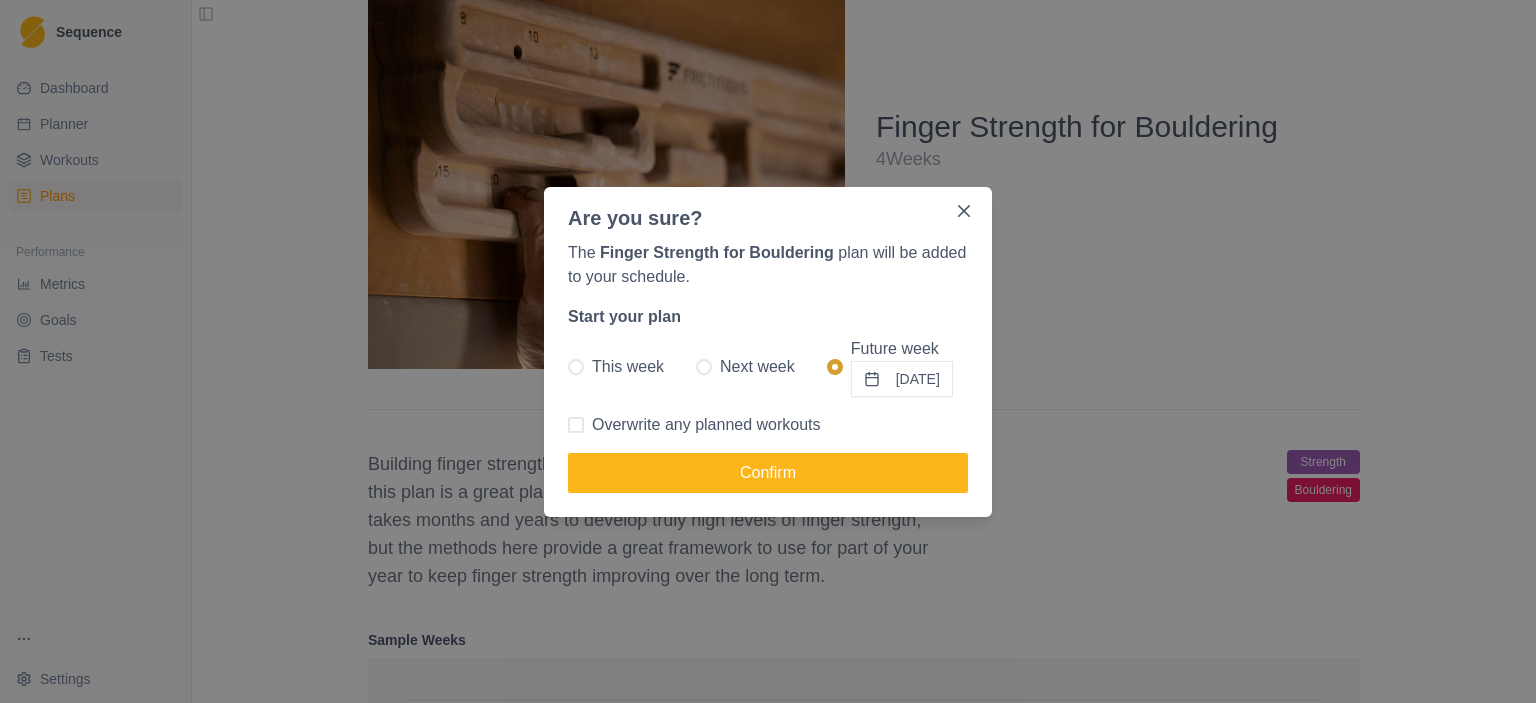 click on "Next week" at bounding box center [745, 367] 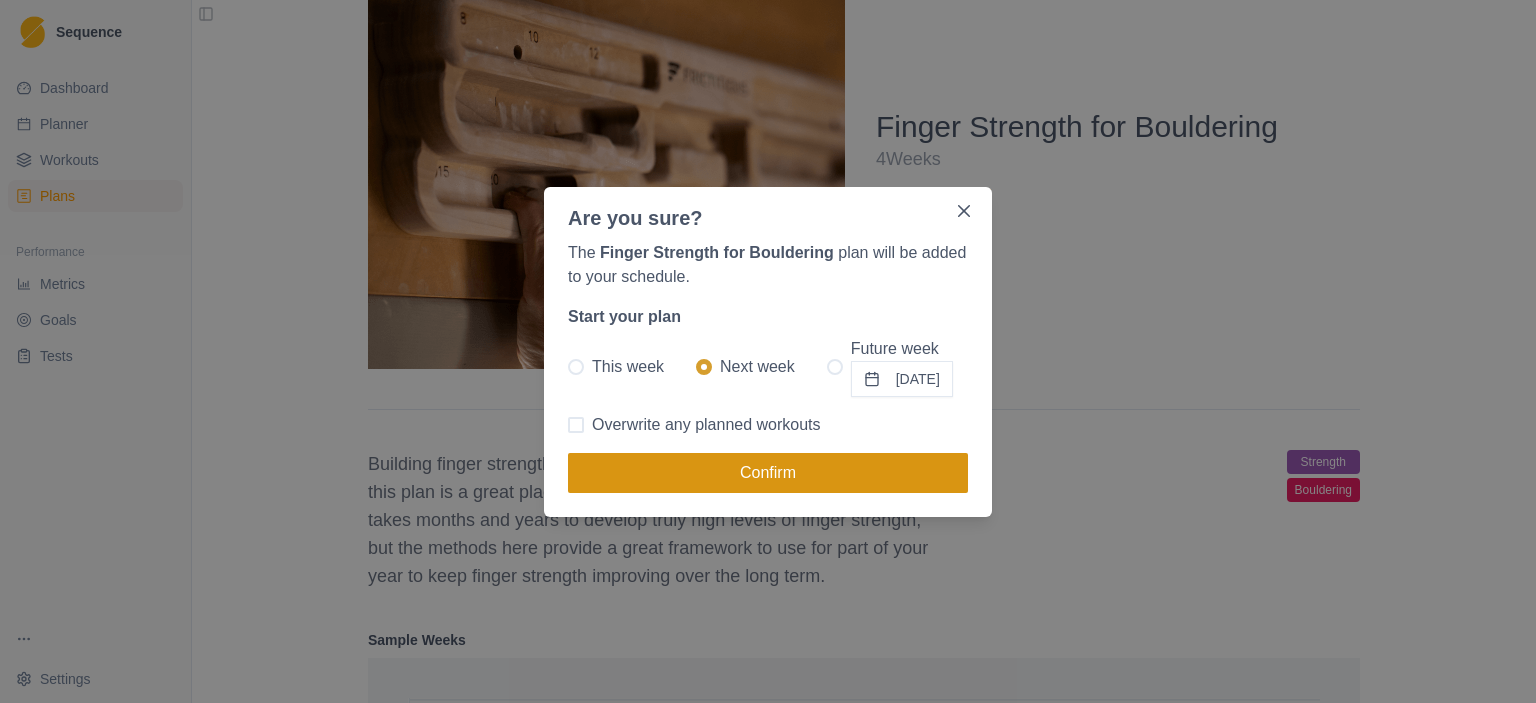 click on "Confirm" at bounding box center [768, 473] 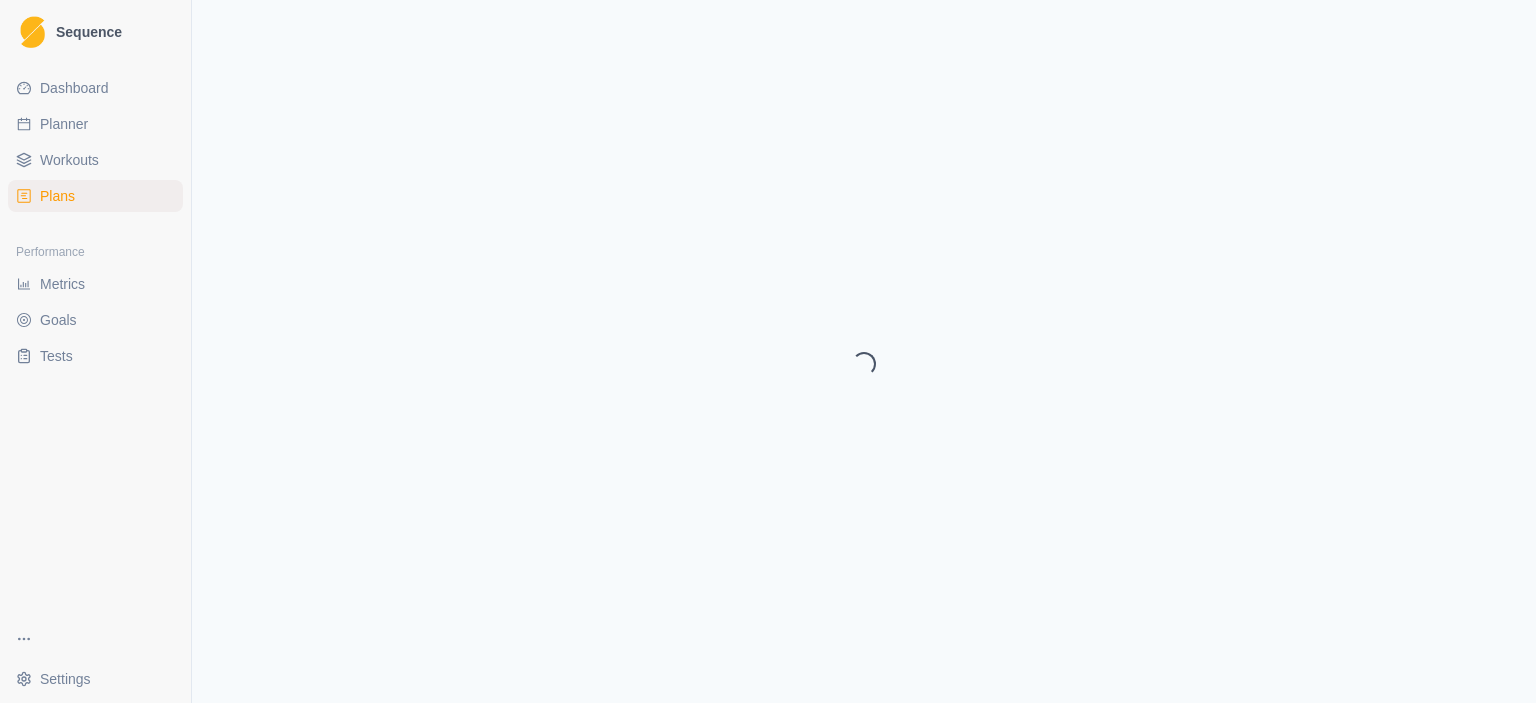 click on "Planner" at bounding box center [64, 124] 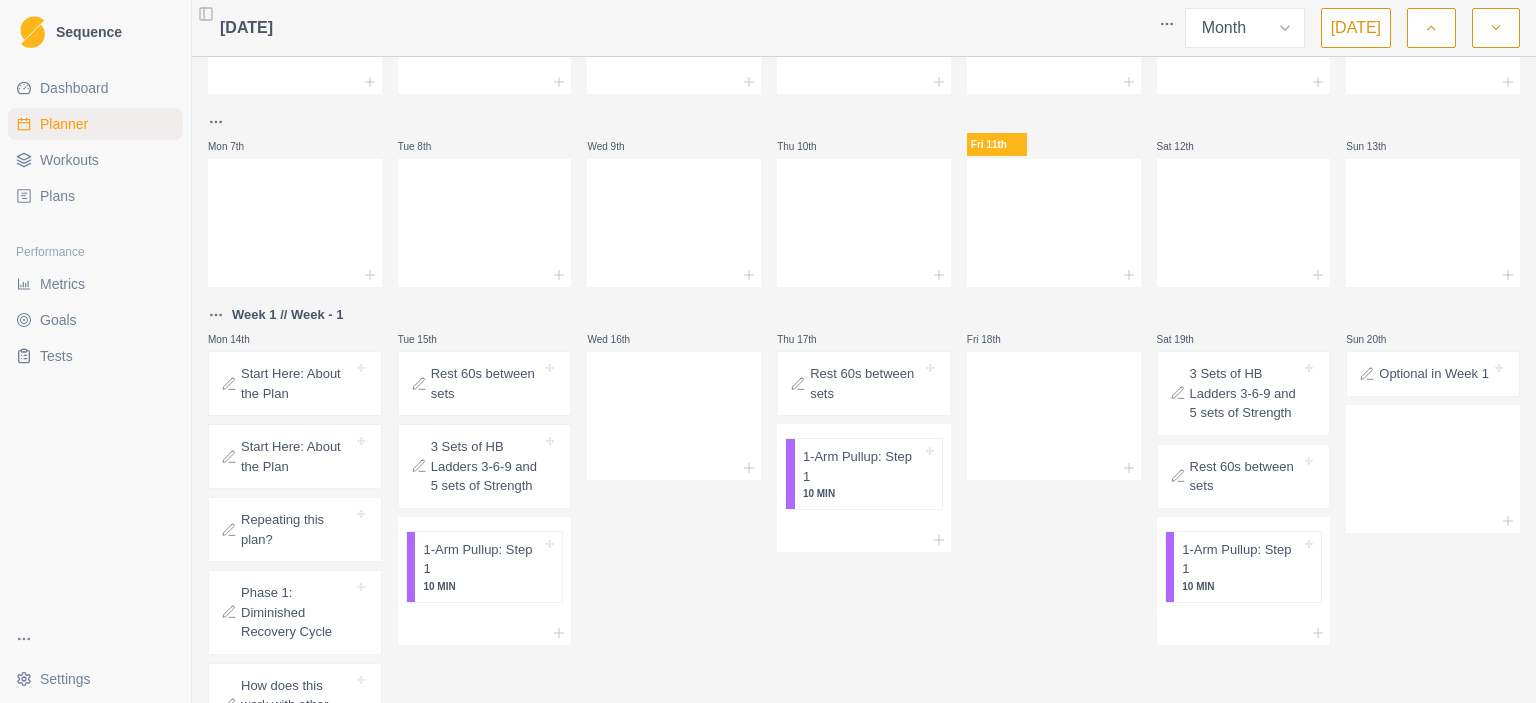 scroll, scrollTop: 300, scrollLeft: 0, axis: vertical 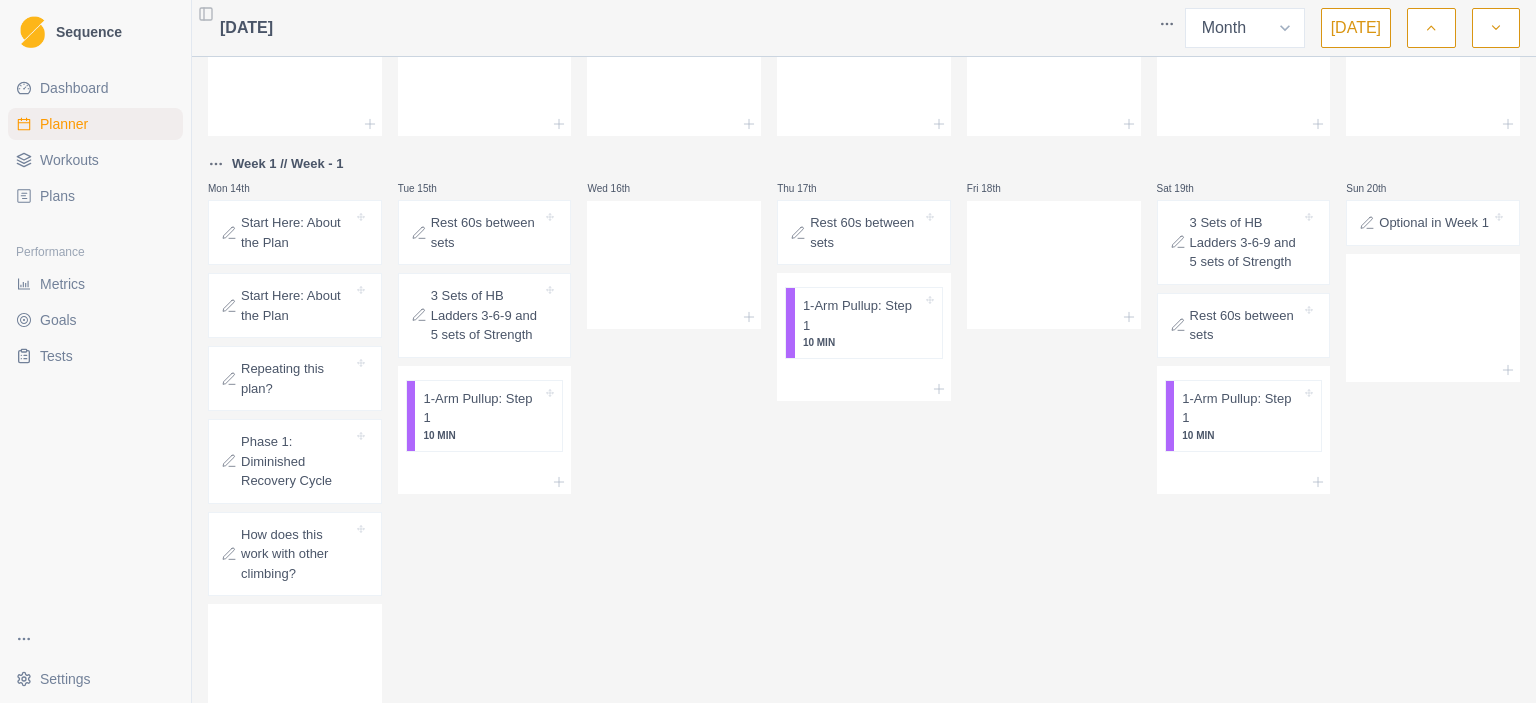 click on "Start Here: About the Plan" at bounding box center (297, 305) 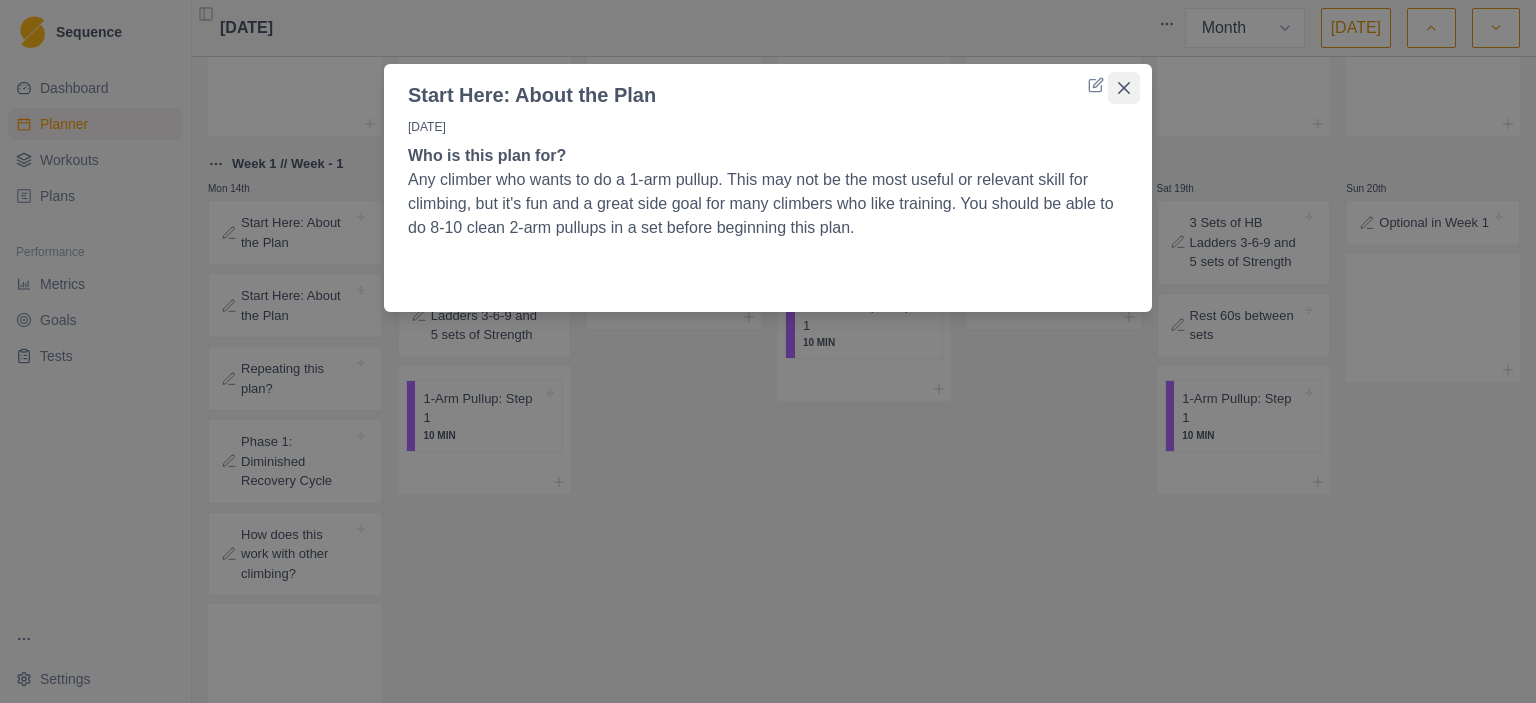 click 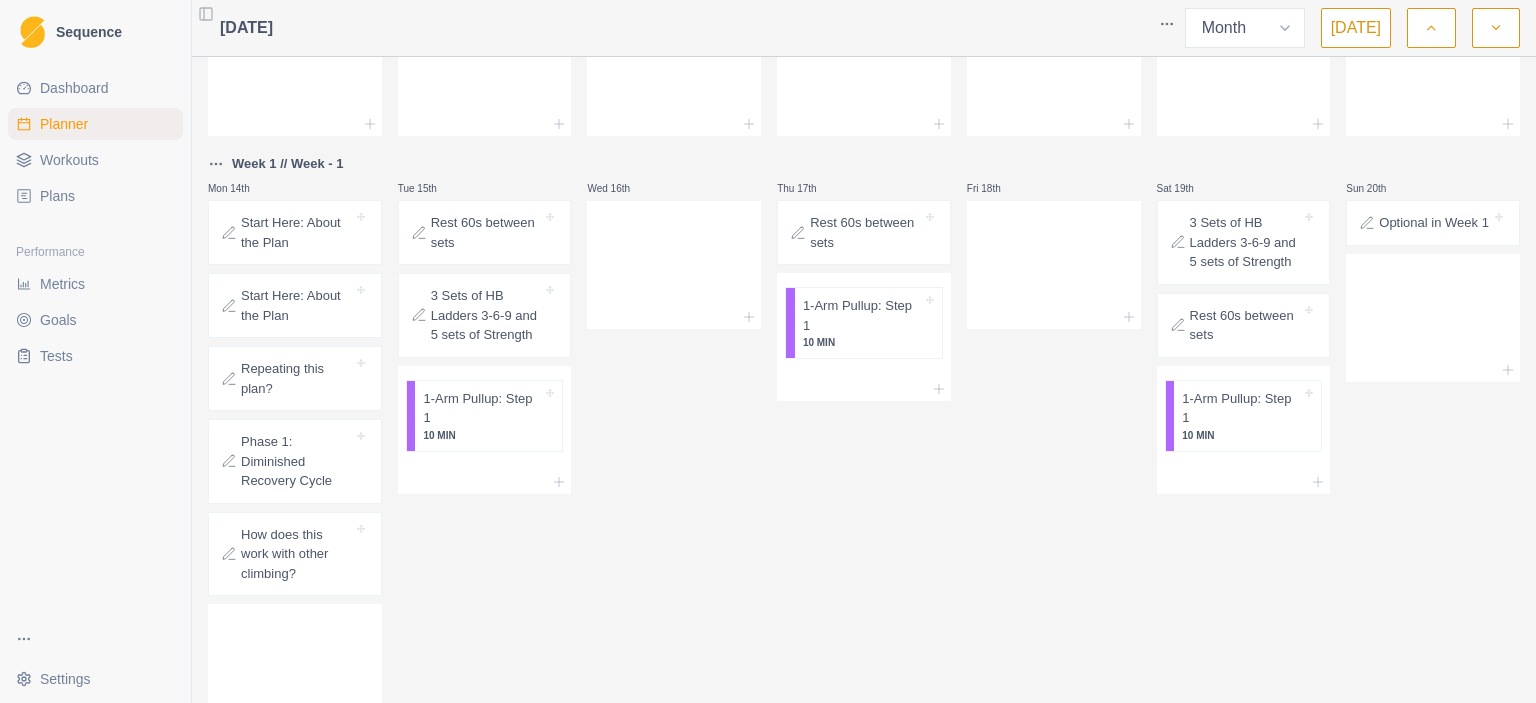 click on "Start Here: About the Plan" at bounding box center (297, 232) 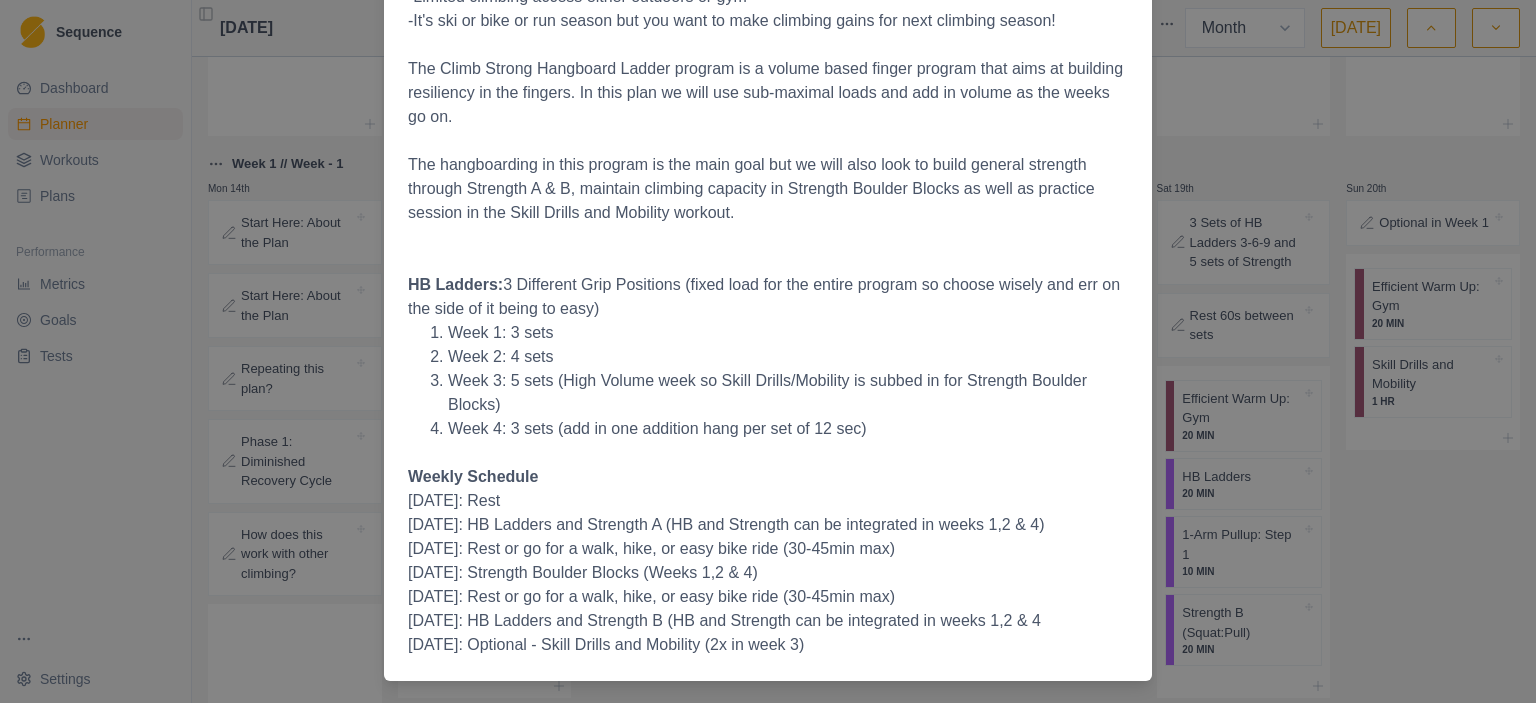 scroll, scrollTop: 440, scrollLeft: 0, axis: vertical 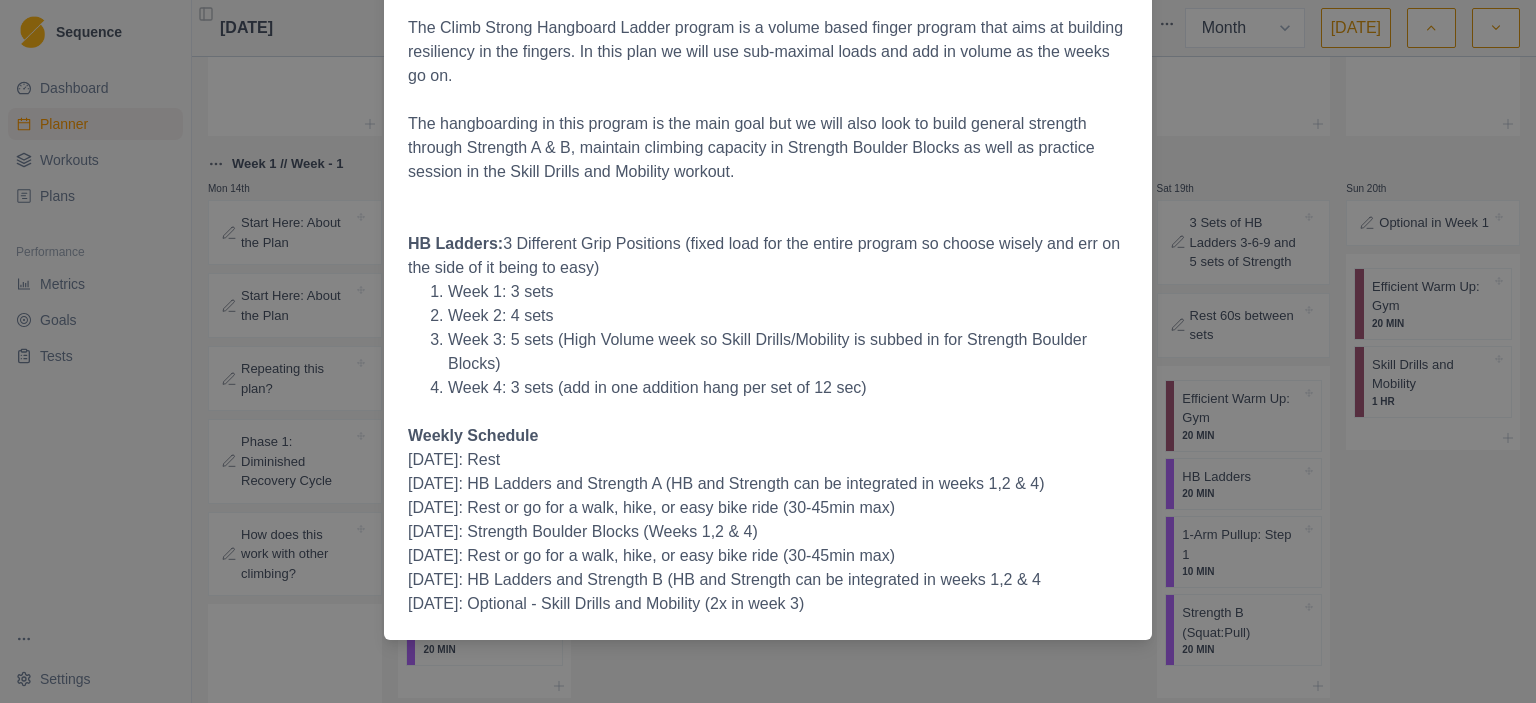 click on "Start Here: About the Plan [DATE] Finger Strength Building finger strength takes a long time. There's no way around it and this plan is a great place to start. This 4 weeks is just the start, as it takes months and years to develop truly high levels of finger strength, but the methods here provide a great framework to use for part of your year to keep finger strength improving over the long term. When to use this plan This is a great off-season program with relatively little climbing volume. It's perfect for the following situations: -Off season with limited time -Limited climbing access either outdoors or gym -It's ski or bike or run season but you want to make climbing gains for next climbing season! The Climb Strong Hangboard Ladder program is a volume based finger program that aims at building resiliency in the fingers. In this plan we will use sub-maximal loads and add in volume as the weeks go on. HB Ladders: Week 1: 3 sets Week 2: 4 sets Week 4: 3 sets (add in one addition hang per set of 12 sec)" at bounding box center [768, 351] 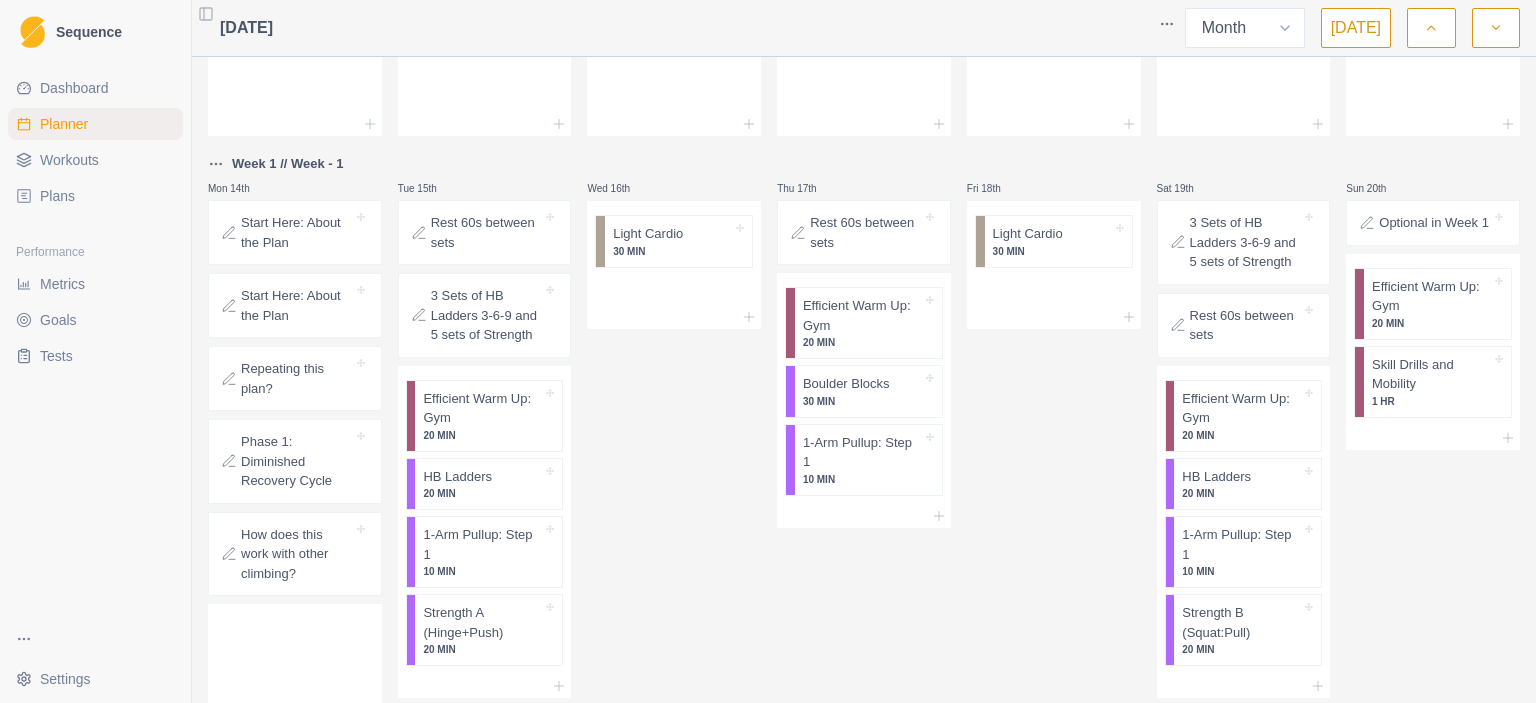 click on "3 Sets of HB Ladders 3-6-9 and 5 sets of Strength" at bounding box center [487, 315] 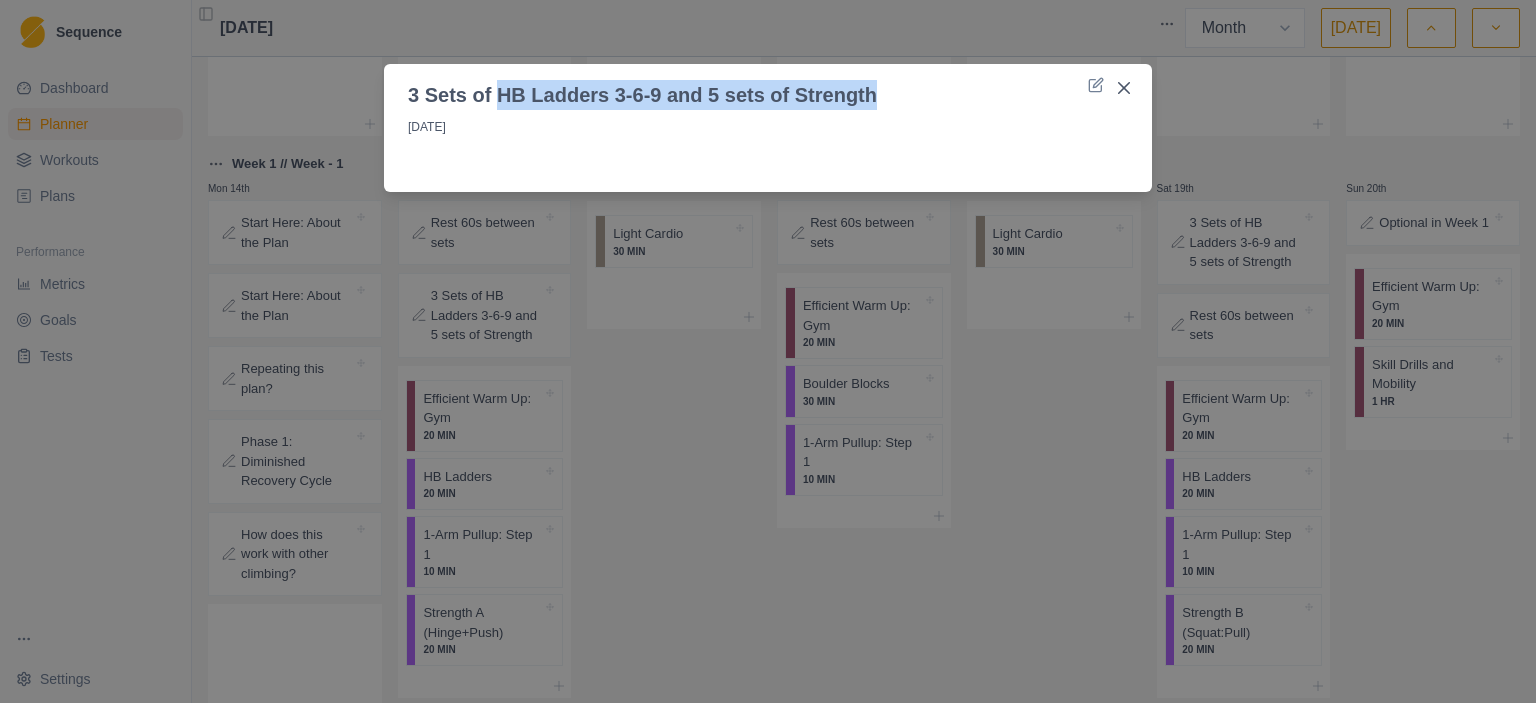 drag, startPoint x: 492, startPoint y: 96, endPoint x: 900, endPoint y: 100, distance: 408.0196 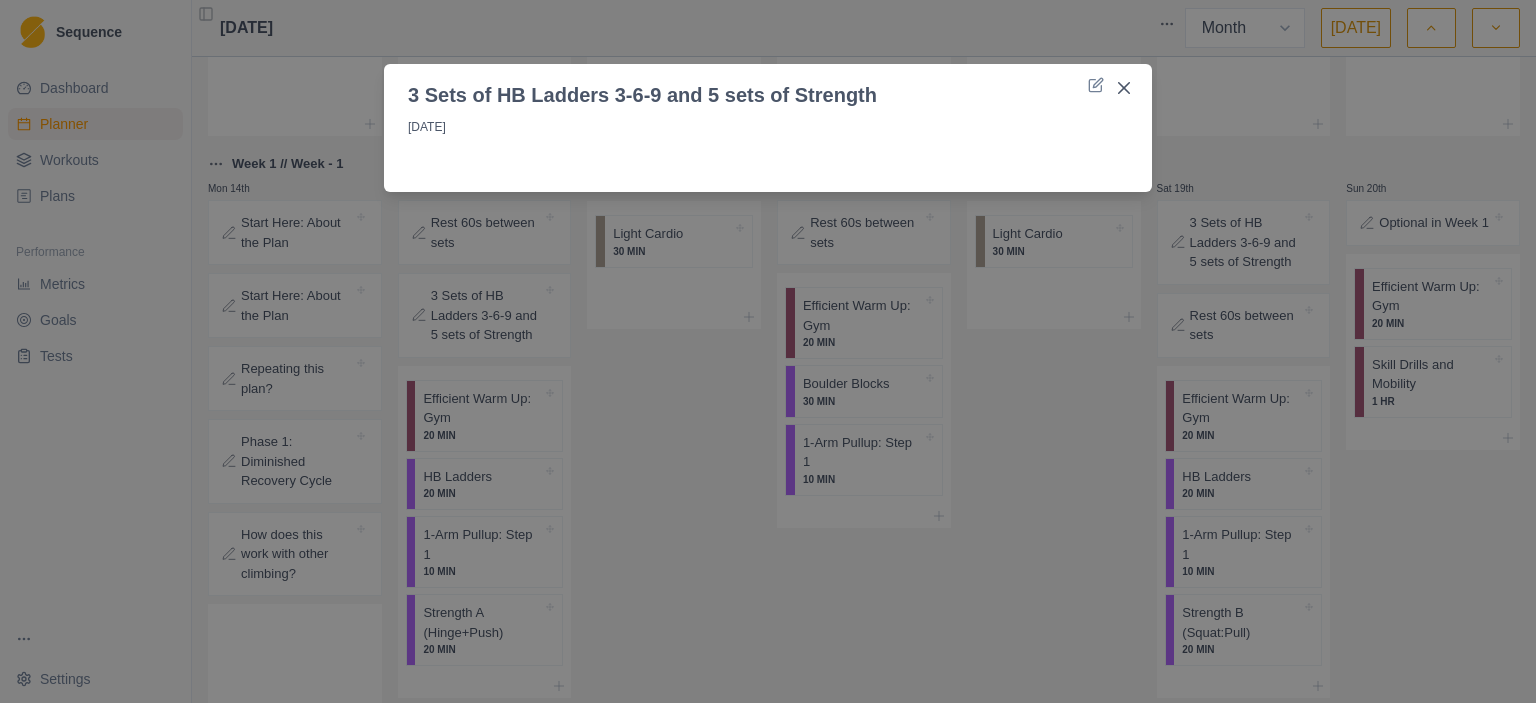 click on "[DATE]" at bounding box center [768, 131] 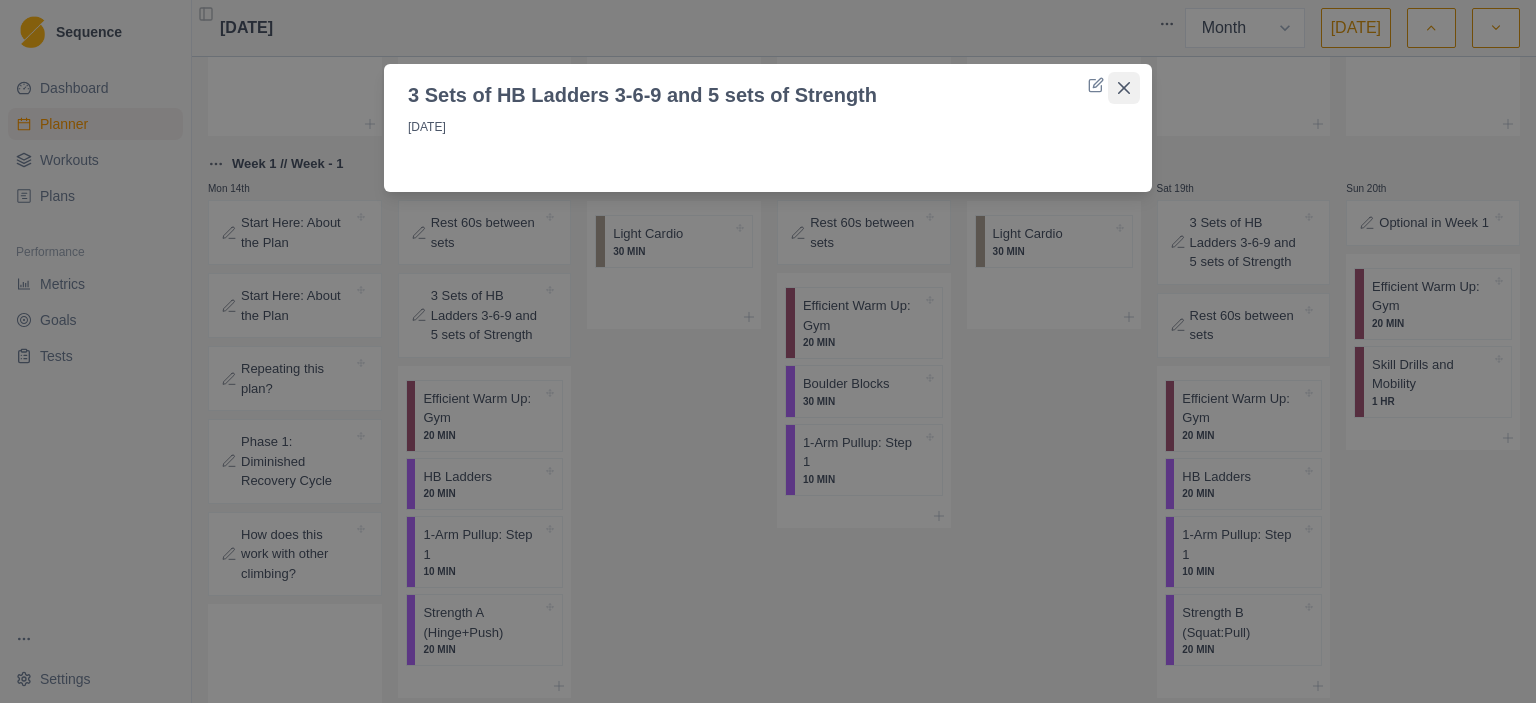 click 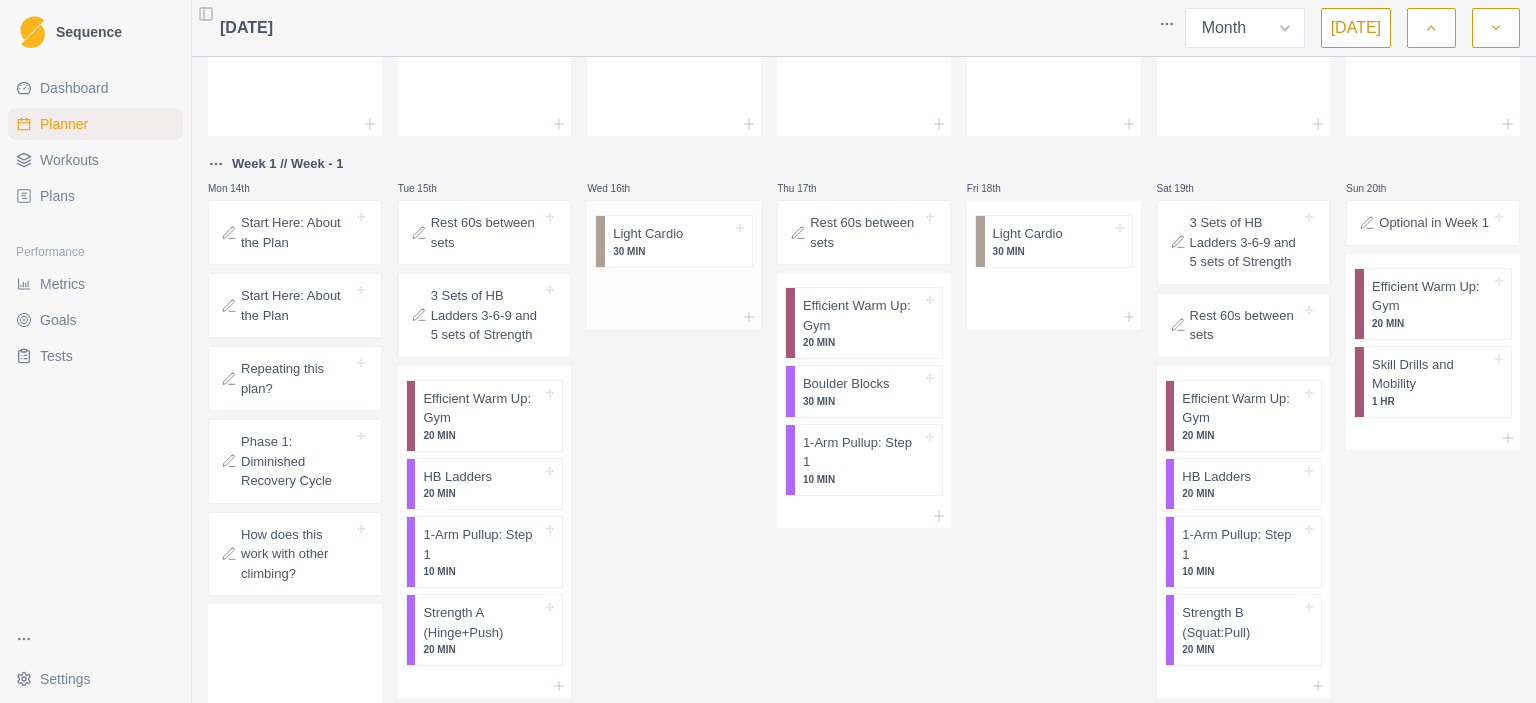 click on "30 MIN" at bounding box center (672, 251) 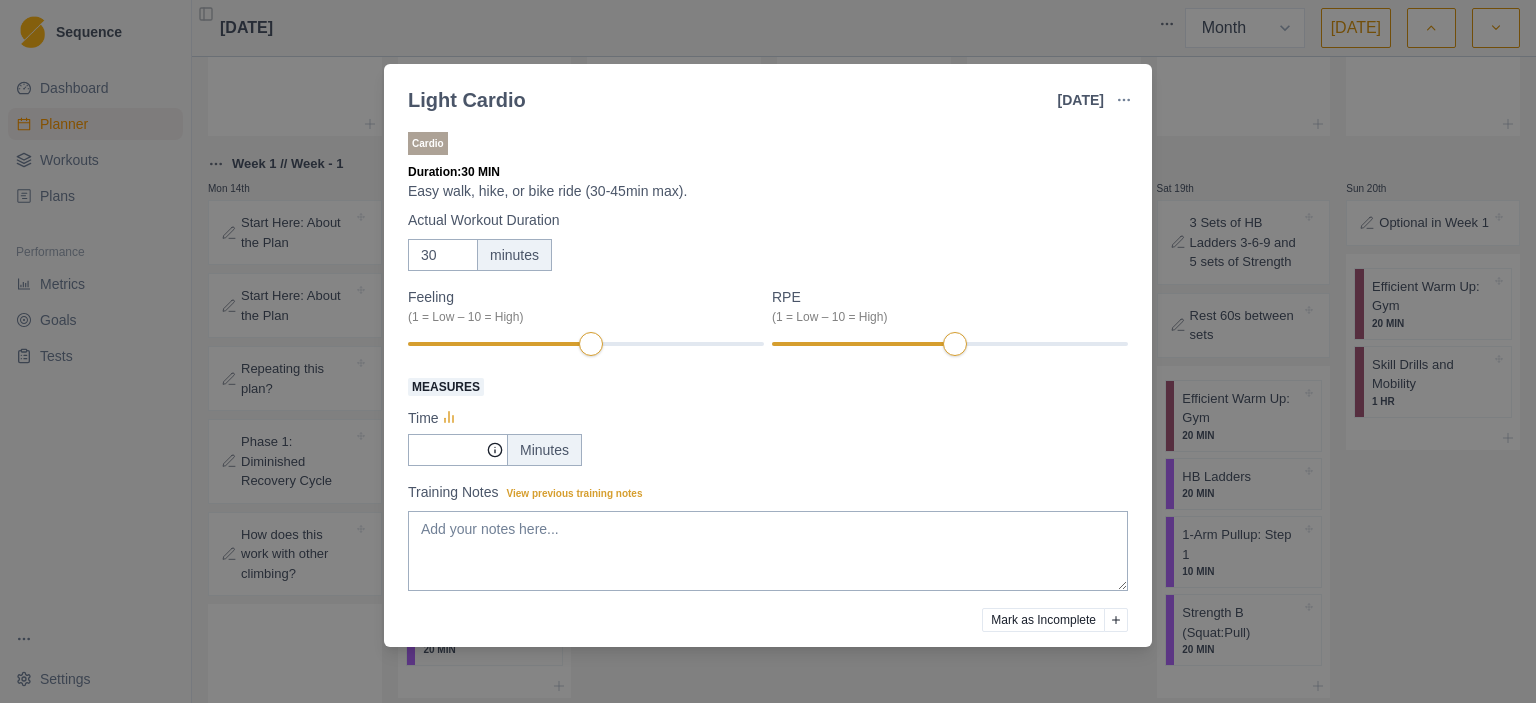 click on "Light Cardio [DATE] Link To Goal View Workout Metrics Edit Original Workout Reschedule Workout Remove From Schedule Cardio Duration:  30 MIN Easy walk, hike, or bike ride (30-45min max).
Actual Workout Duration 30 minutes Feeling (1 = Low – 10 = High) RPE (1 = Low – 10 = High) Measures Time Minutes Training Notes View previous training notes Mark as Incomplete Complete Workout" at bounding box center [768, 351] 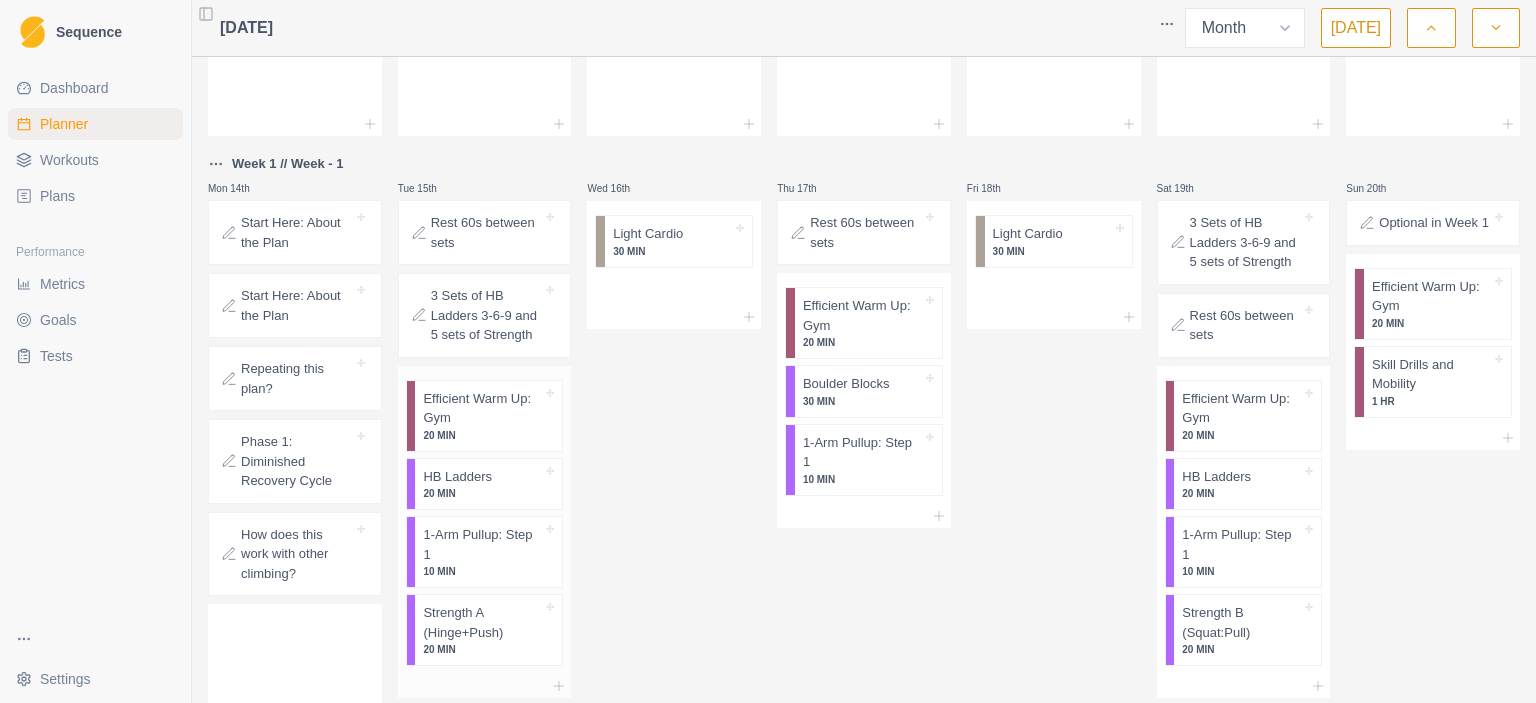 click on "Efficient Warm Up: Gym" at bounding box center [482, 408] 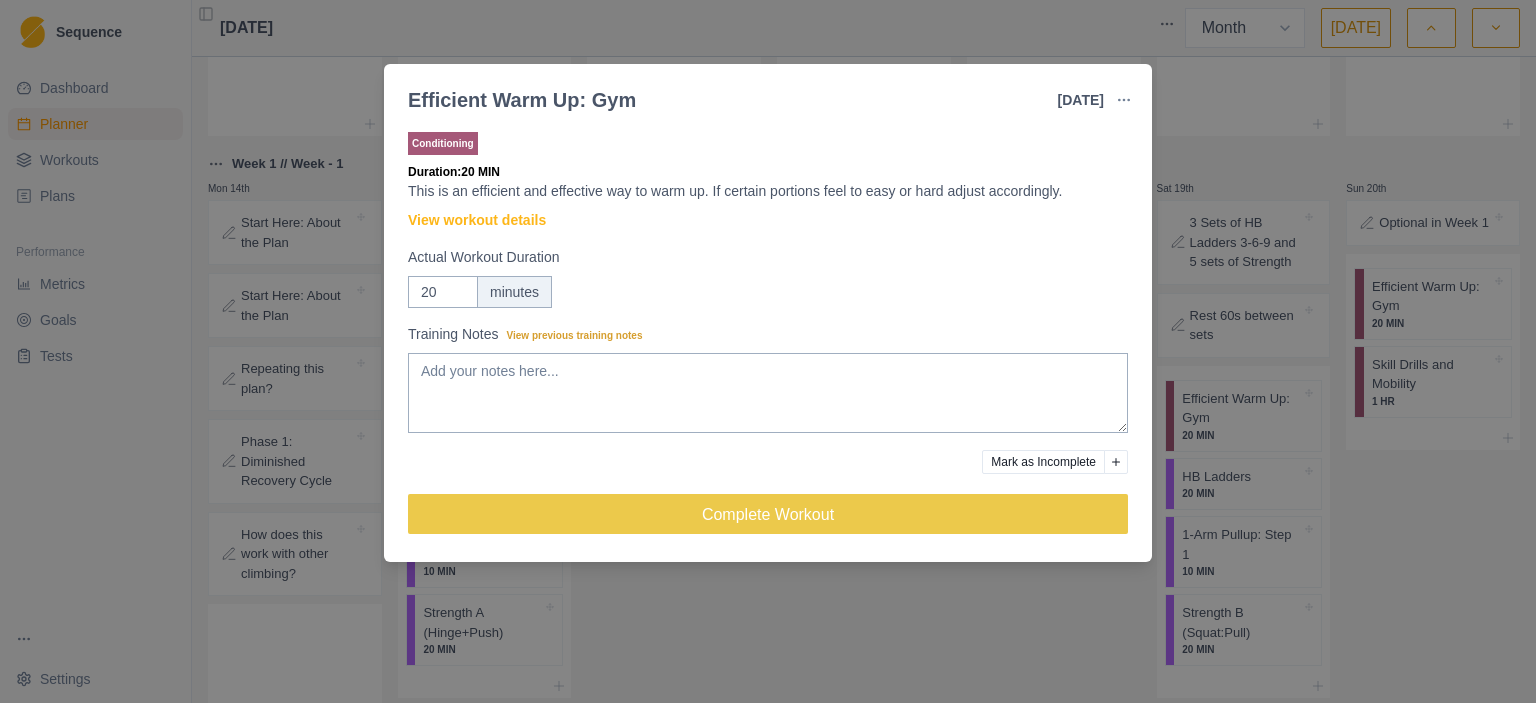 click on "Efficient Warm Up: Gym [DATE] Link To Goal View Workout Metrics Edit Original Workout Reschedule Workout Remove From Schedule Conditioning Duration:  20 MIN This is an efficient and effective way to warm up. If certain portions feel to easy or hard adjust accordingly. View workout details Actual Workout Duration 20 minutes Training Notes View previous training notes Mark as Incomplete Complete Workout" at bounding box center (768, 351) 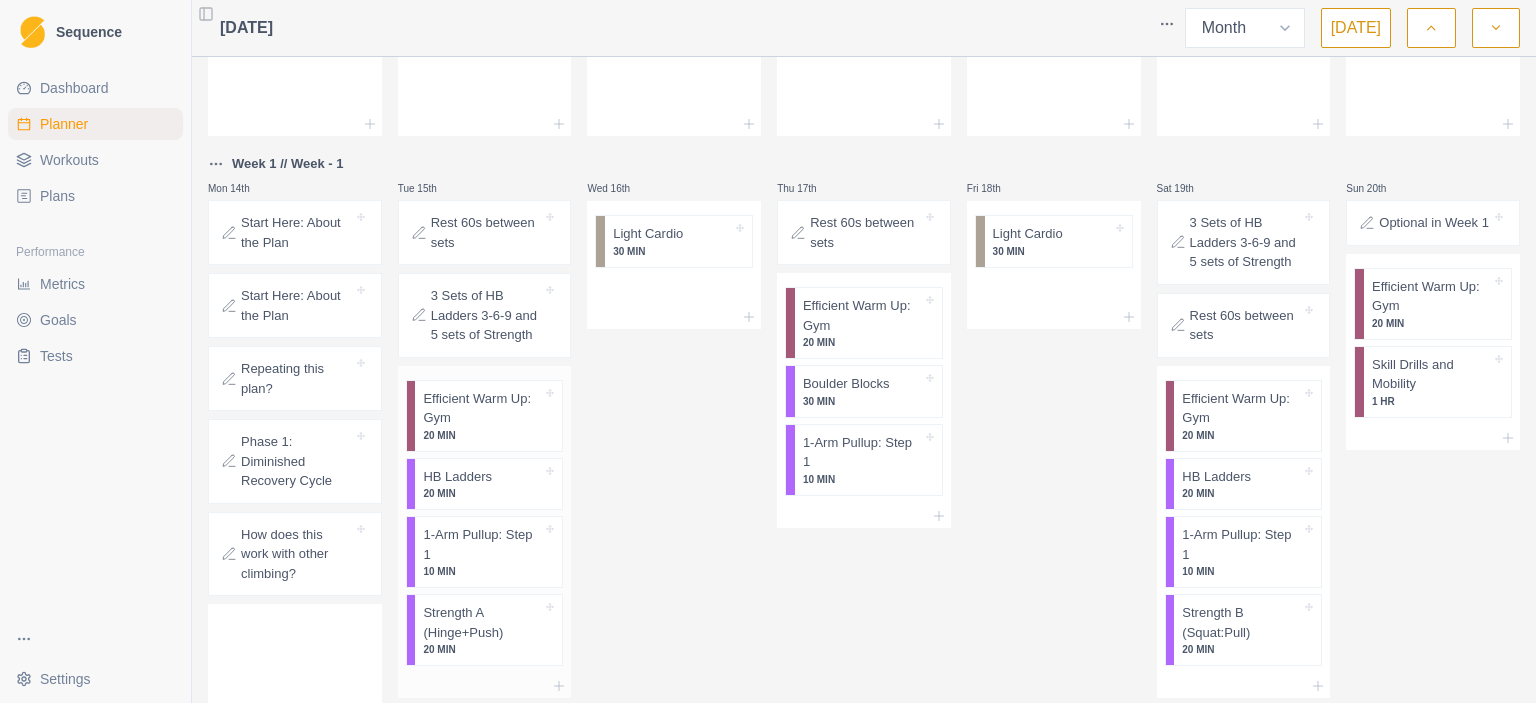 click on "20 MIN" at bounding box center [482, 493] 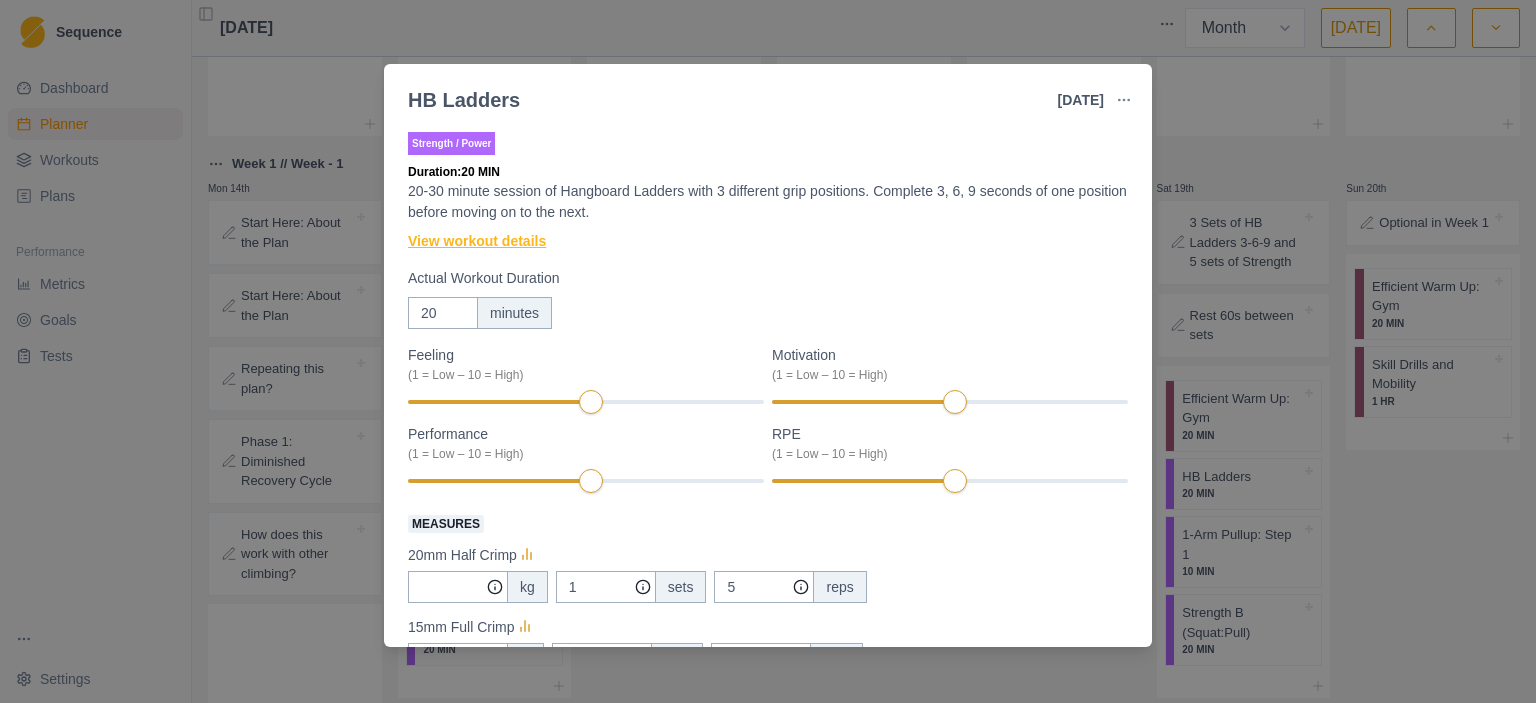 click on "View workout details" at bounding box center (477, 241) 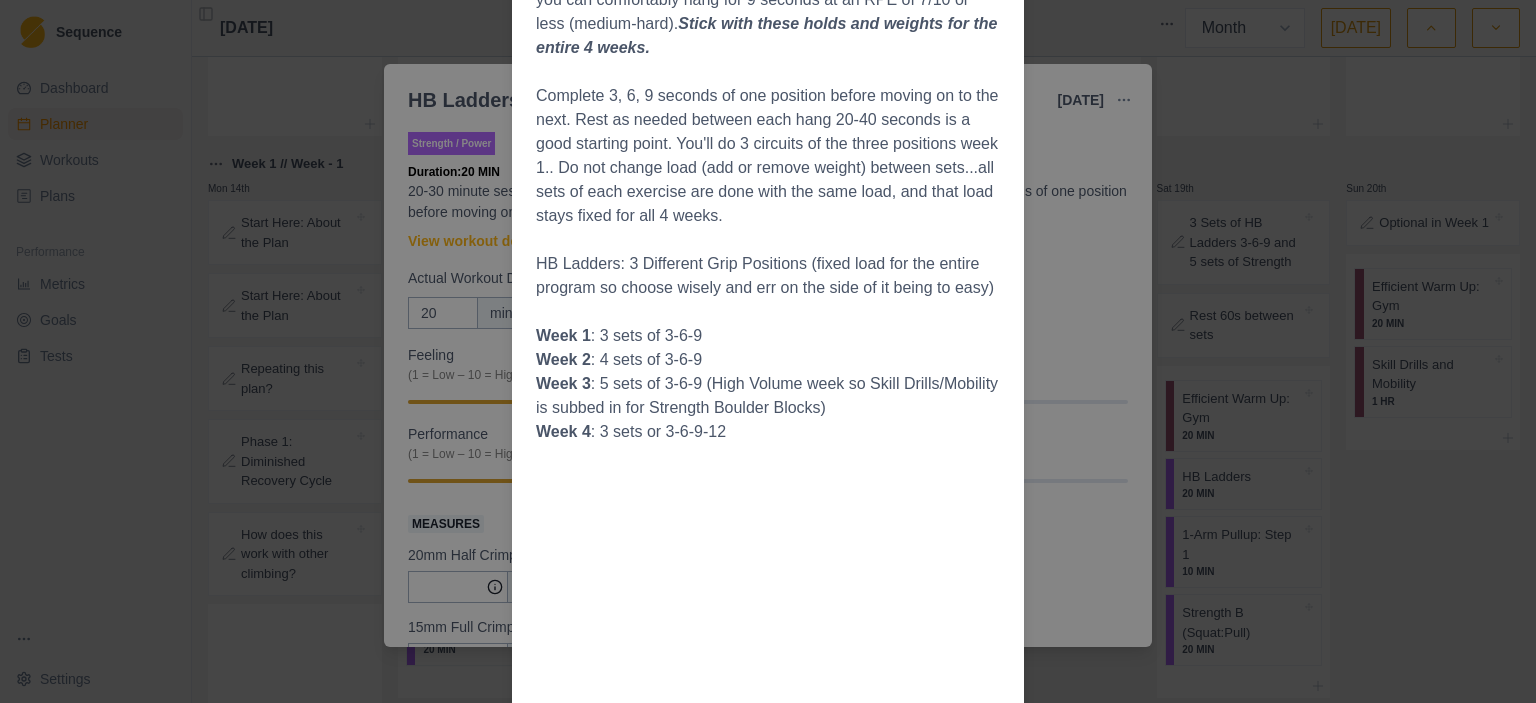 scroll, scrollTop: 400, scrollLeft: 0, axis: vertical 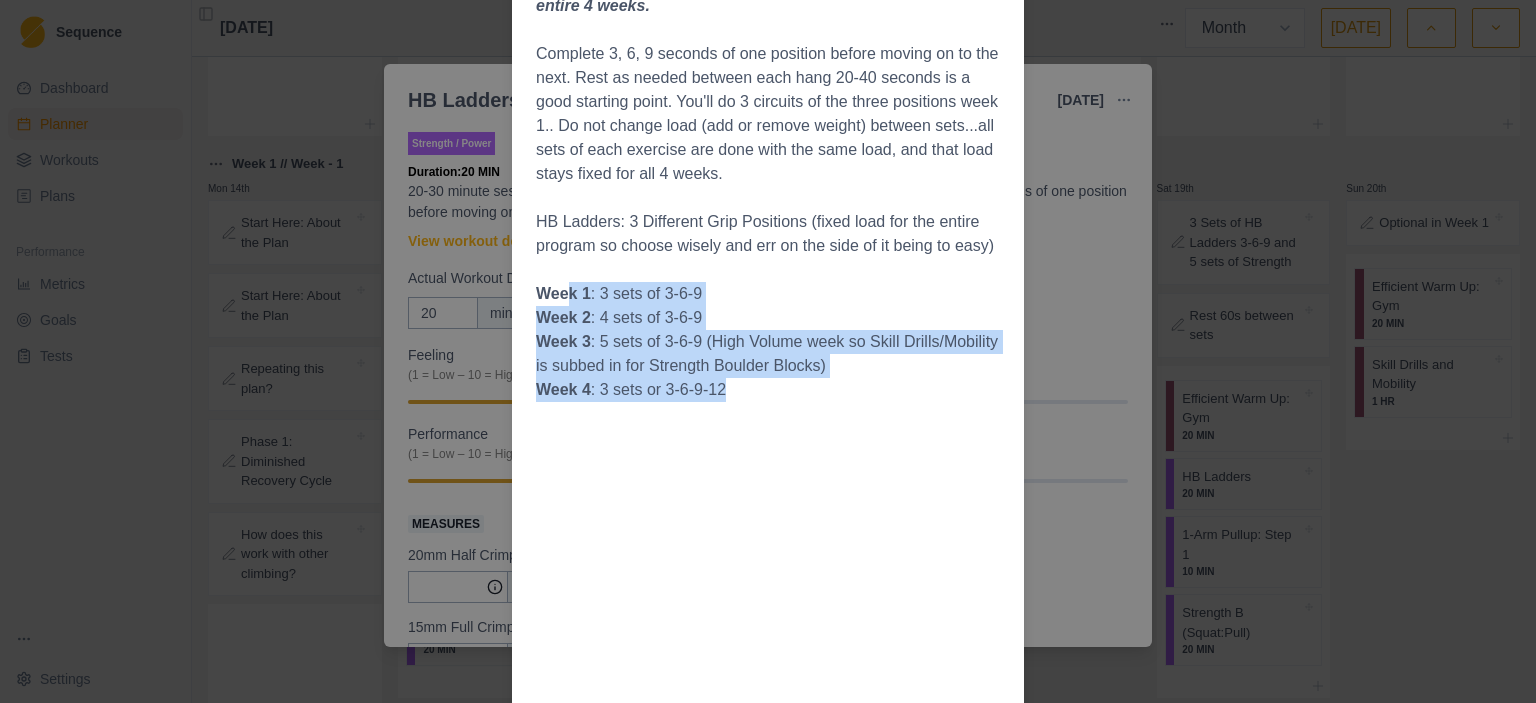 drag, startPoint x: 716, startPoint y: 395, endPoint x: 559, endPoint y: 292, distance: 187.77113 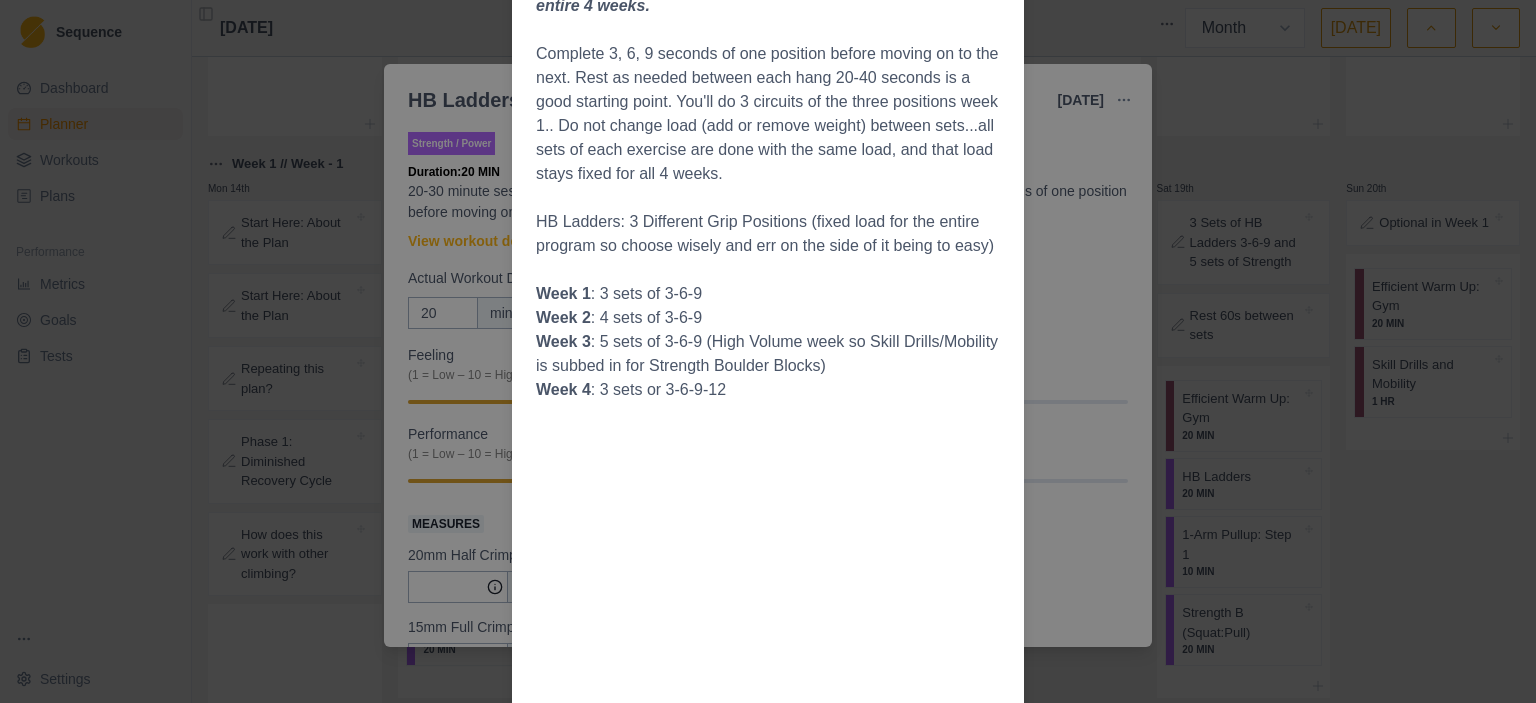click on "Week 1 : 3 sets of 3-6-9" at bounding box center (768, 294) 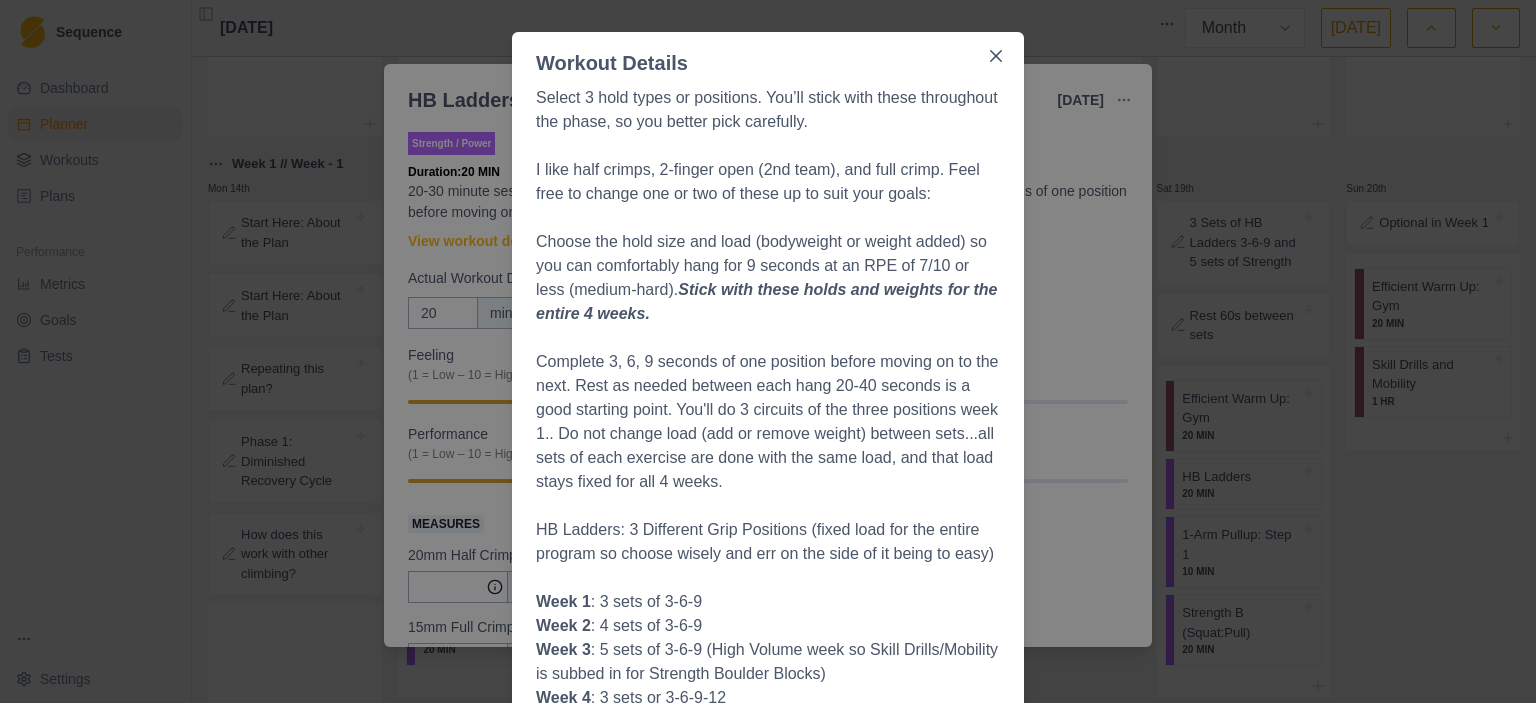 scroll, scrollTop: 100, scrollLeft: 0, axis: vertical 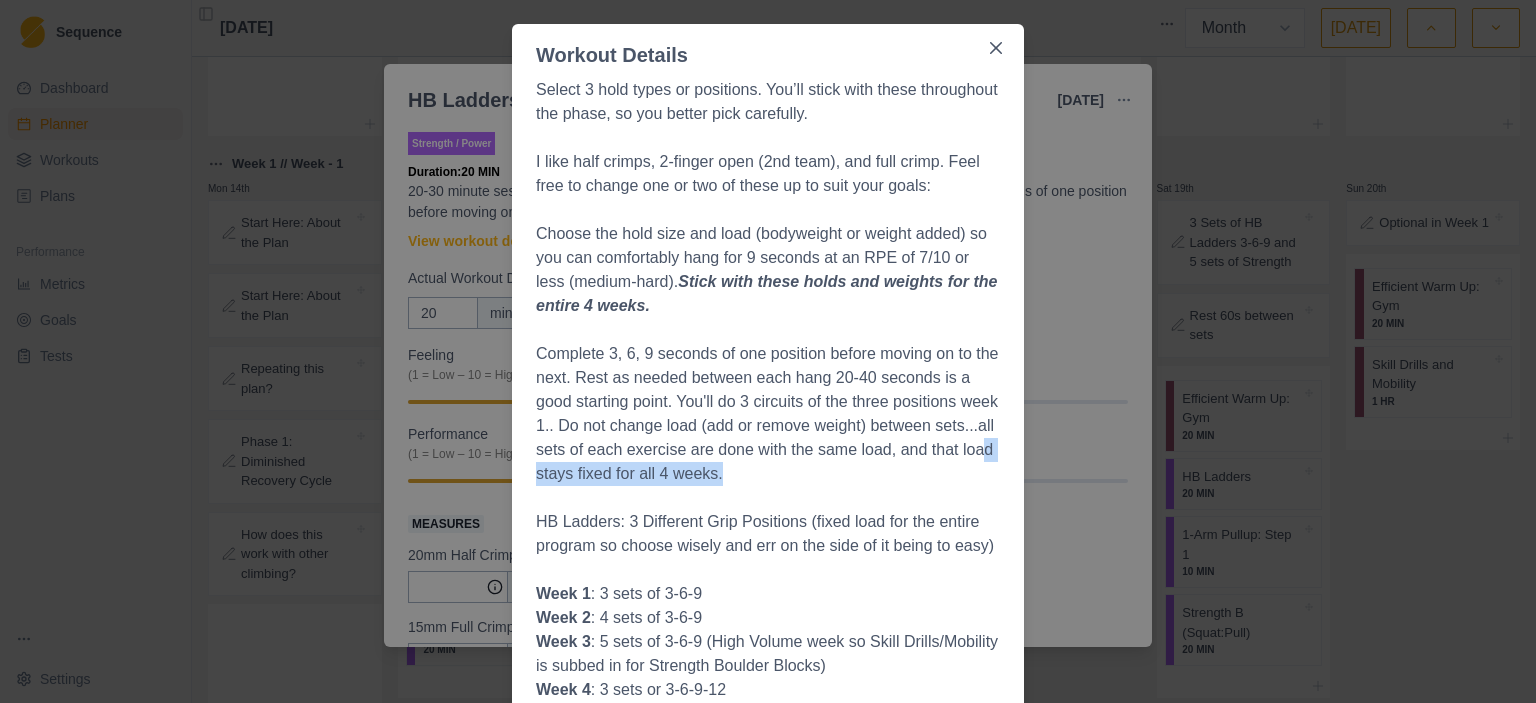 drag, startPoint x: 580, startPoint y: 475, endPoint x: 776, endPoint y: 471, distance: 196.04082 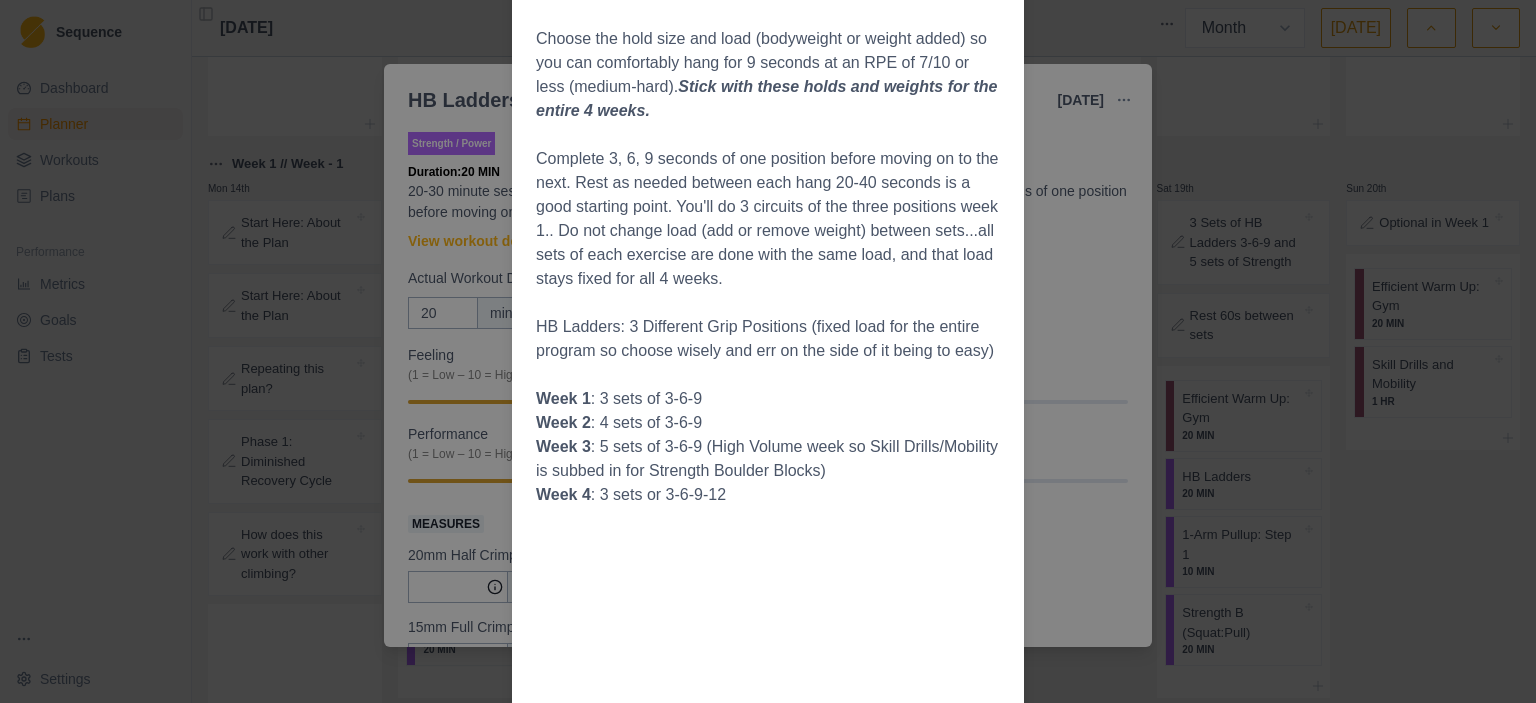 scroll, scrollTop: 300, scrollLeft: 0, axis: vertical 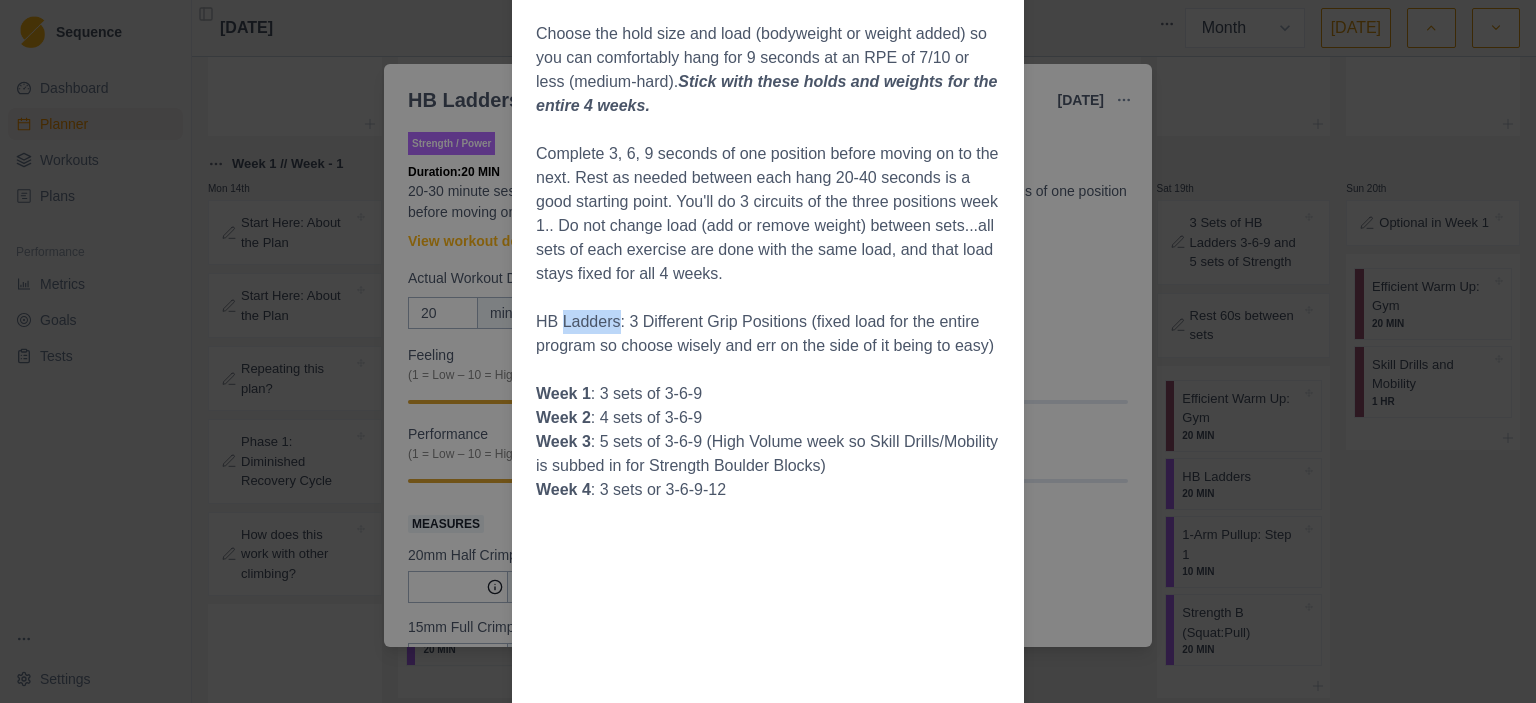 drag, startPoint x: 552, startPoint y: 321, endPoint x: 608, endPoint y: 328, distance: 56.435802 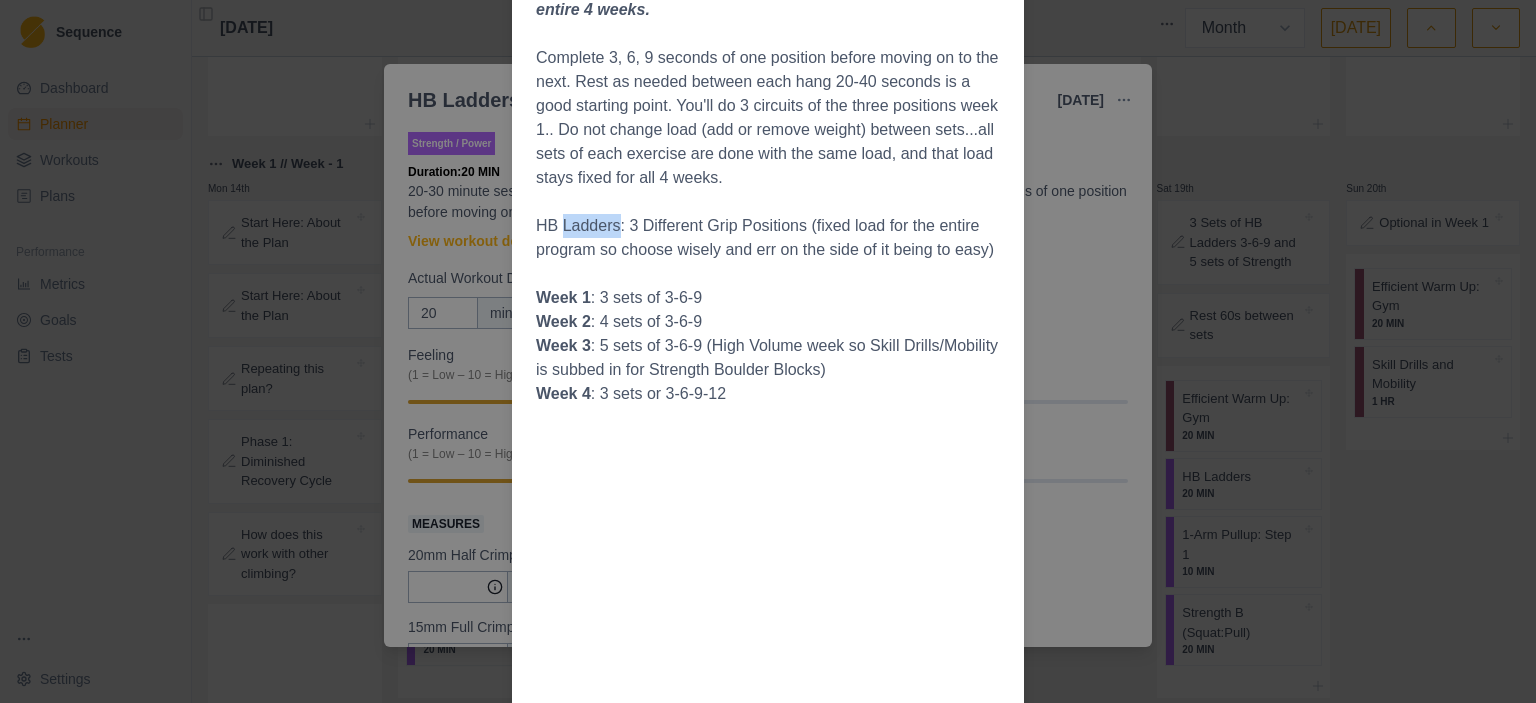 scroll, scrollTop: 400, scrollLeft: 0, axis: vertical 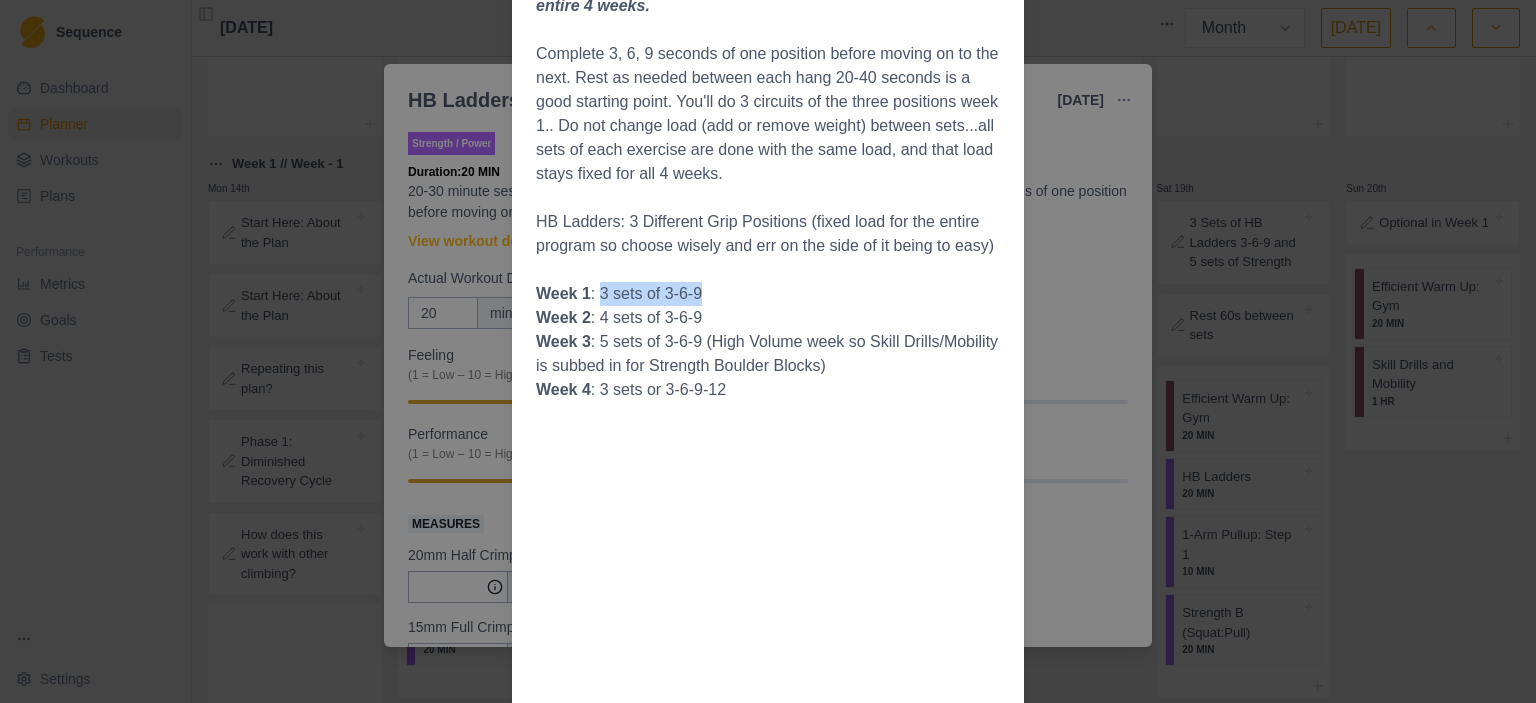 drag, startPoint x: 595, startPoint y: 297, endPoint x: 691, endPoint y: 295, distance: 96.02083 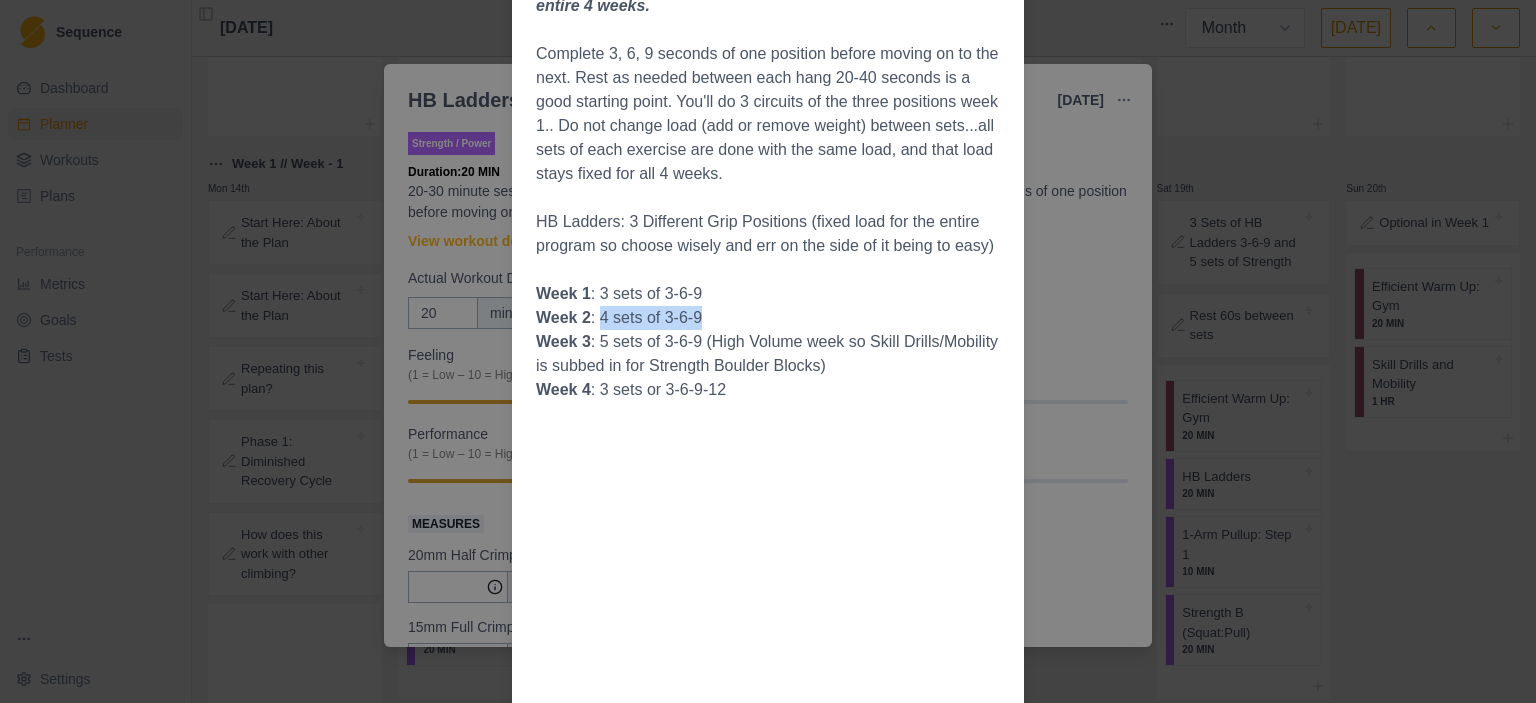 drag, startPoint x: 592, startPoint y: 319, endPoint x: 691, endPoint y: 314, distance: 99.12618 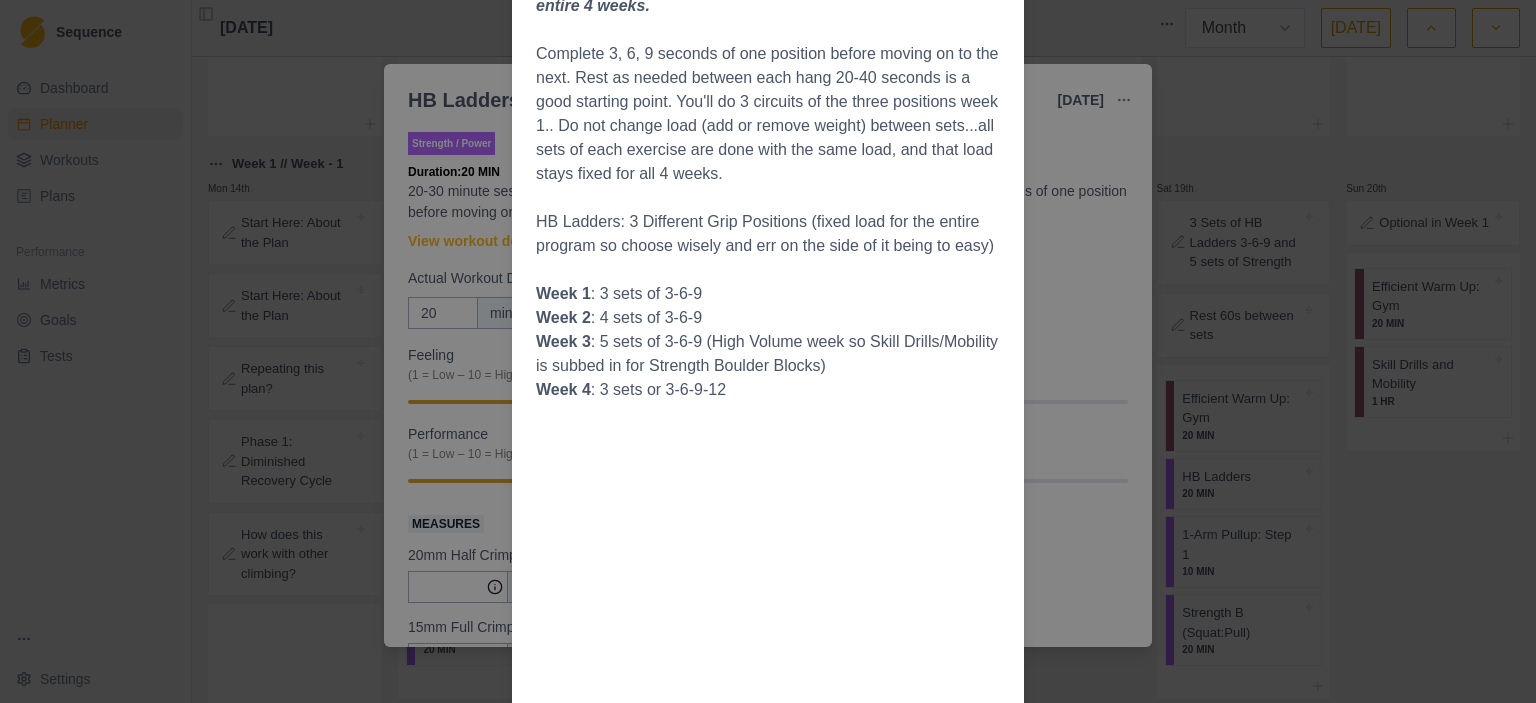 click on "Week 3 : 5 sets of 3-6-9 (High Volume week so Skill Drills/Mobility is subbed in for Strength Boulder Blocks)" at bounding box center (768, 354) 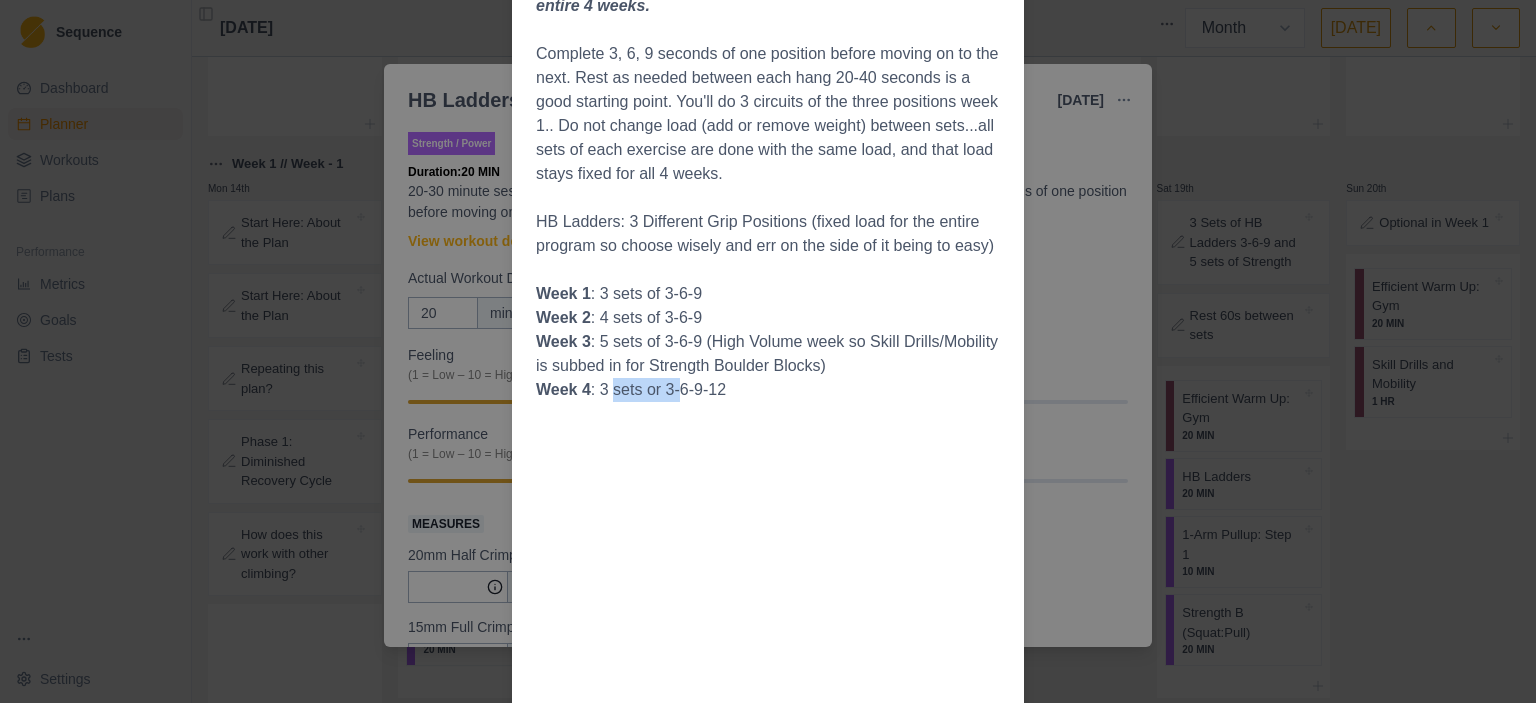 drag, startPoint x: 605, startPoint y: 392, endPoint x: 677, endPoint y: 391, distance: 72.00694 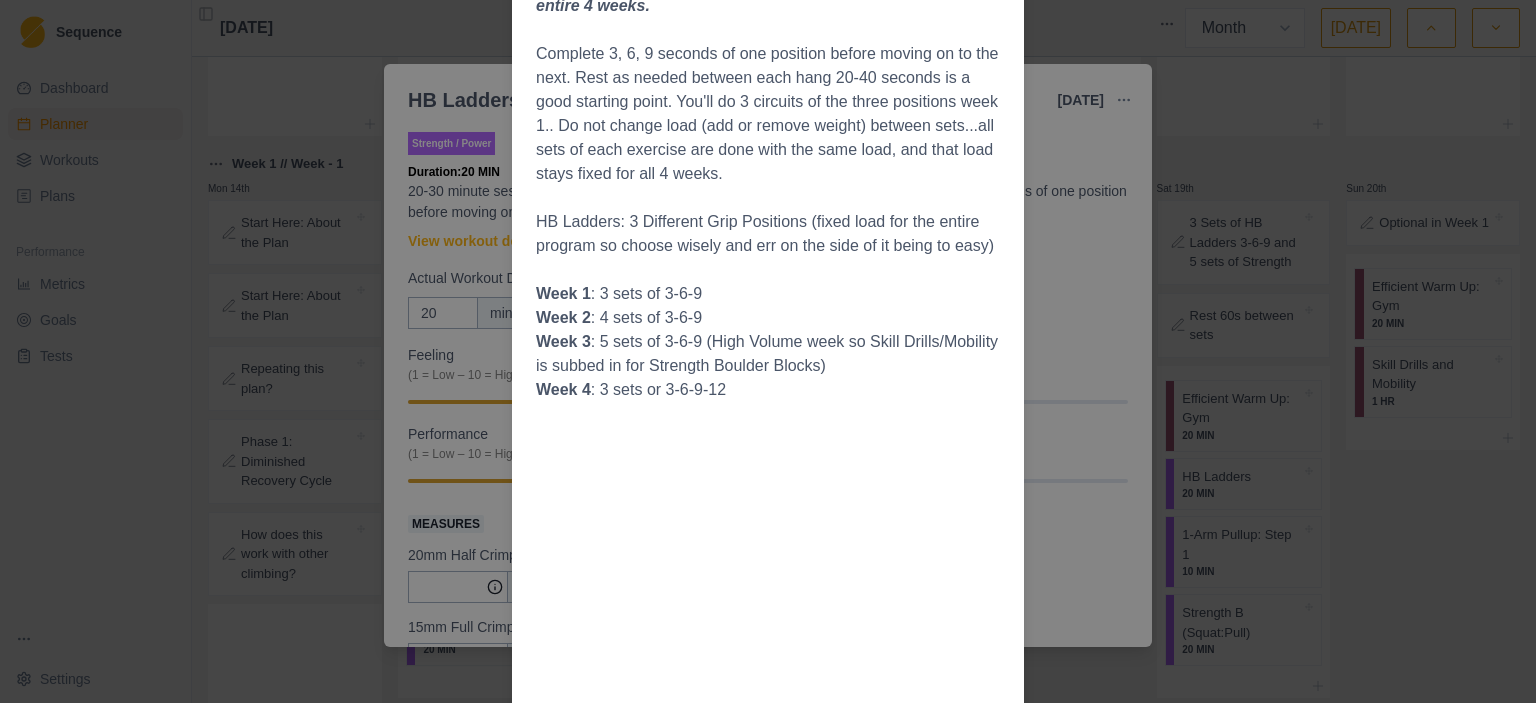 click on "Week 4 : 3 sets or 3-6-9-12" at bounding box center (768, 390) 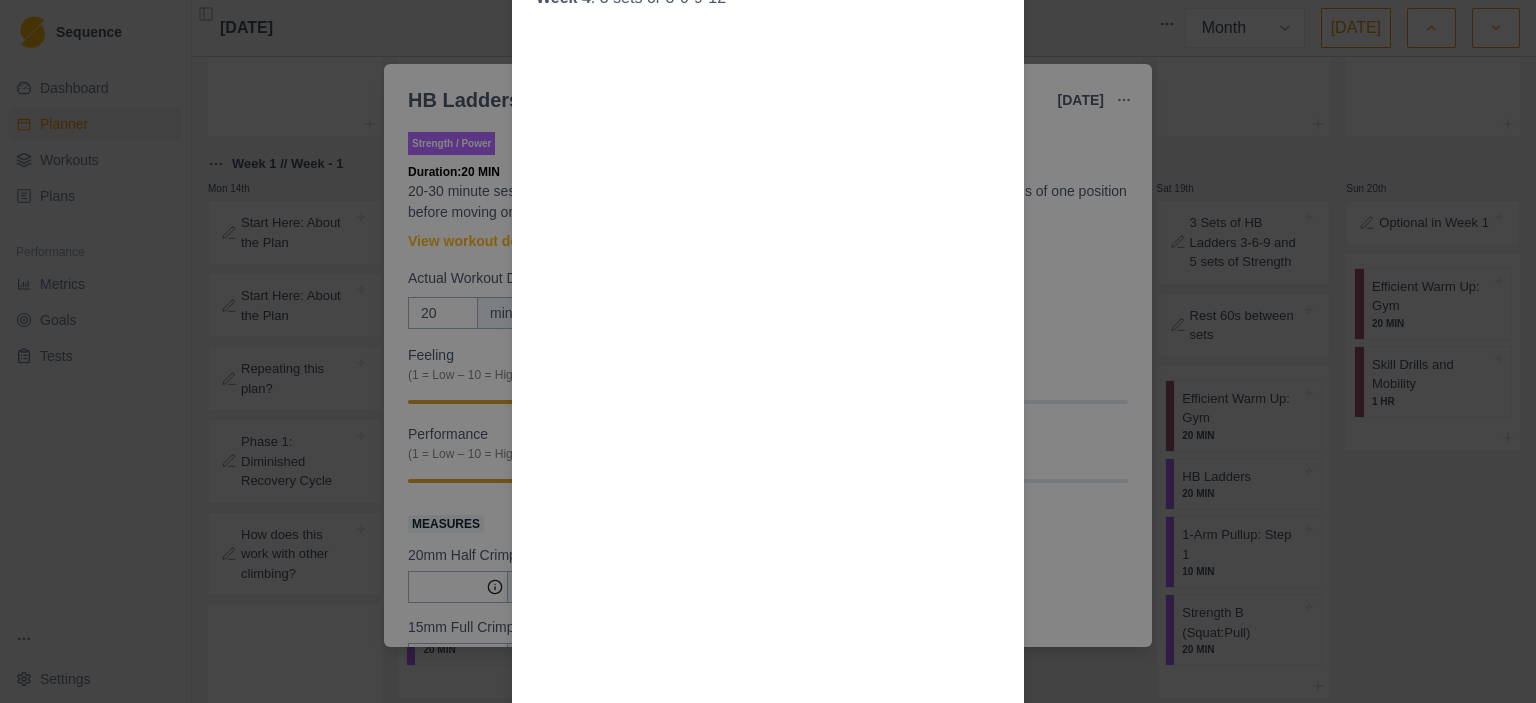 scroll, scrollTop: 800, scrollLeft: 0, axis: vertical 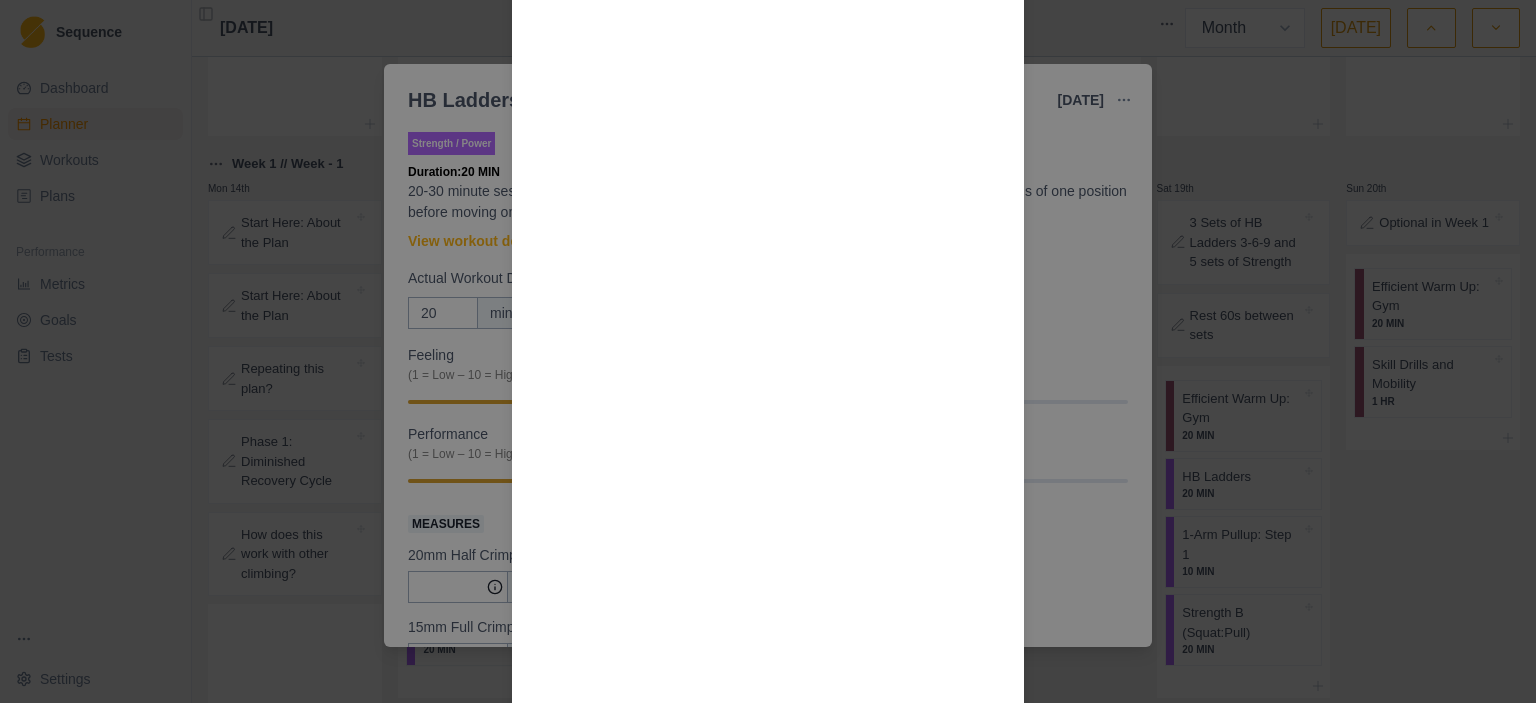 click on "Workout Details Select 3 hold types or positions. You’ll stick with these throughout the phase, so you better pick carefully. I like half crimps, 2-finger open (2nd team), and full crimp. Feel free to change one or two of these up to suit your goals: Choose the hold size and load (bodyweight or weight added) so you can comfortably hang for 9 seconds at an RPE of 7/10 or less (medium-hard).  Stick with these holds and weights for the entire 4 weeks. Complete 3, 6, 9 seconds of one position before moving on to the next. Rest as needed between each hang 20-40 seconds is a good starting point. You'll do 3 circuits of the three positions week 1.. Do not change load (add or remove weight) between sets...all sets of each exercise are done with the same load, and that load stays fixed for all 4 weeks. HB Ladders: 3 Different Grip Positions (fixed load for the entire program so choose wisely and err on the side of it being to easy) Week 1 : 3 sets of 3-6-9 Week 2 : 4 sets of 3-6-9 Week 3  Week 4 : 3 sets or 3-6-9-12" at bounding box center [768, 351] 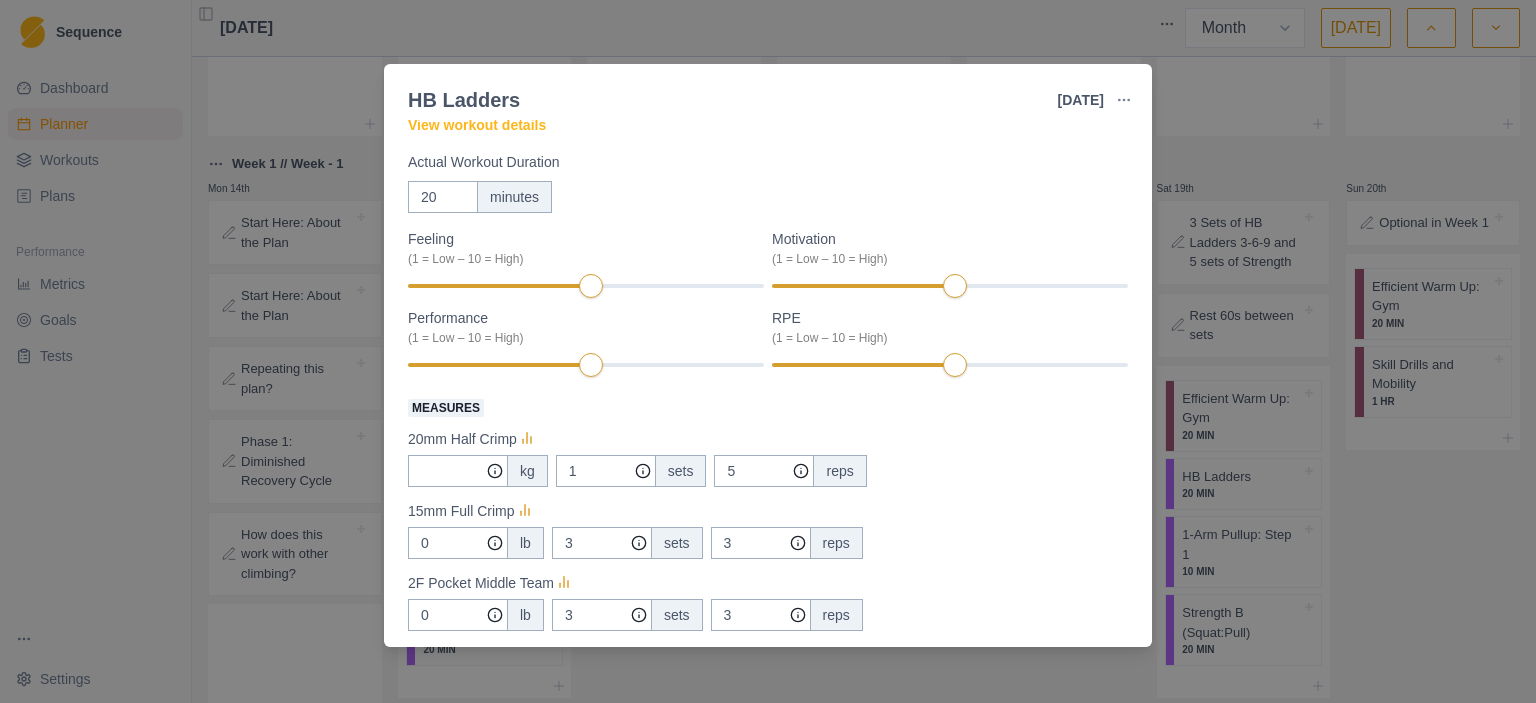 scroll, scrollTop: 356, scrollLeft: 0, axis: vertical 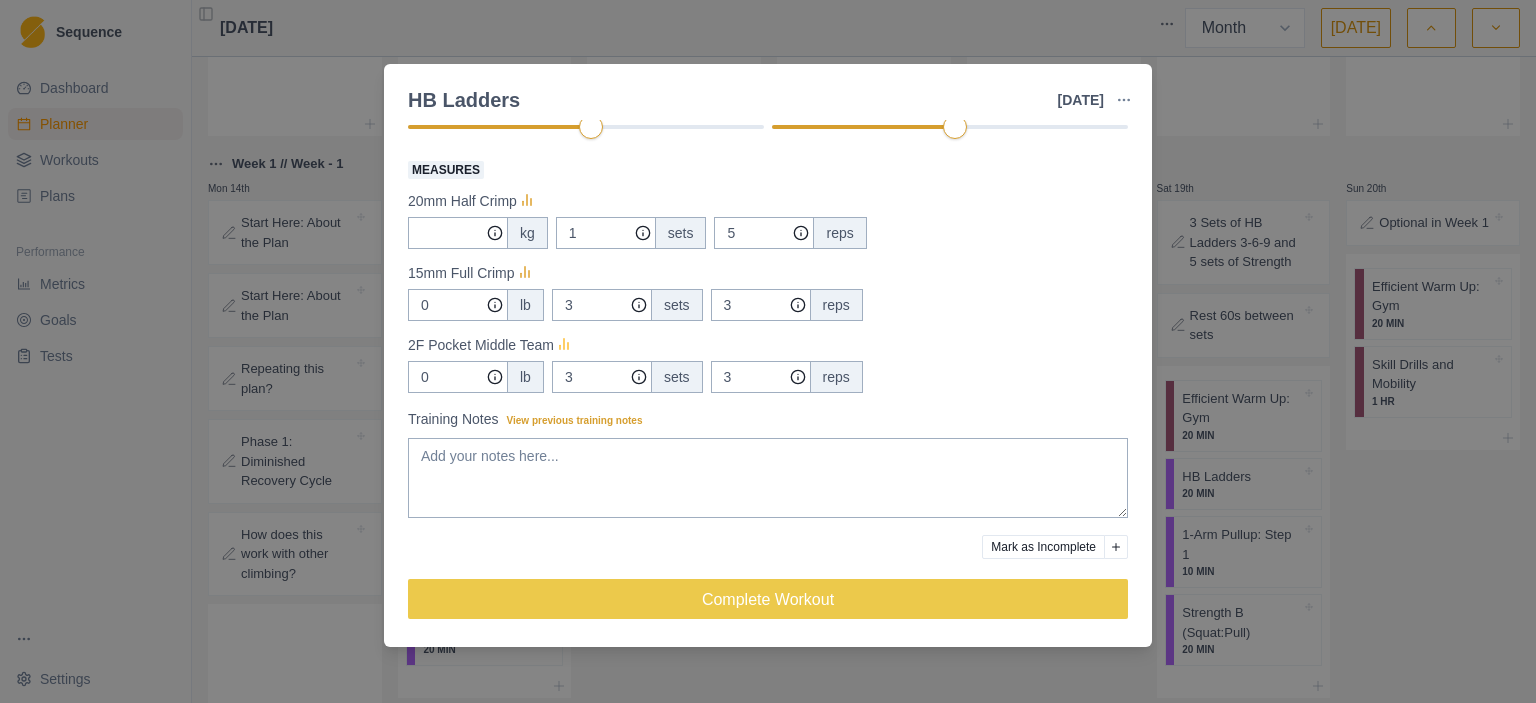 click 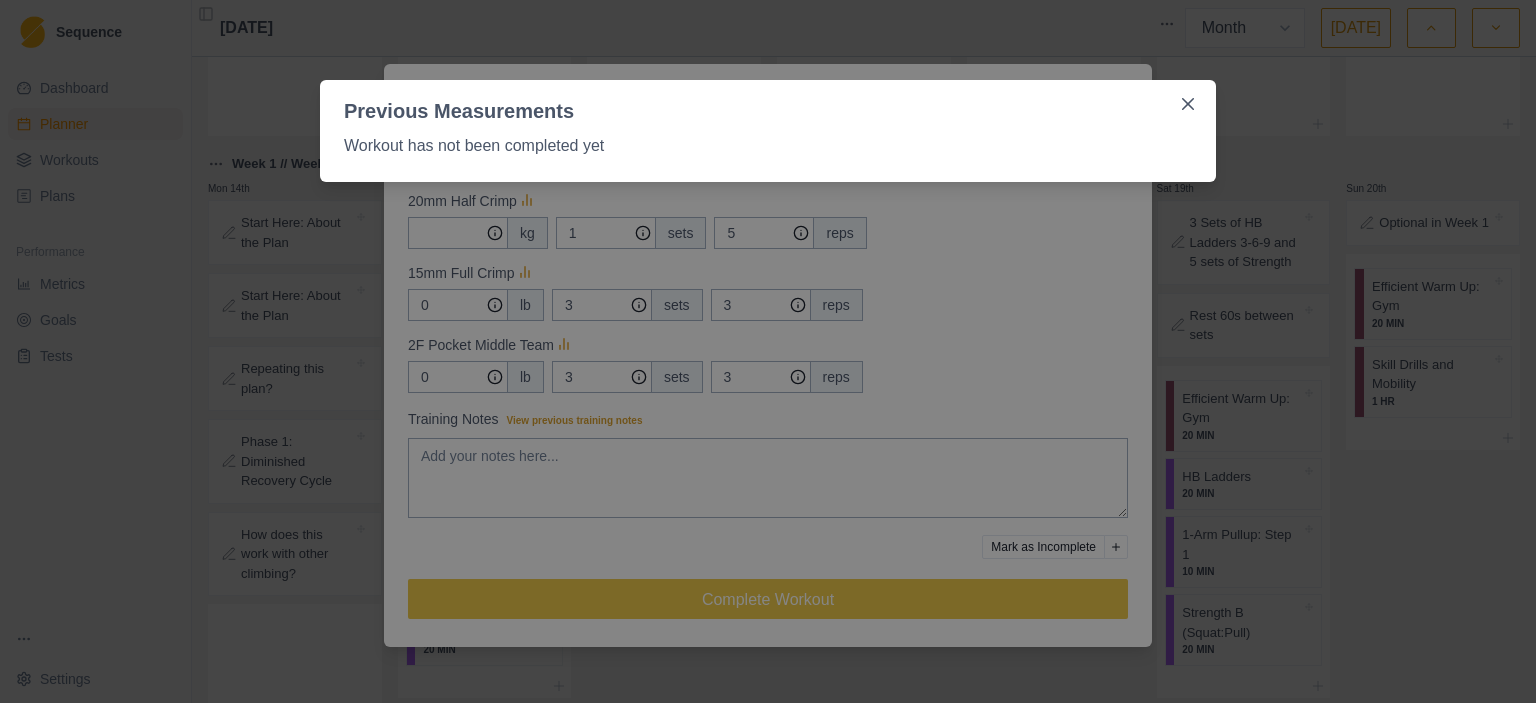 click on "Previous Measurements Workout has not been completed yet" at bounding box center (768, 351) 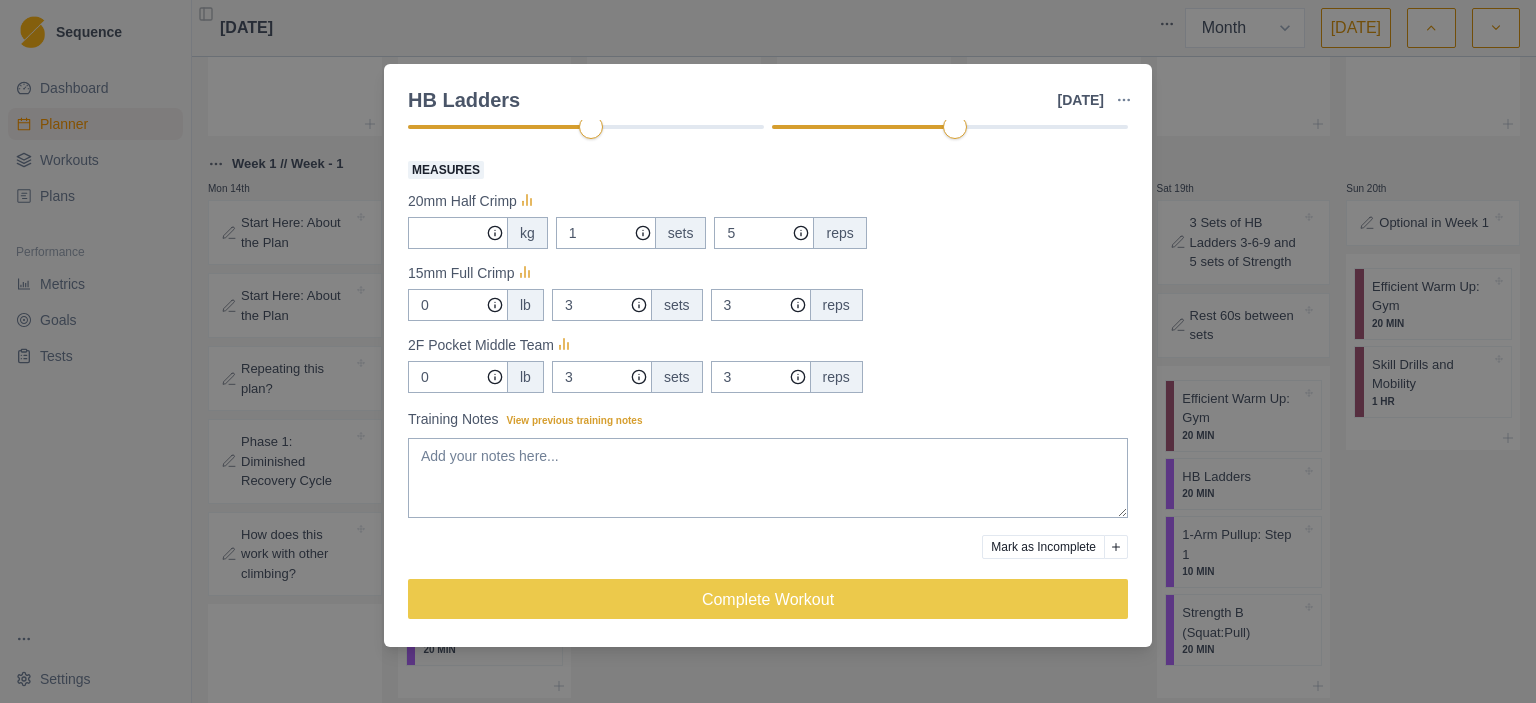 click on "HB Ladders [DATE] Link To Goal View Workout Metrics Edit Original Workout Reschedule Workout Remove From Schedule Strength / Power Duration:  20 MIN 20-30 minute session of Hangboard Ladders with 3 different grip positions. Complete 3, 6, 9 seconds of one position before moving on to the next. View workout details Actual Workout Duration 20 minutes Feeling (1 = Low – 10 = High) Motivation (1 = Low – 10 = High) Performance (1 = Low – 10 = High) RPE (1 = Low – 10 = High) Measures 20mm Half Crimp kg 1 sets 5 reps 15mm Full Crimp 0 lb 3 sets 3 reps 2F Pocket Middle Team 0 lb 3 sets 3 reps Training Notes View previous training notes Mark as Incomplete Complete Workout" at bounding box center (768, 351) 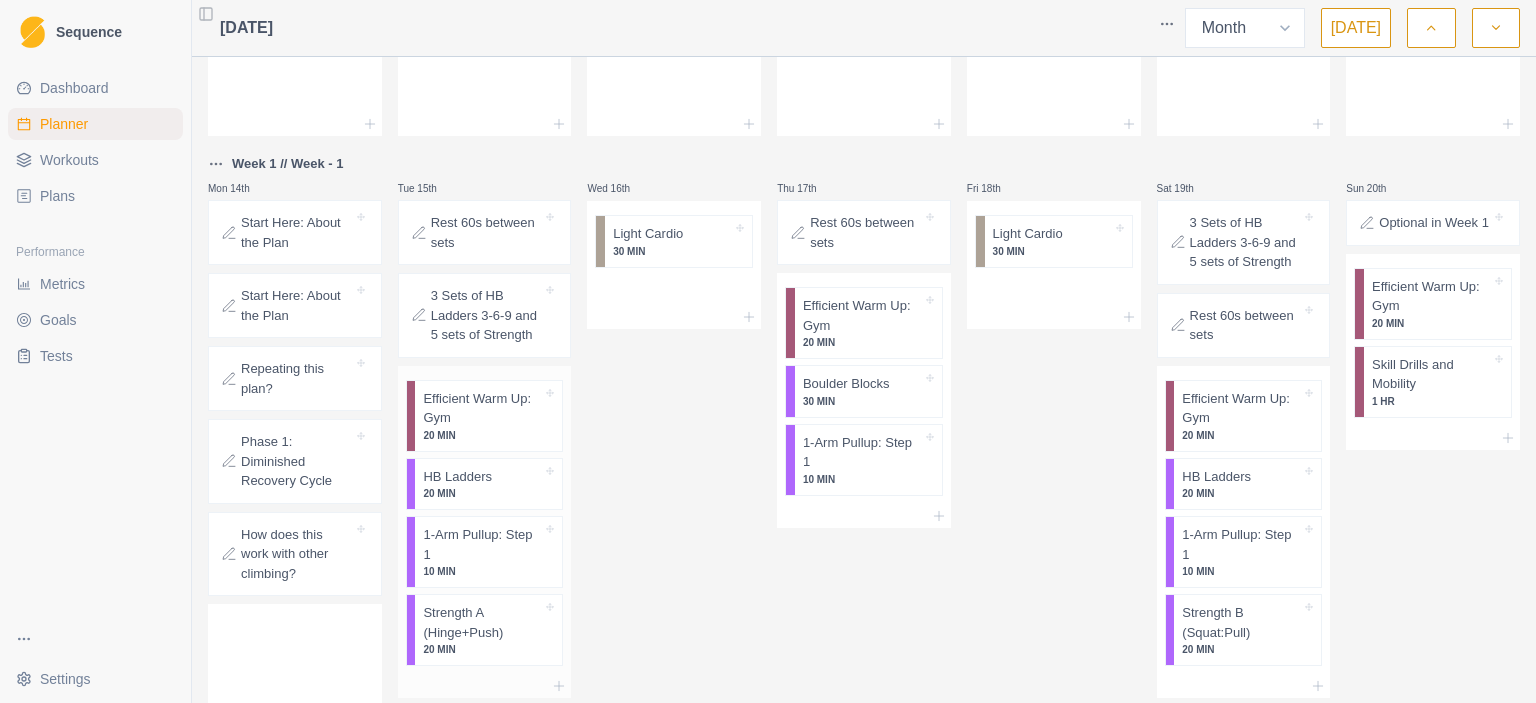 click on "20 MIN" at bounding box center [482, 649] 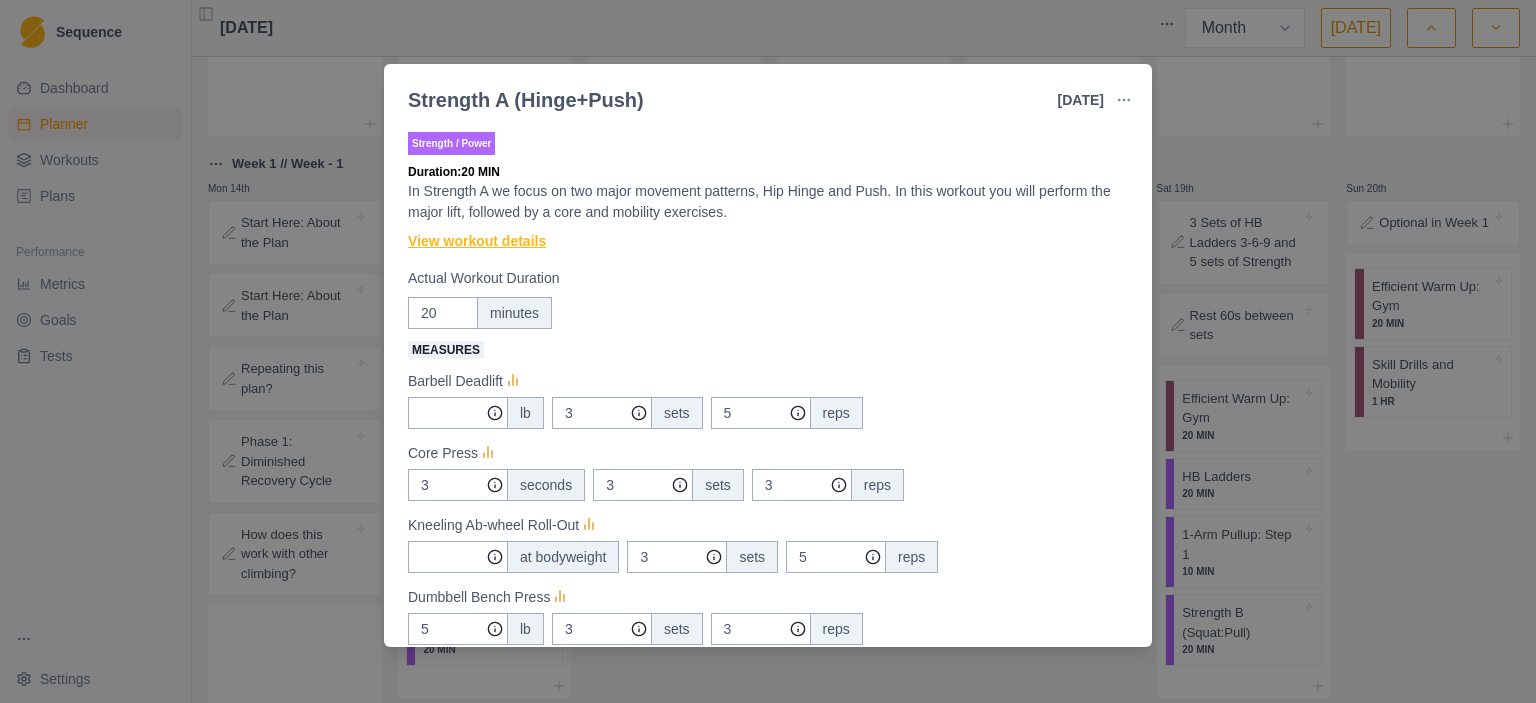 click on "View workout details" at bounding box center (477, 241) 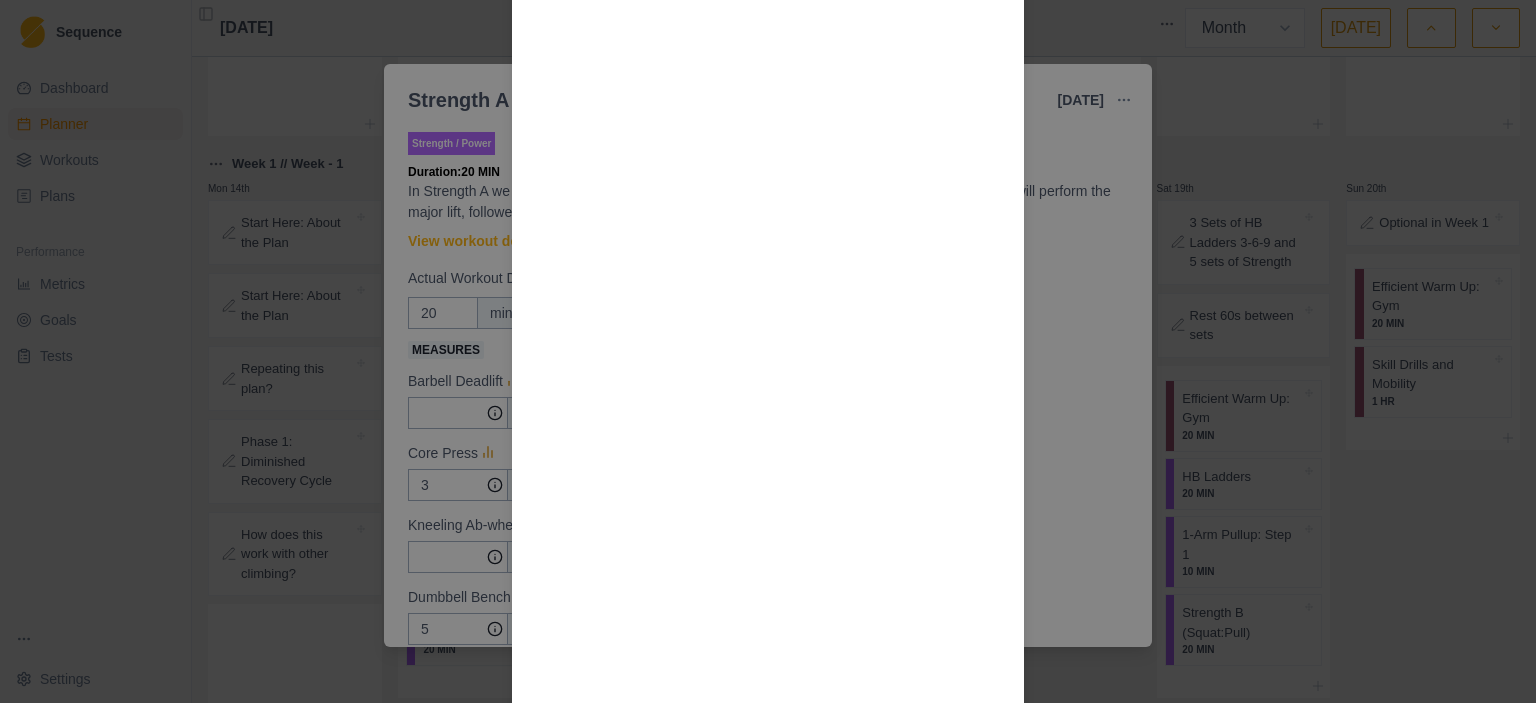 scroll, scrollTop: 1607, scrollLeft: 0, axis: vertical 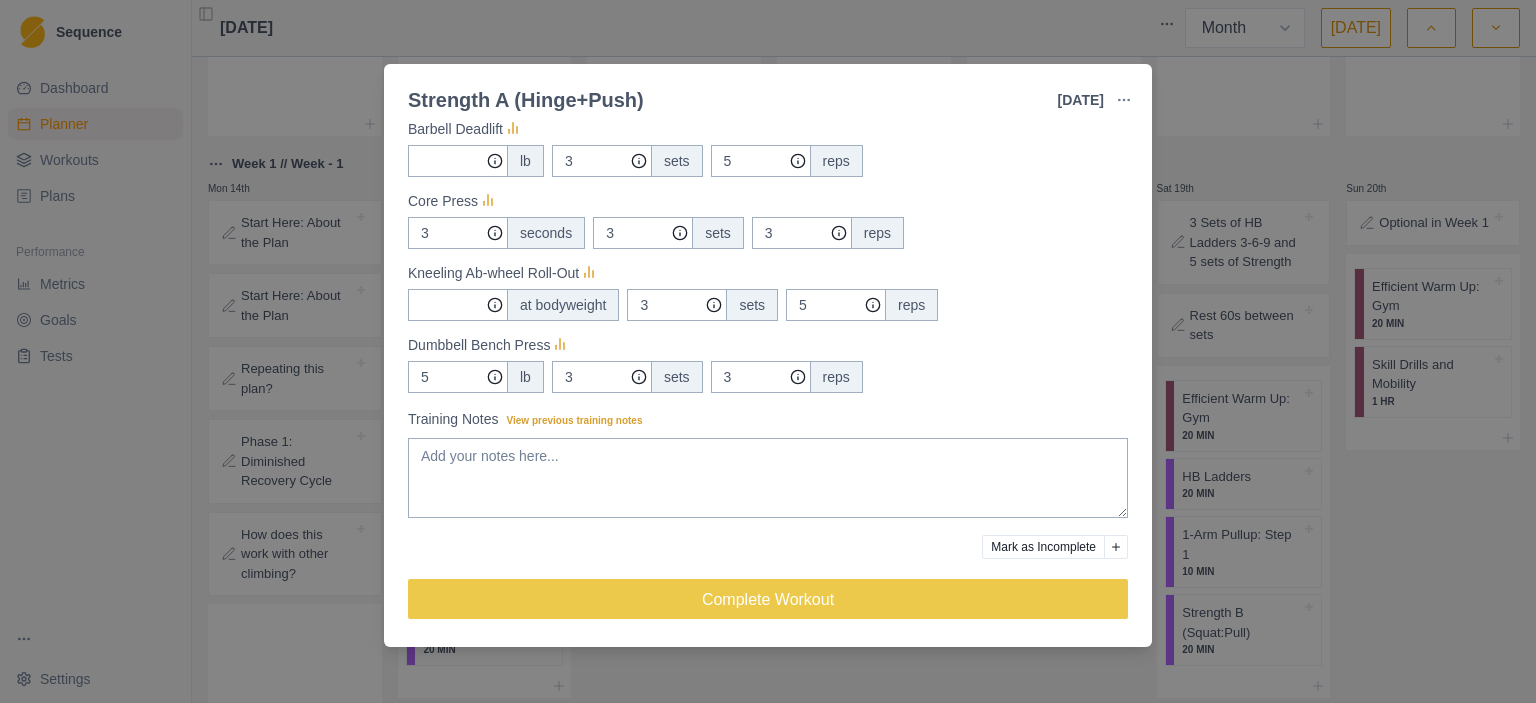 click on "Strength A (Hinge+Push) [DATE] Link To Goal View Workout Metrics Edit Original Workout Reschedule Workout Remove From Schedule Strength / Power Duration:  20 MIN In Strength A we focus on two major movement patterns, Hip Hinge and Push. In this workout you will perform the major lift, followed by a core and mobility exercises.
View workout details Actual Workout Duration 20 minutes Measures Barbell Deadlift lb 3 sets 5 reps Core Press 3 seconds 3 sets 3 reps Kneeling Ab-wheel  Roll-Out at bodyweight 3 sets 5 reps Dumbbell Bench Press 5 lb 3 sets 3 reps Training Notes View previous training notes Mark as Incomplete Complete Workout" at bounding box center [768, 351] 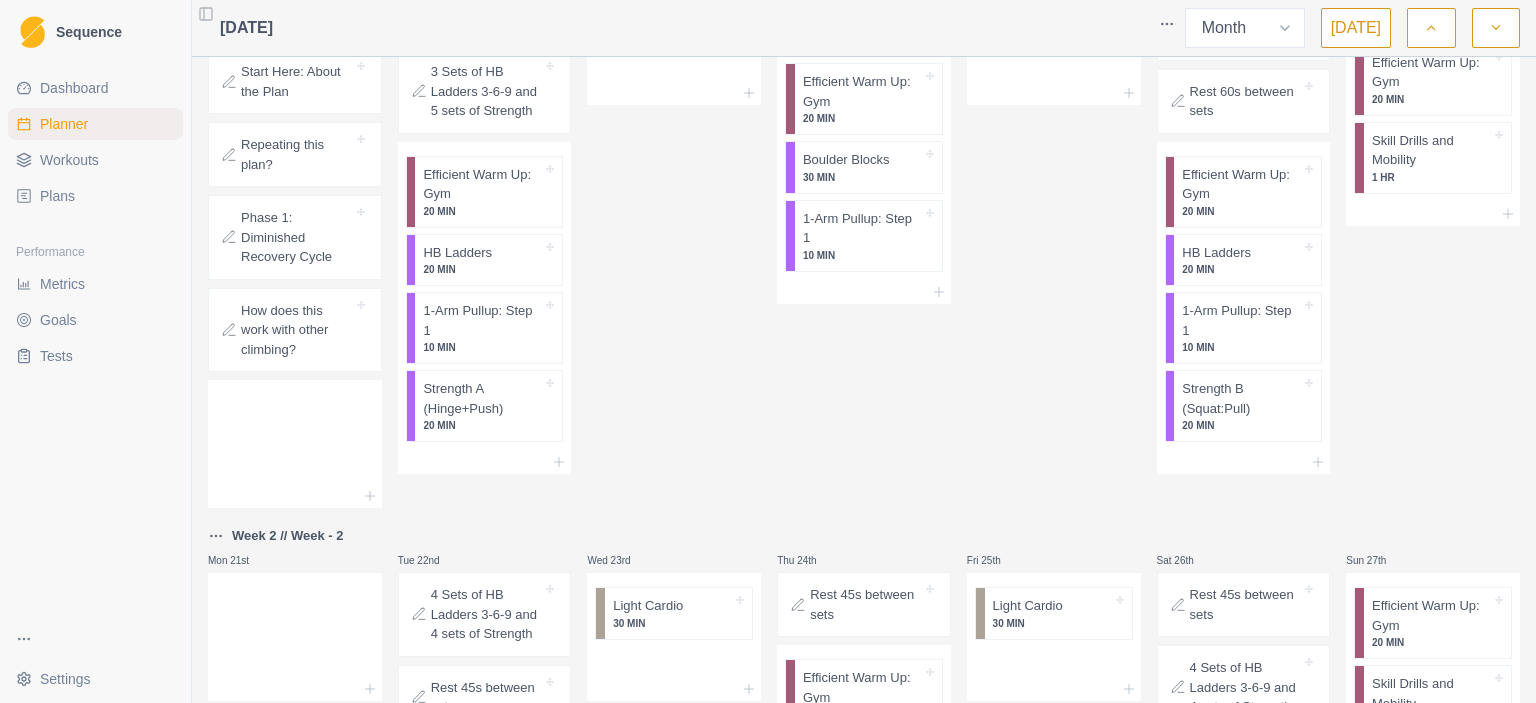 scroll, scrollTop: 400, scrollLeft: 0, axis: vertical 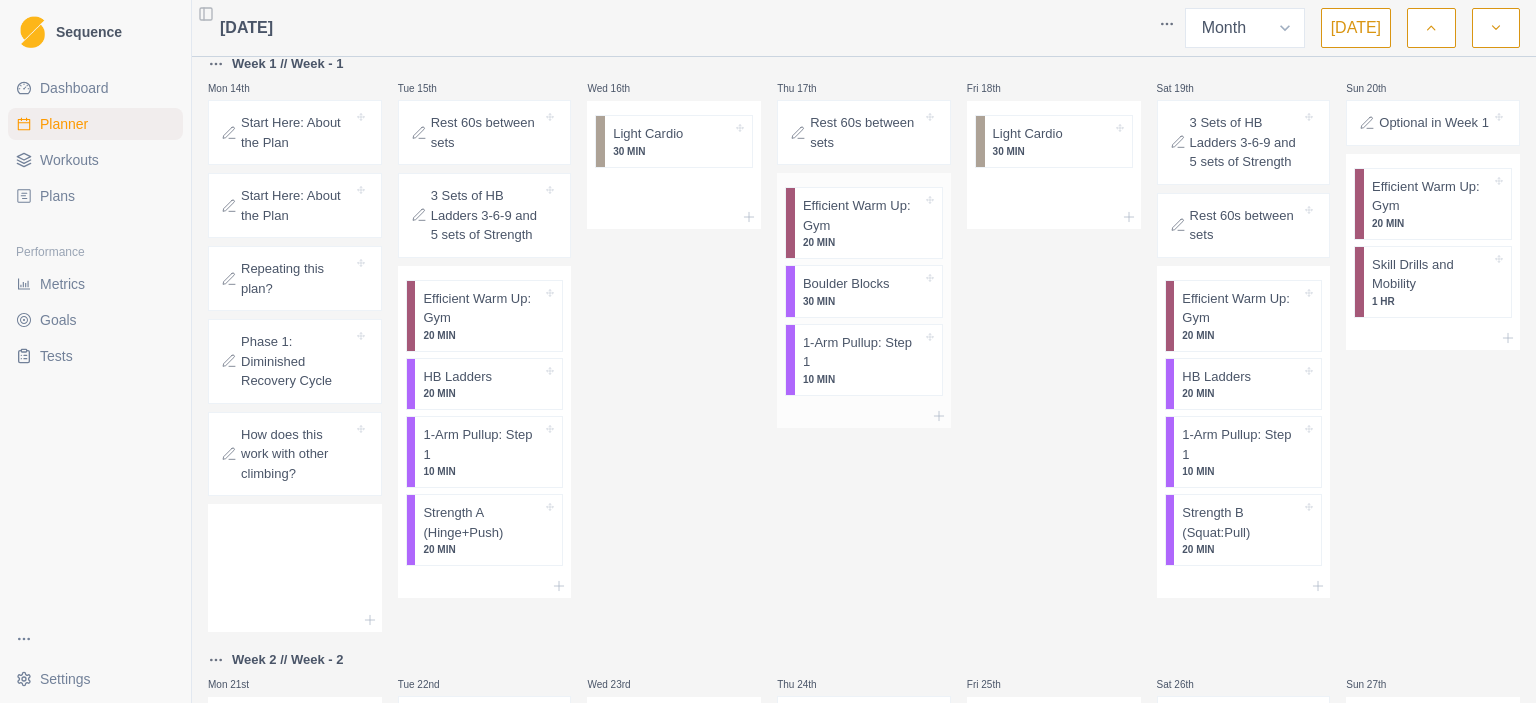 click on "Boulder Blocks" at bounding box center (846, 284) 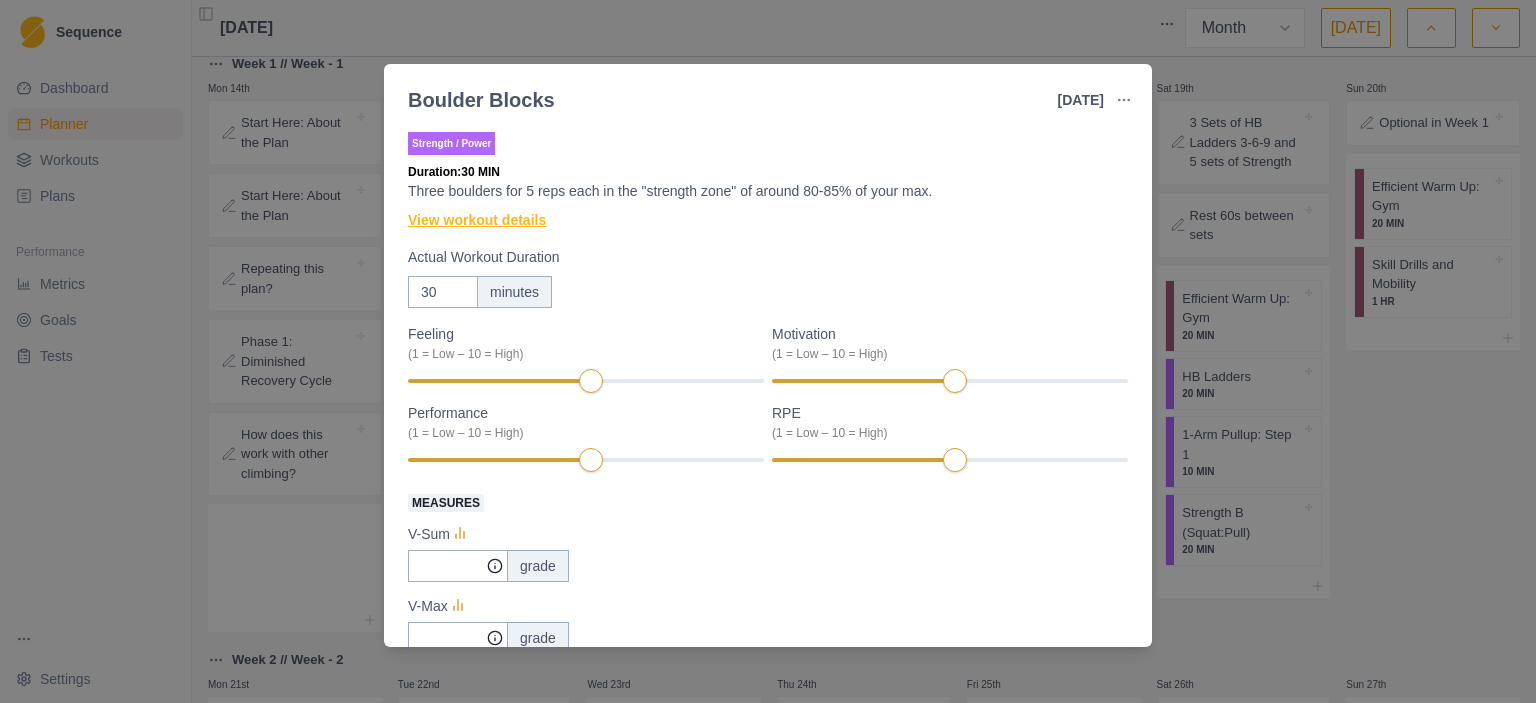 click on "View workout details" at bounding box center [477, 220] 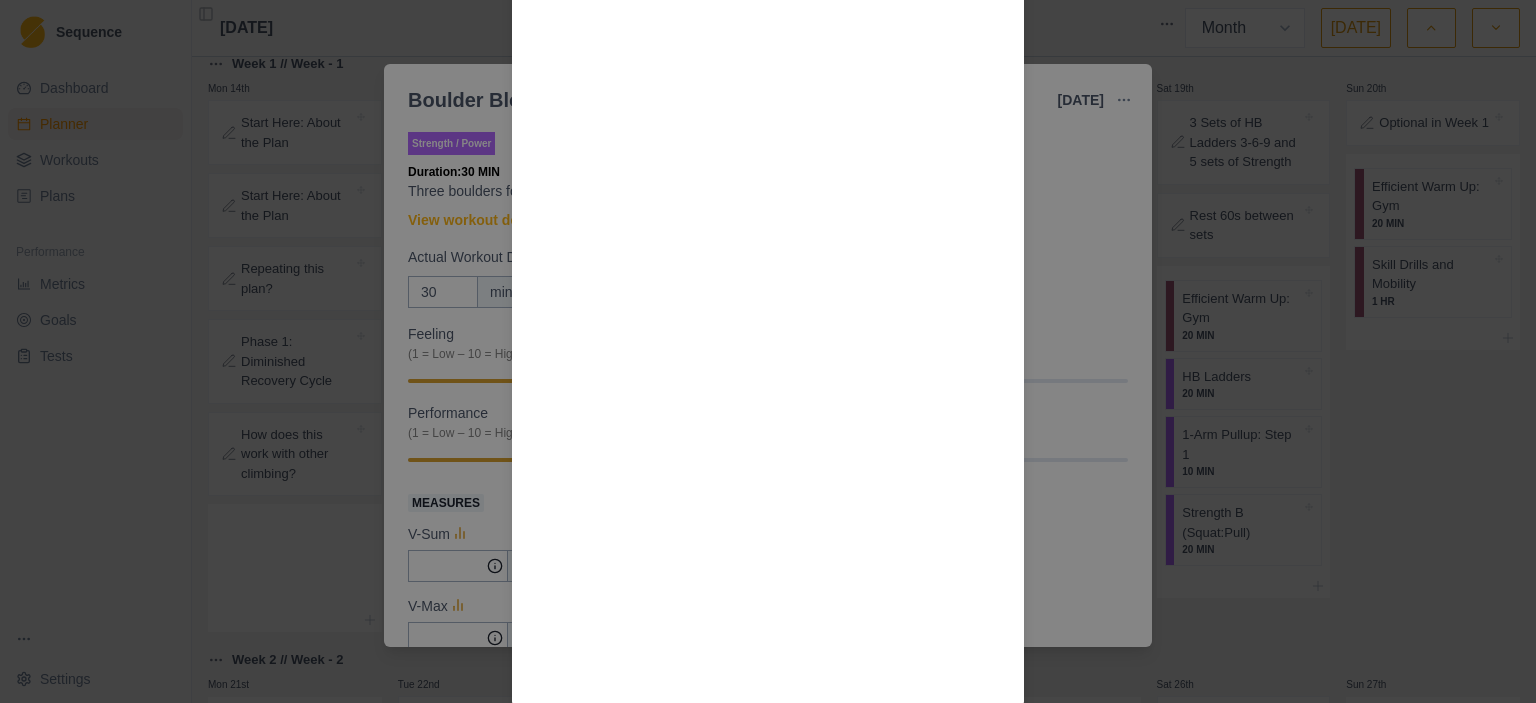 scroll, scrollTop: 895, scrollLeft: 0, axis: vertical 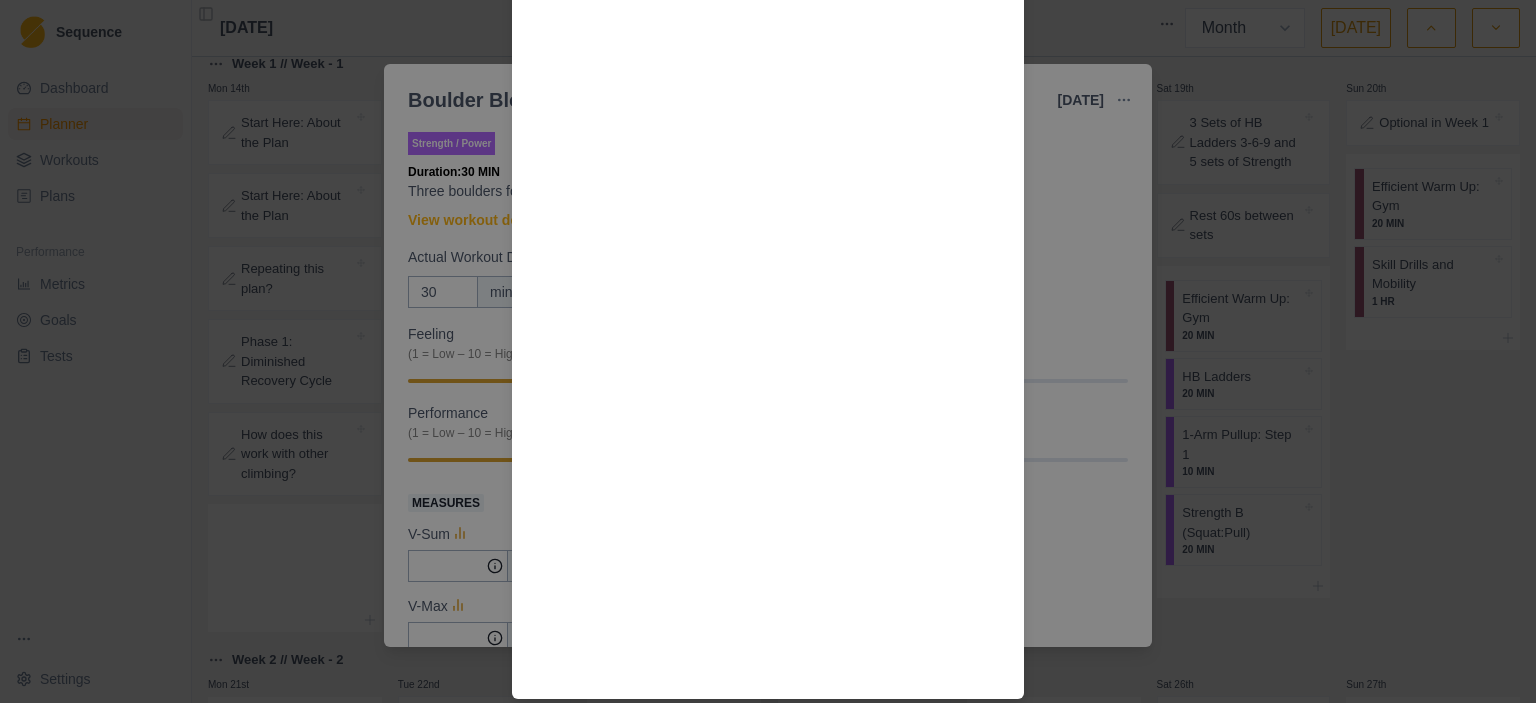 click on "Workout Details Start with a 10-15 minute Warmup Boulder Ladder up to your flash grade Then move on to the Strength Boulder Blocks 5 reps on a boulder 3 grades below max with 2 min rest. 5 min rest 5 reps on a boulder 2 grades below max with 2 min rest. 5 min rest 5 reps on a boulder 3 grades below max with 2 min rest. Example for V8 climber would be, 5 V5s, 5 V6s, 5 V5s. Rest around 2 minutes between each boulder. You only get two attempts on each boulder. This rule is in place to keep you focused and to bring total awareness to each attempt and to place you in the performance environment." at bounding box center [768, 351] 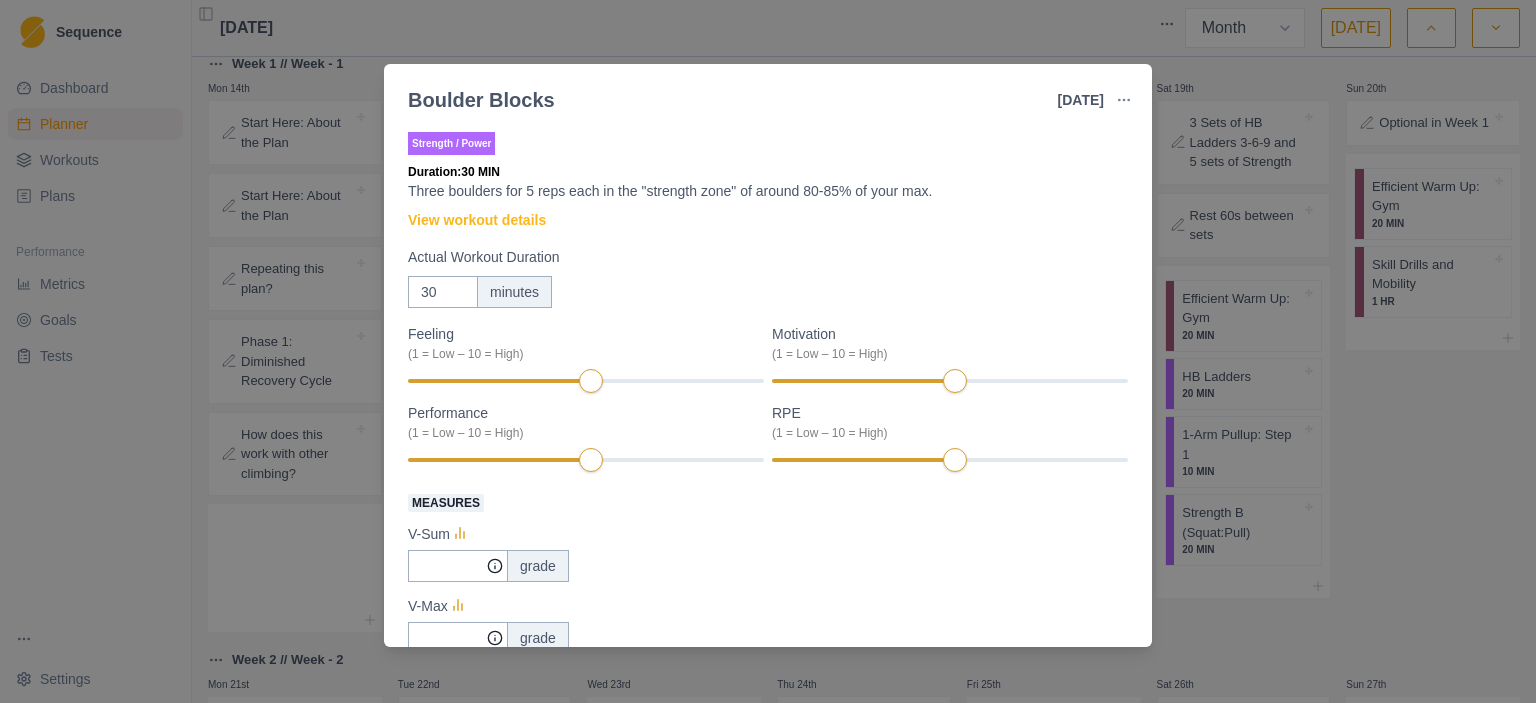 click on "Boulder Blocks [DATE] Link To Goal View Workout Metrics Edit Original Workout Reschedule Workout Remove From Schedule Strength / Power Duration:  30 MIN Three boulders for 5 reps each in the "strength zone" of around 80-85% of your max. View workout details Actual Workout Duration 30 minutes Feeling (1 = Low – 10 = High) Motivation (1 = Low – 10 = High) Performance (1 = Low – 10 = High) RPE (1 = Low – 10 = High) Measures V-Sum grade V-Max  grade V-Average grade Training Notes View previous training notes Mark as Incomplete Complete Workout" at bounding box center (768, 351) 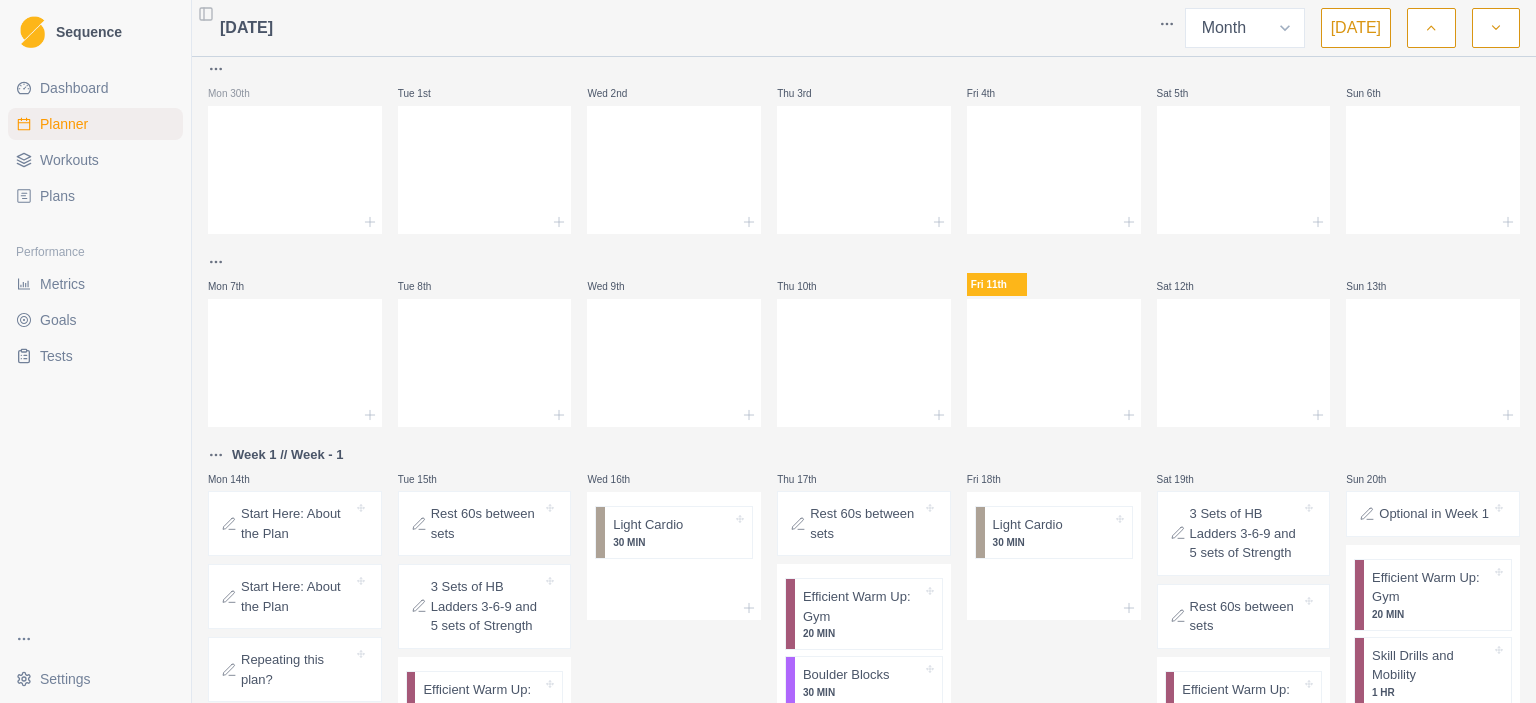 scroll, scrollTop: 0, scrollLeft: 0, axis: both 